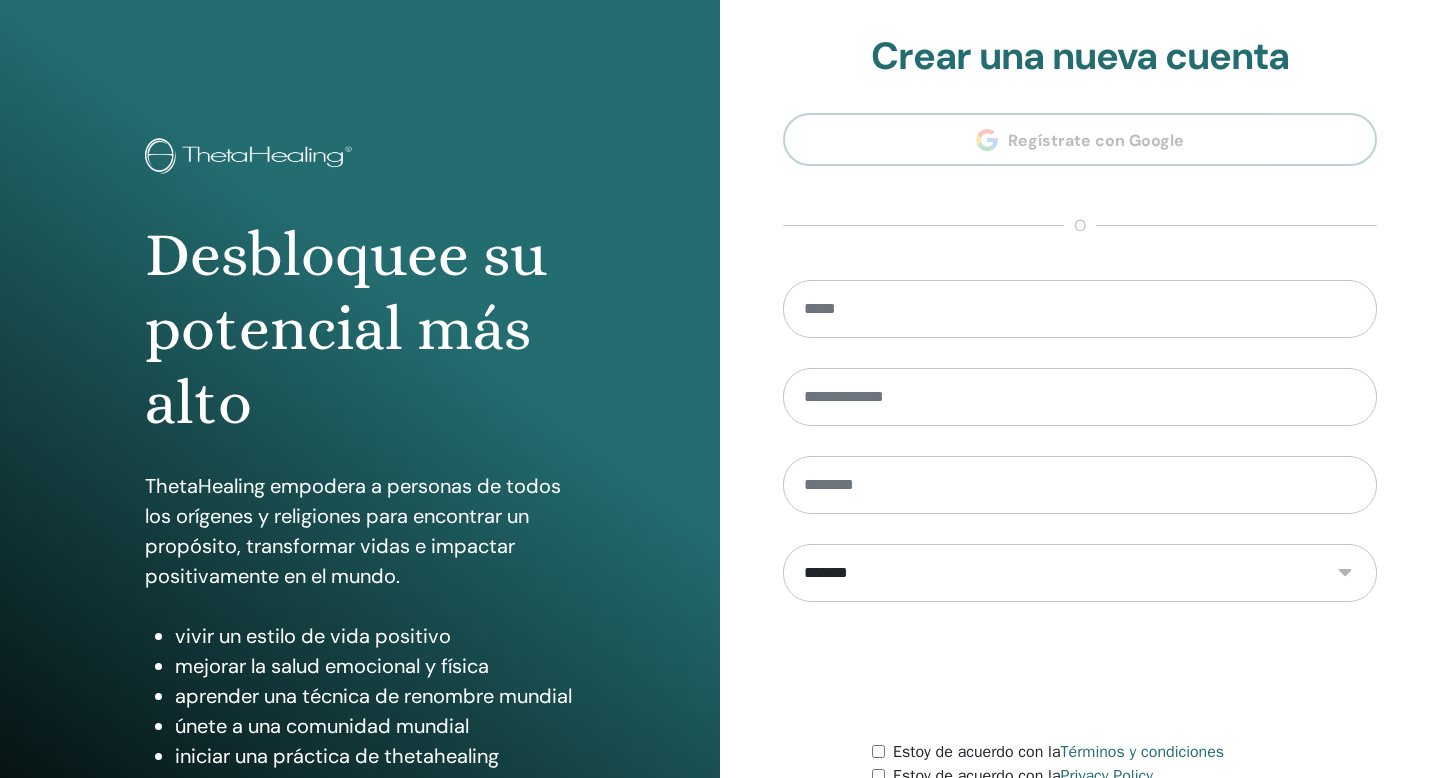 scroll, scrollTop: 0, scrollLeft: 0, axis: both 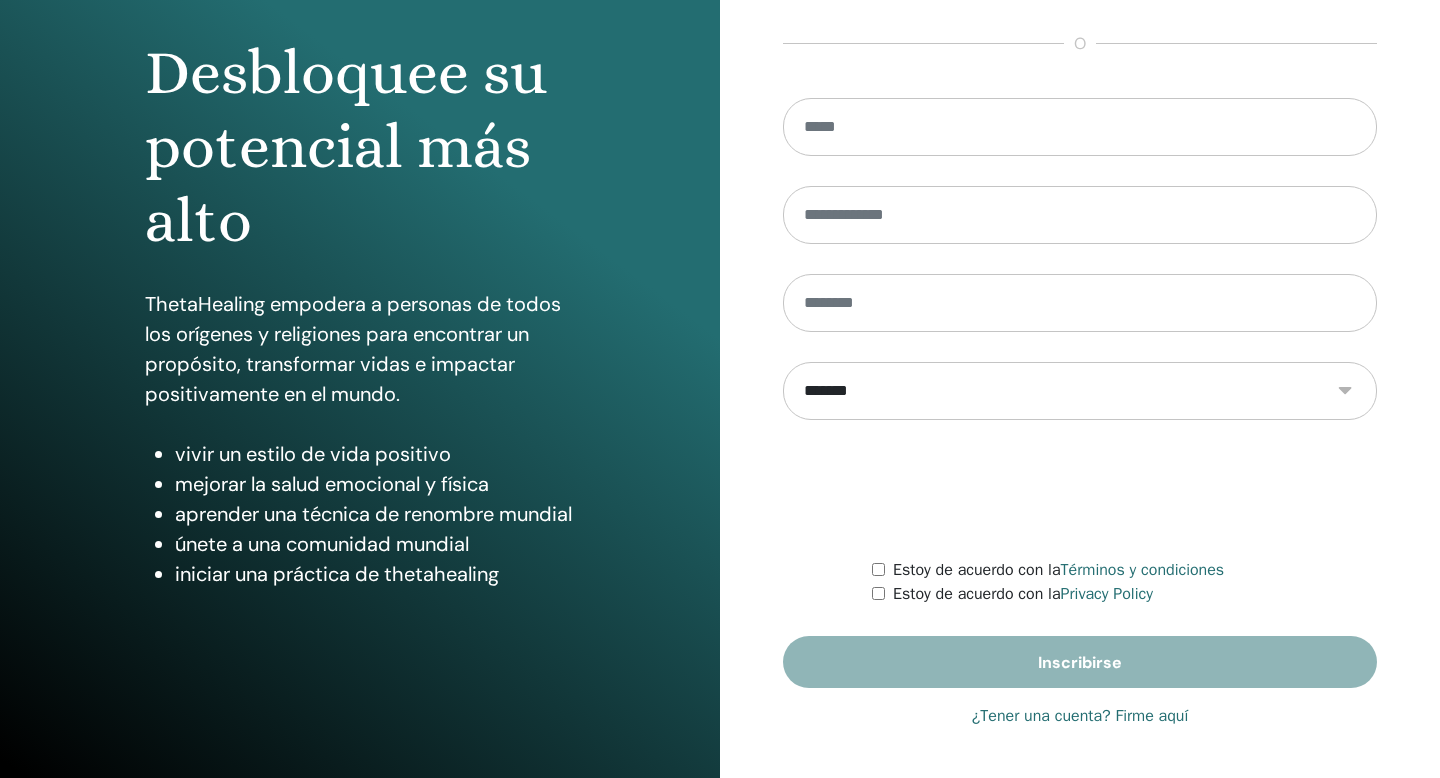 click on "¿Tener una cuenta? Firme aquí" at bounding box center [1080, 716] 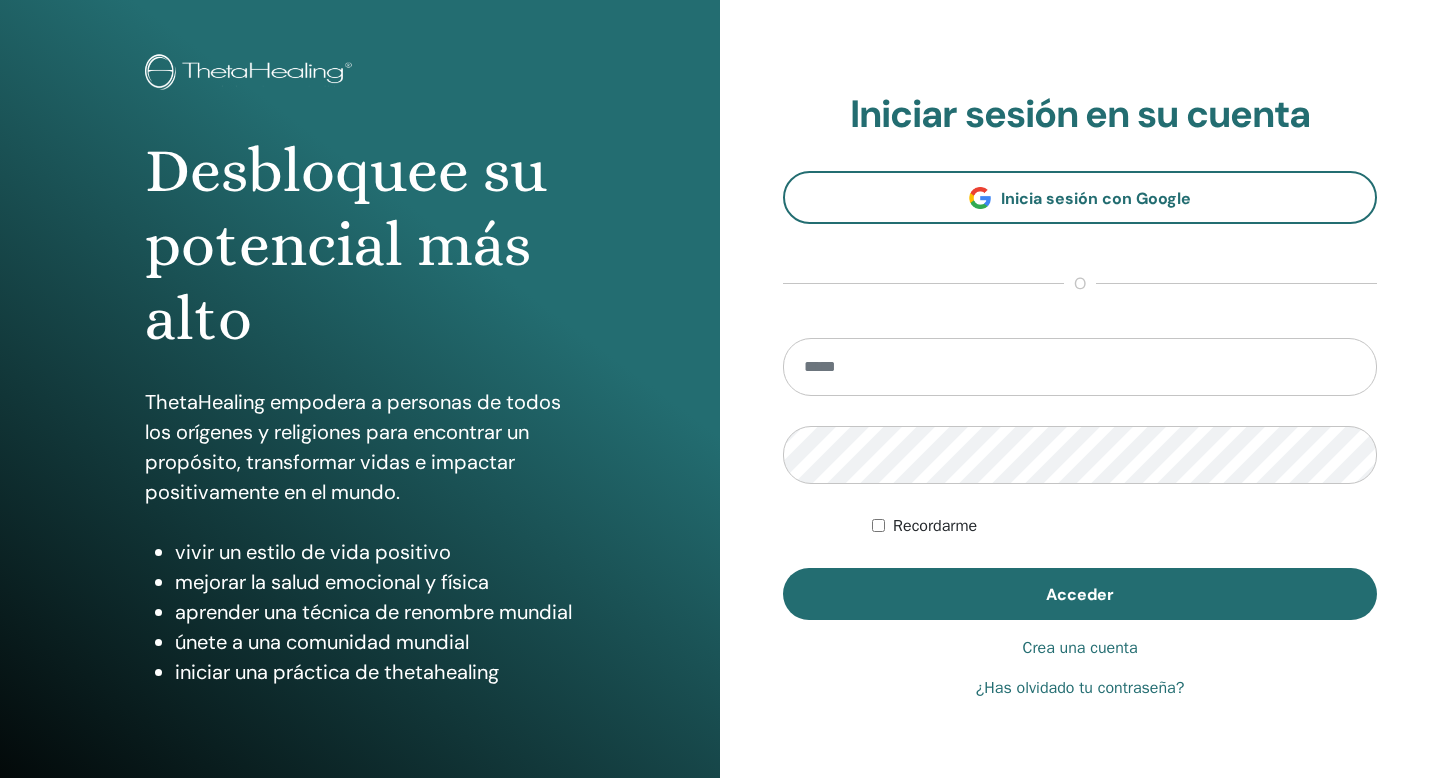 scroll, scrollTop: 0, scrollLeft: 0, axis: both 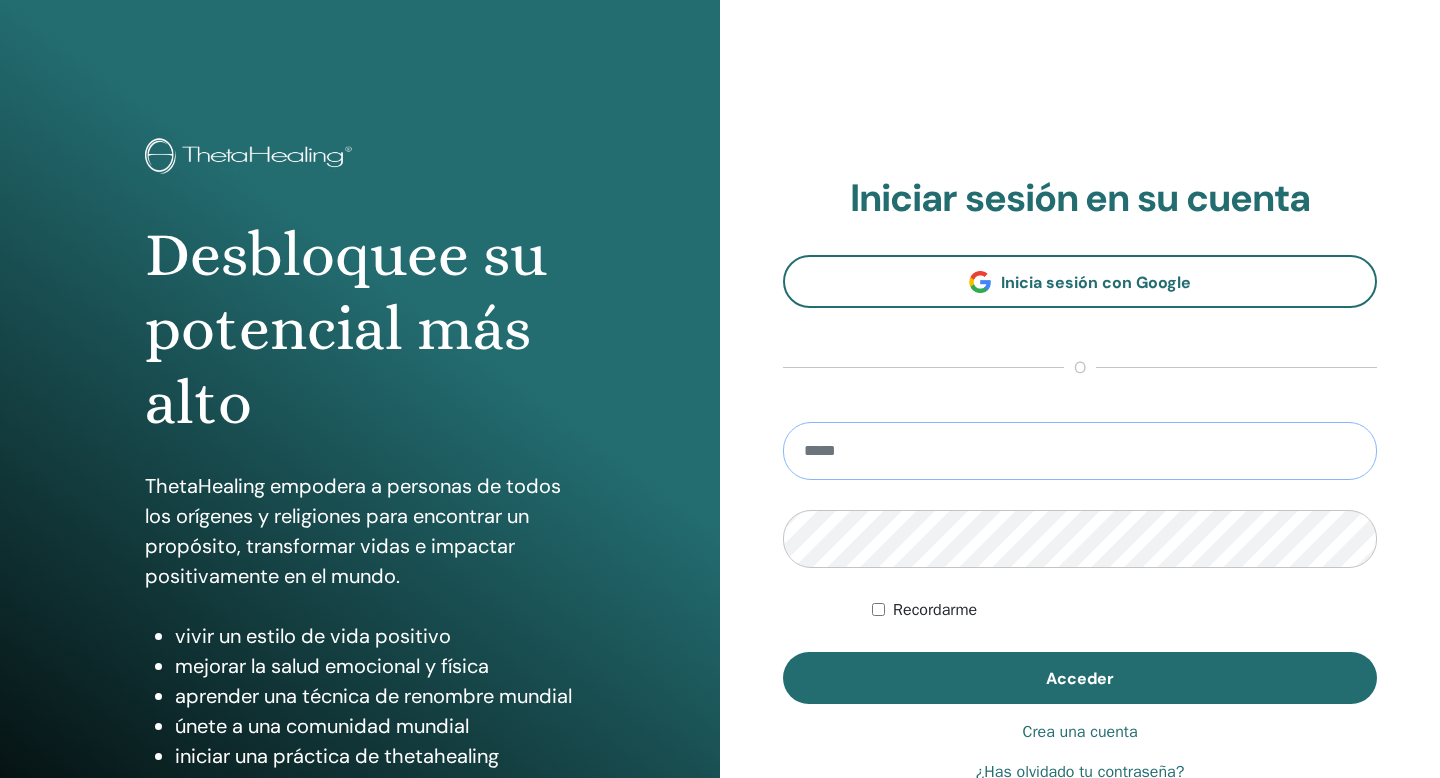 click at bounding box center [1080, 451] 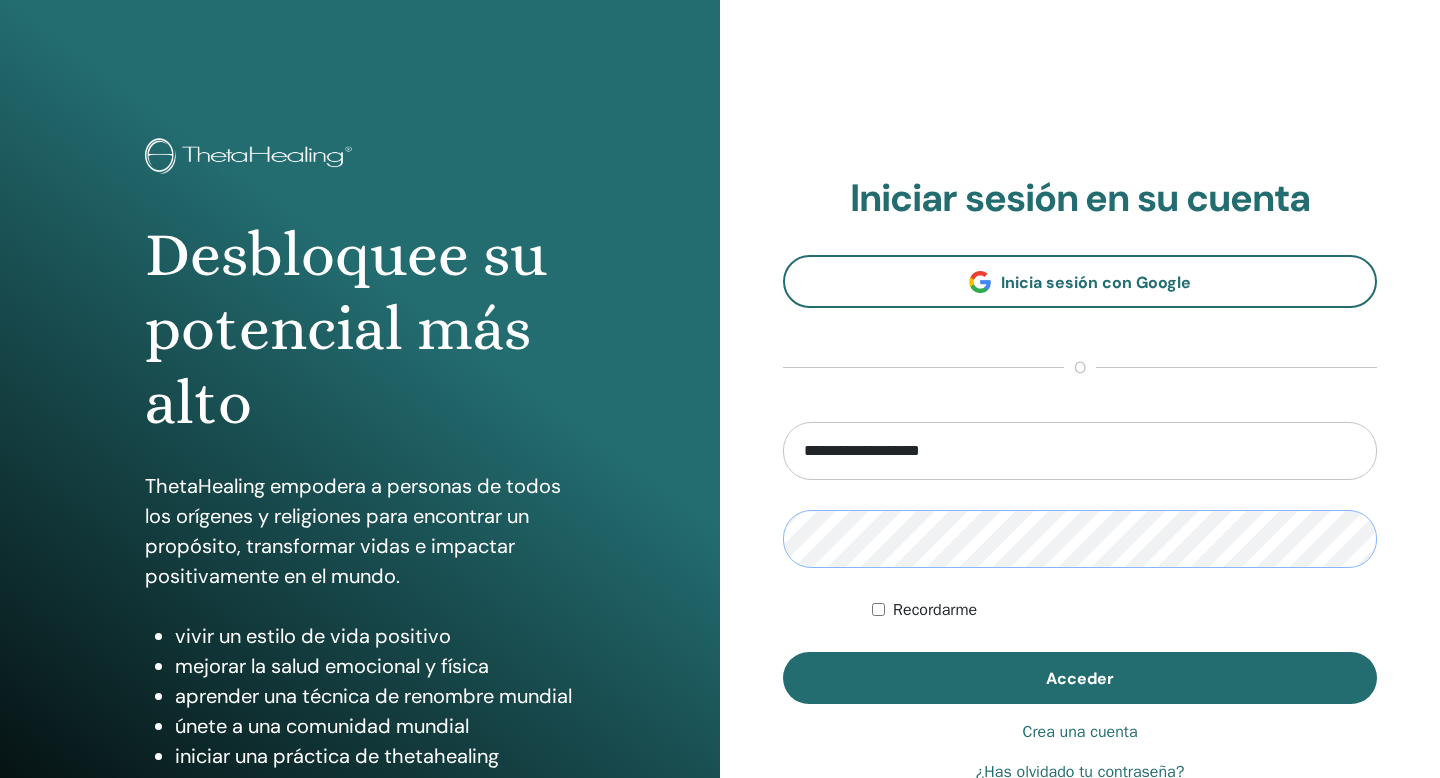 click on "Acceder" at bounding box center (1080, 678) 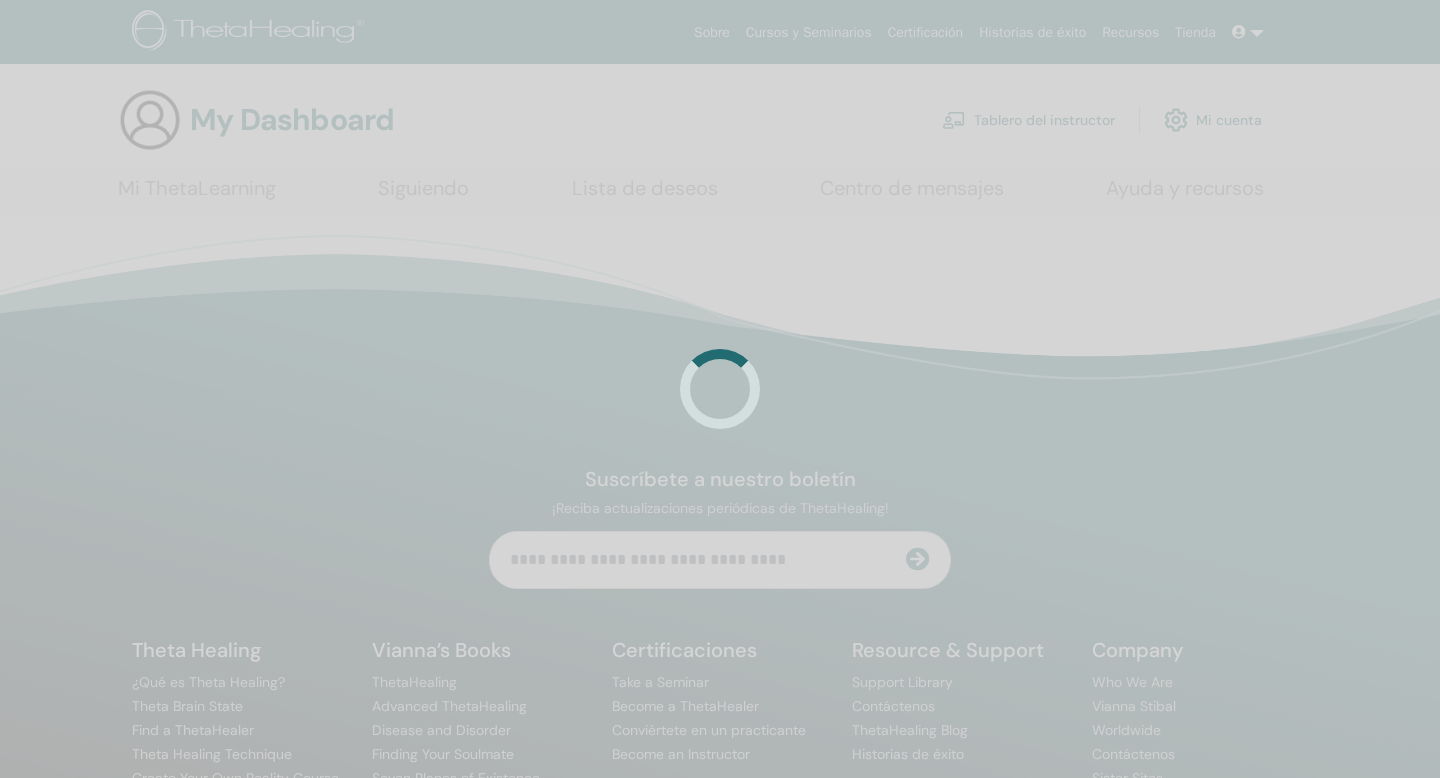 scroll, scrollTop: 0, scrollLeft: 0, axis: both 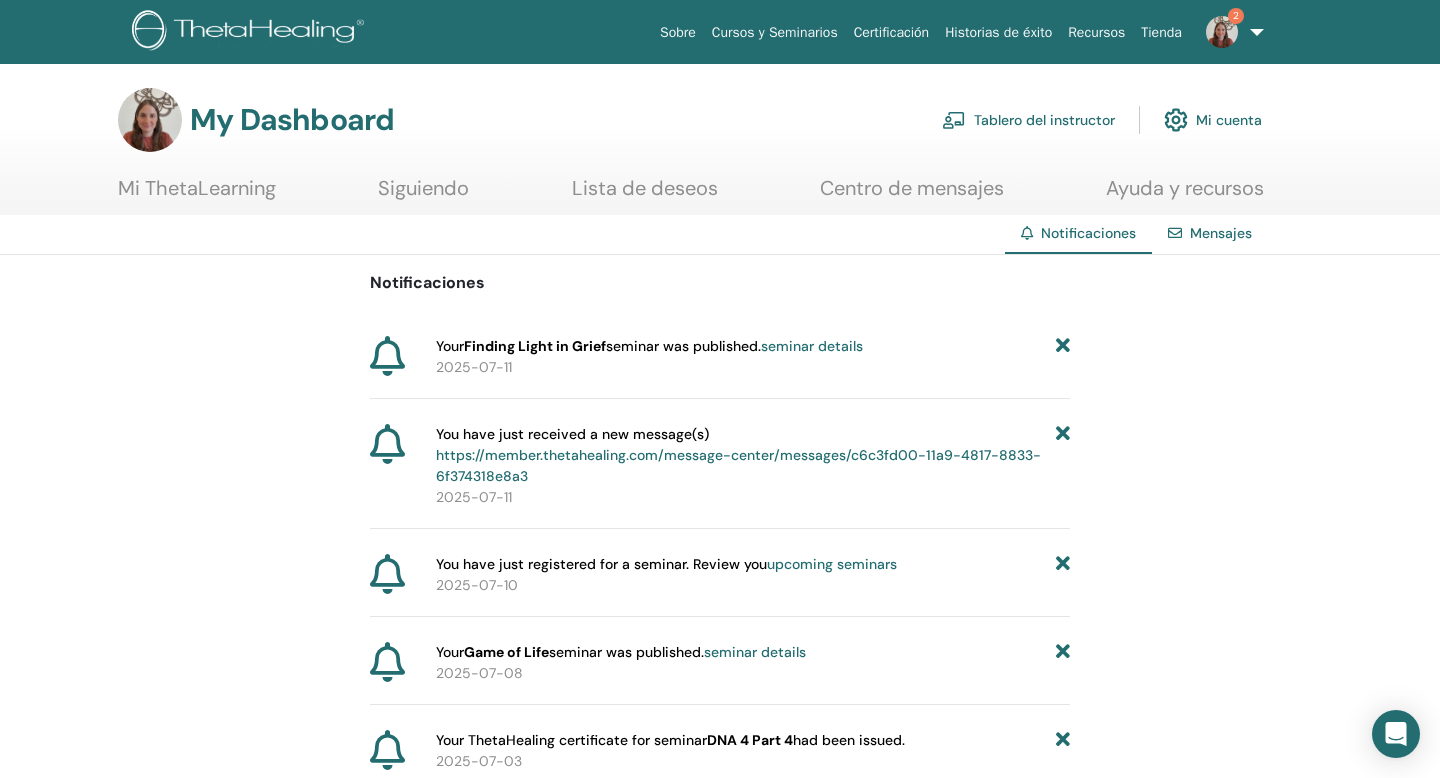 click on "https://member.thetahealing.com/message-center/messages/c6c3fd00-11a9-4817-8833-6f374318e8a3" at bounding box center [738, 465] 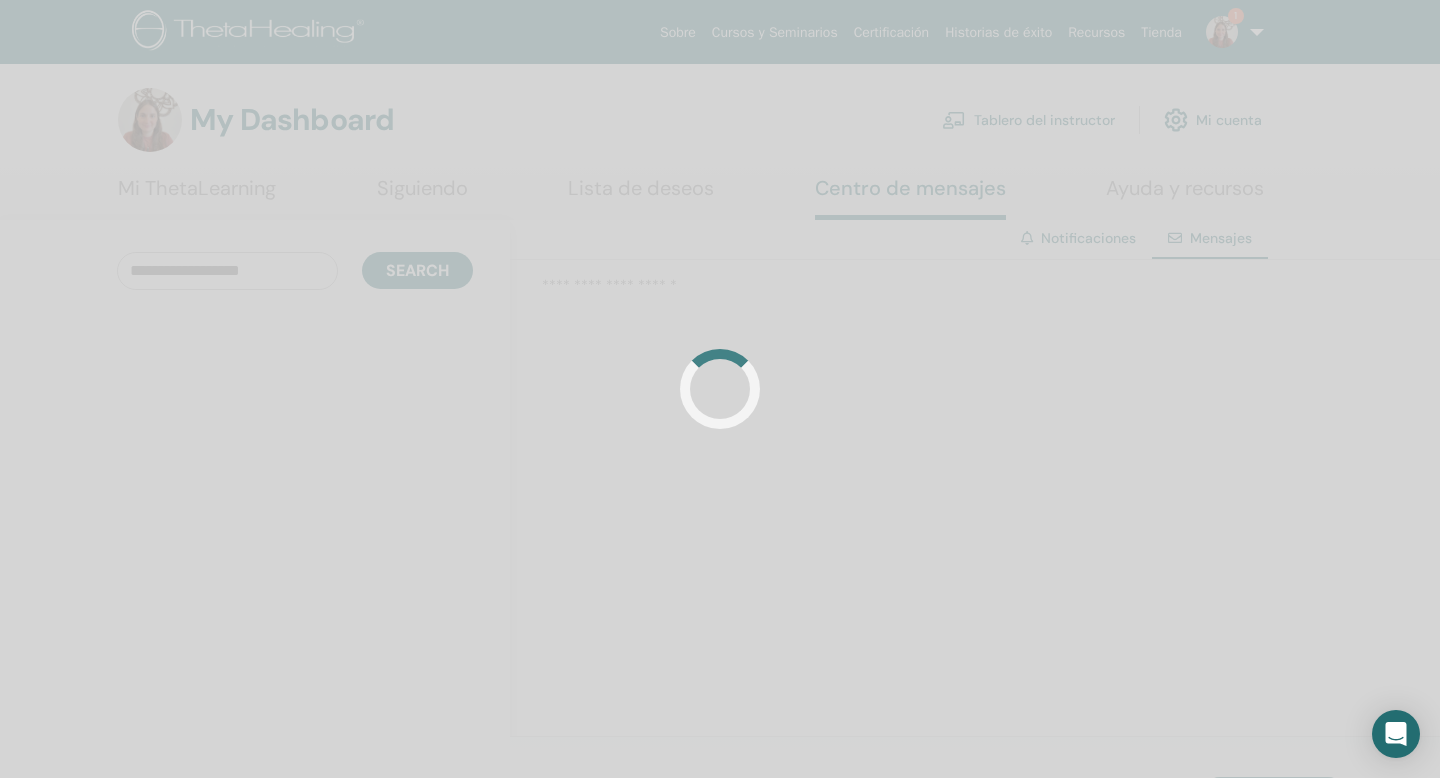 scroll, scrollTop: 0, scrollLeft: 0, axis: both 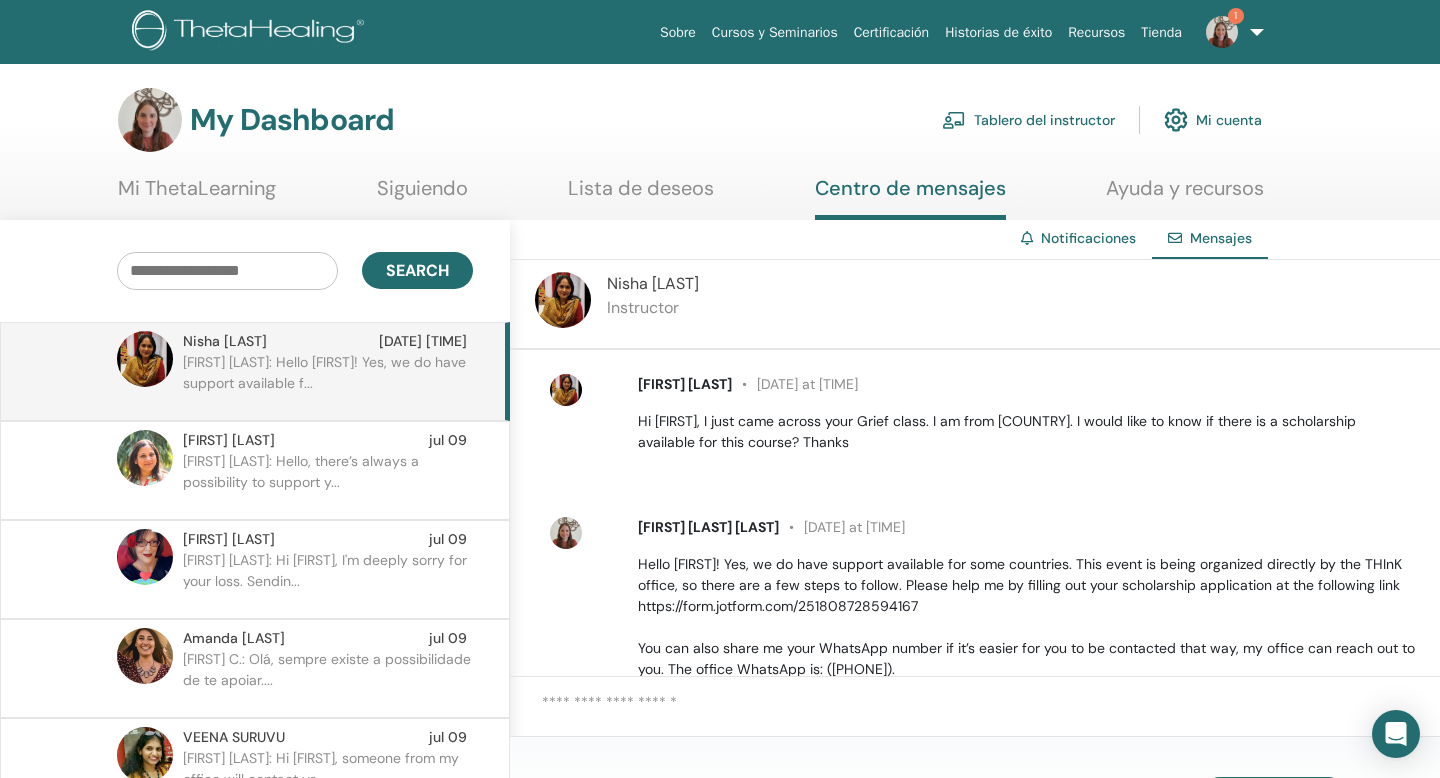 click at bounding box center (1222, 32) 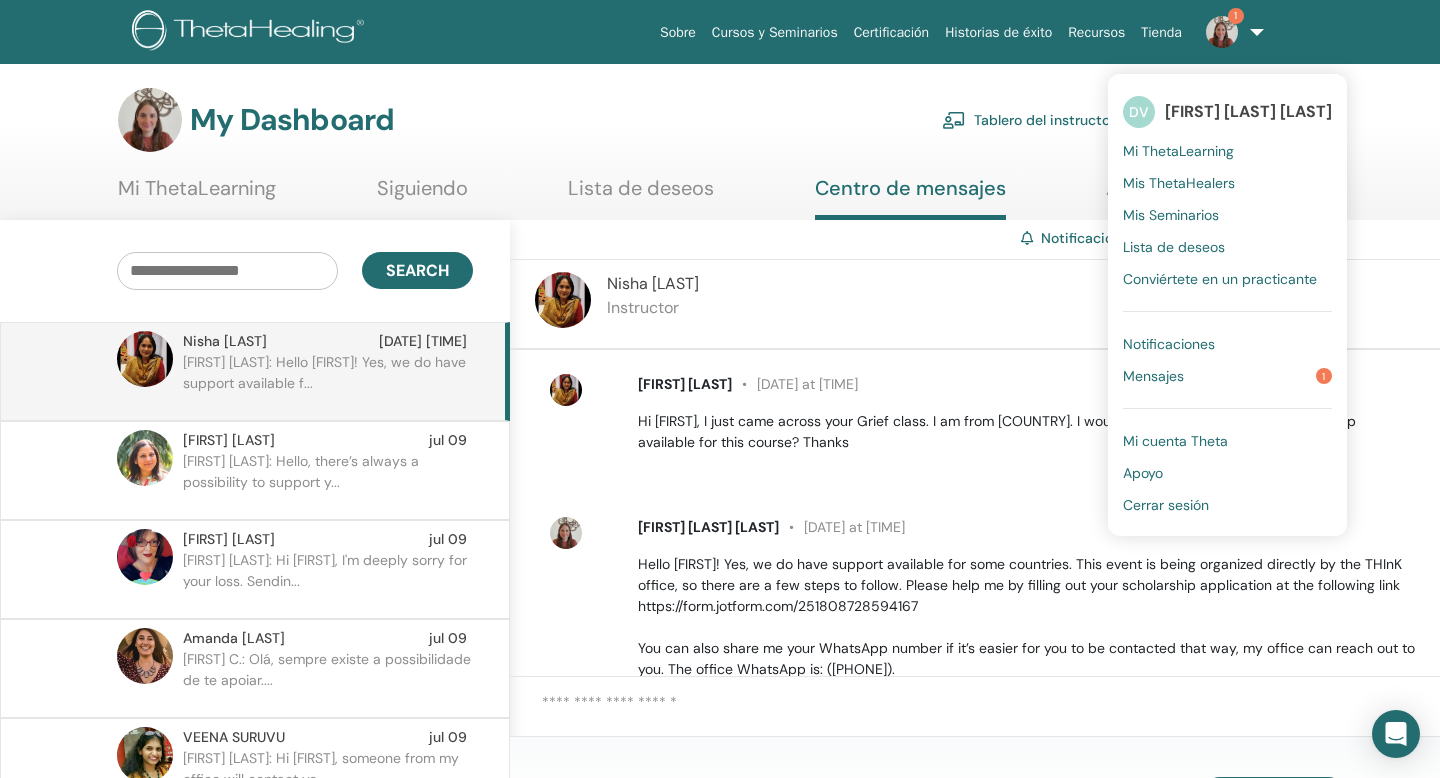 click on "Notificaciones" at bounding box center [1169, 344] 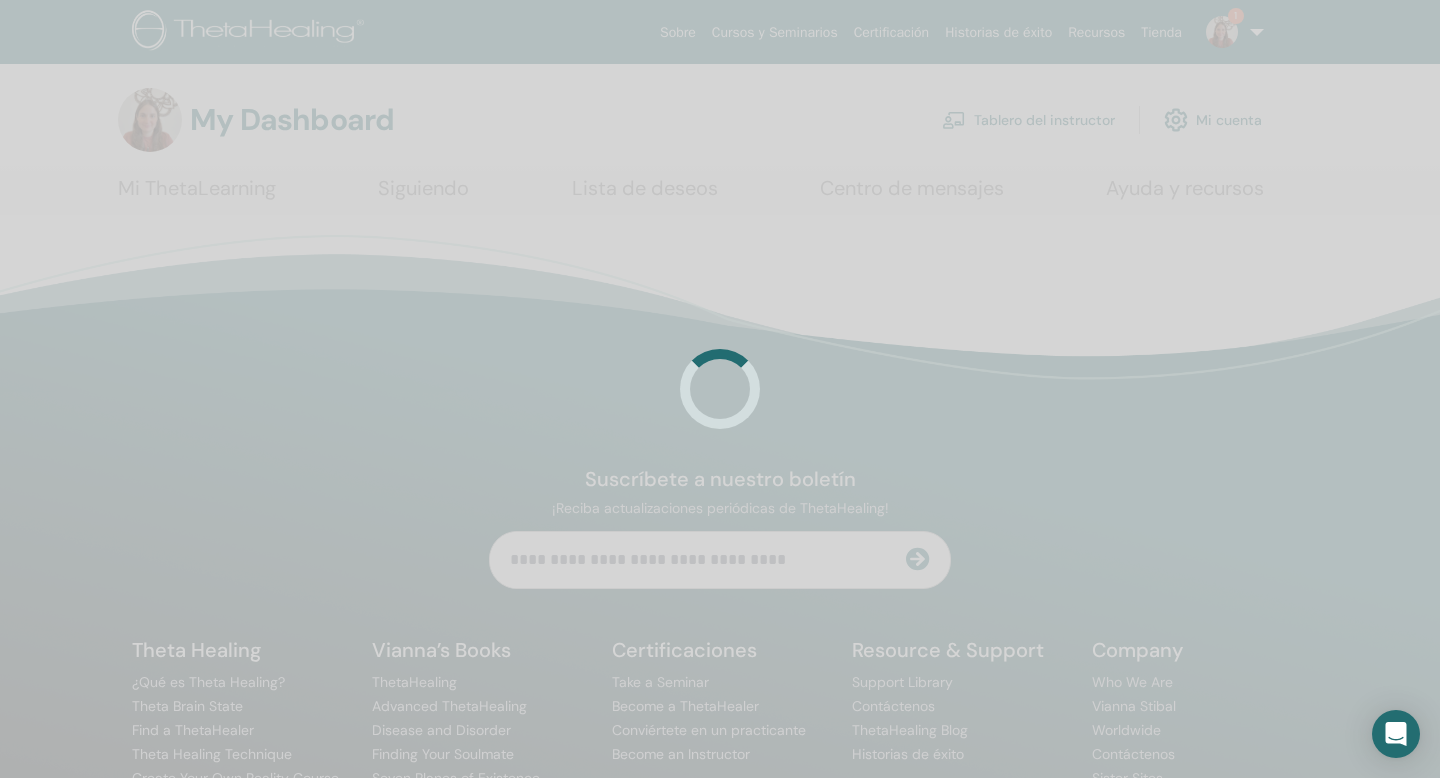 scroll, scrollTop: 0, scrollLeft: 0, axis: both 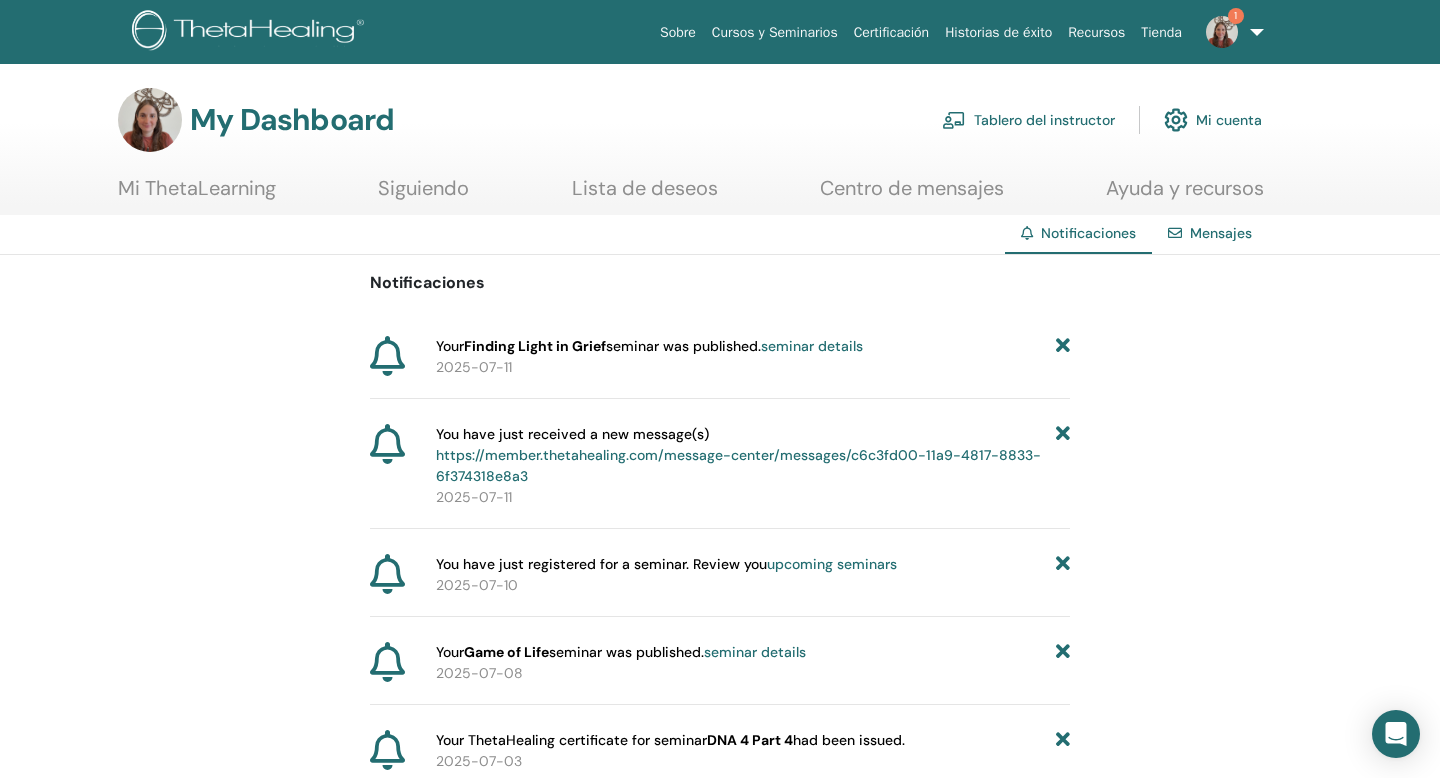 click on "Tablero del instructor" at bounding box center [1028, 120] 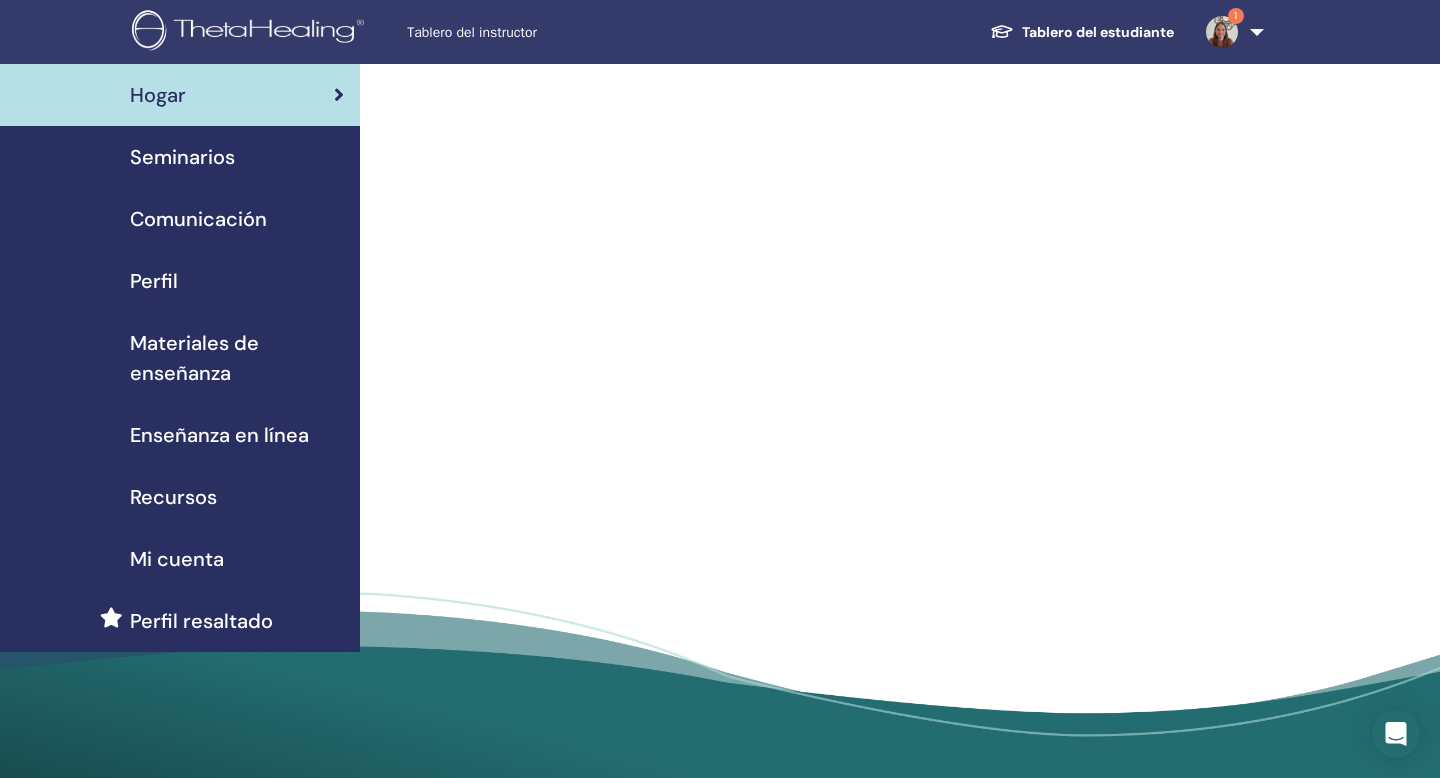 scroll, scrollTop: 0, scrollLeft: 0, axis: both 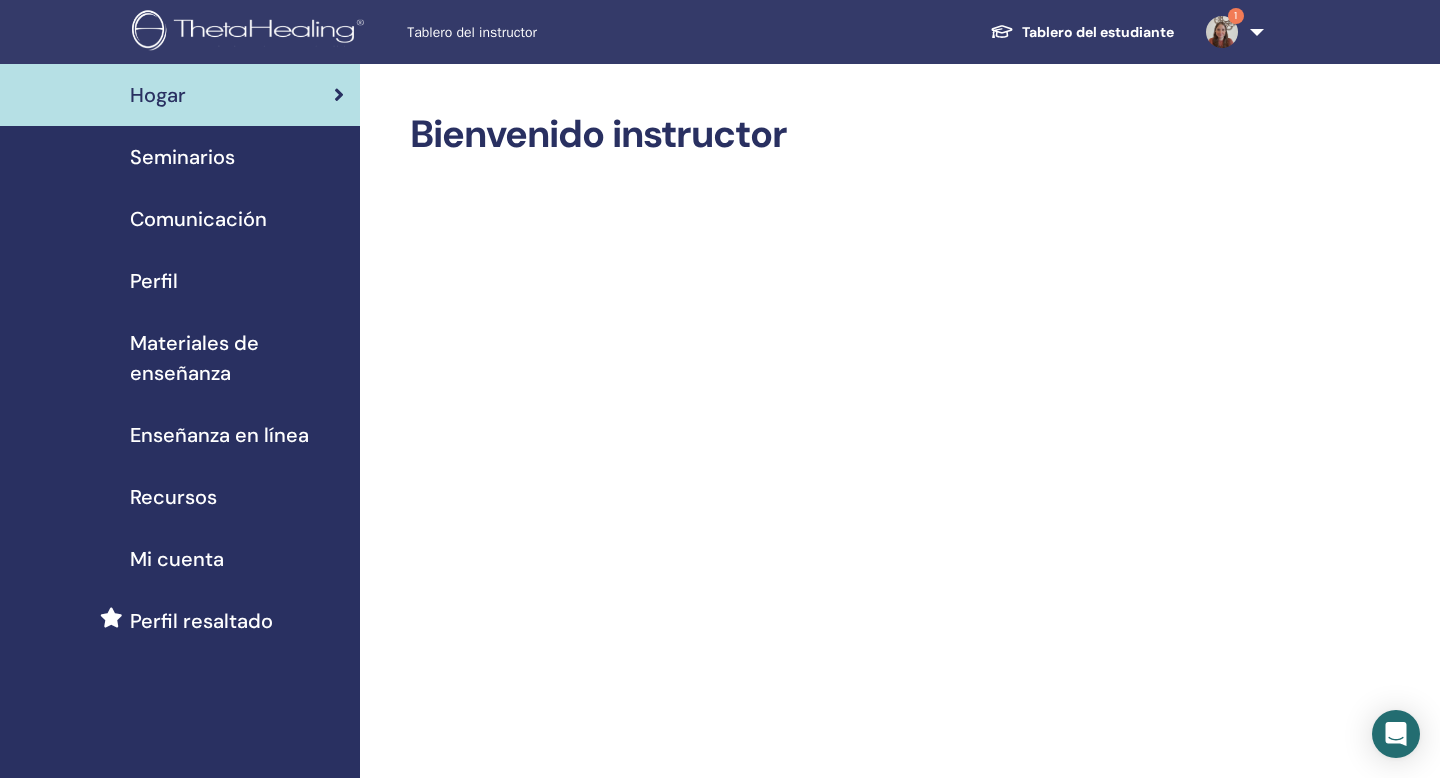 click on "Seminarios" at bounding box center [180, 157] 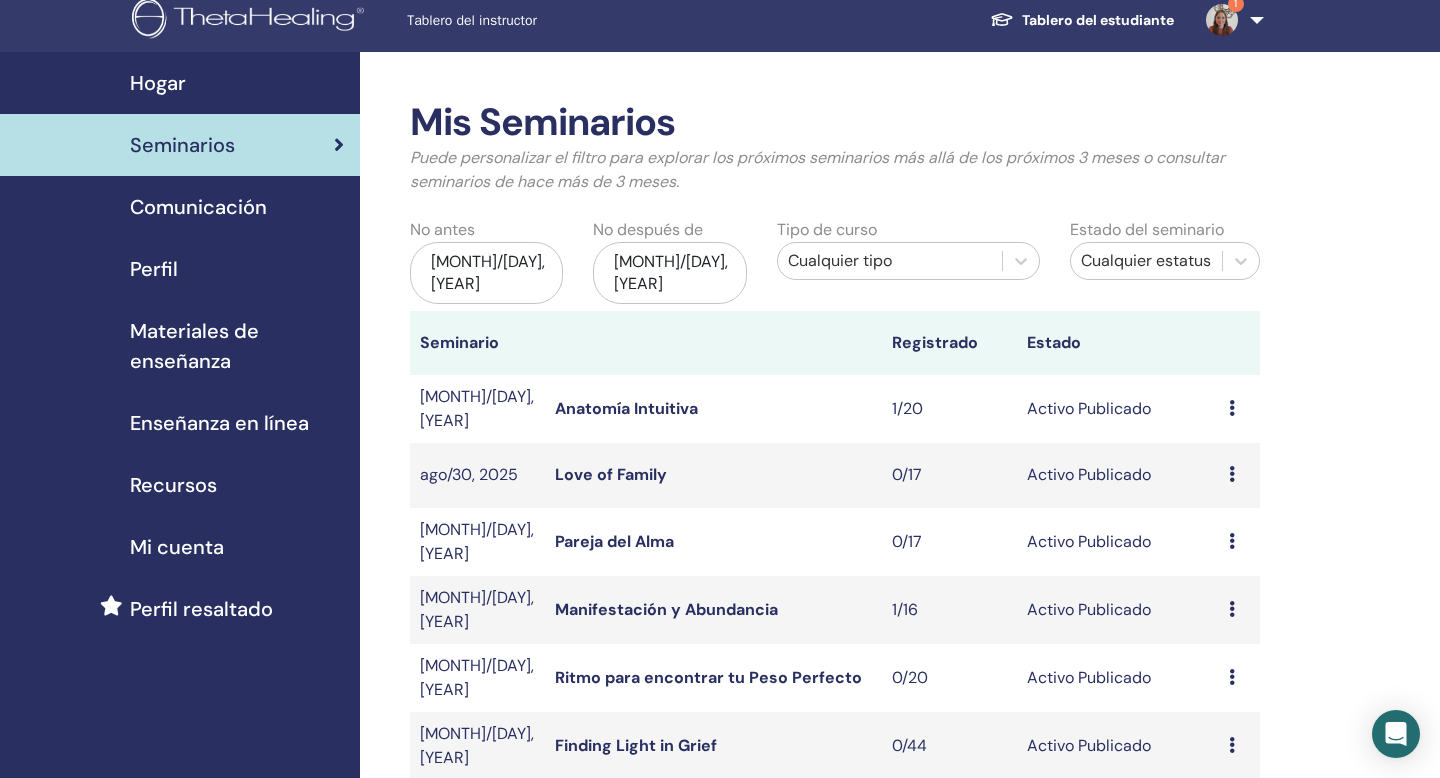 scroll, scrollTop: 0, scrollLeft: 0, axis: both 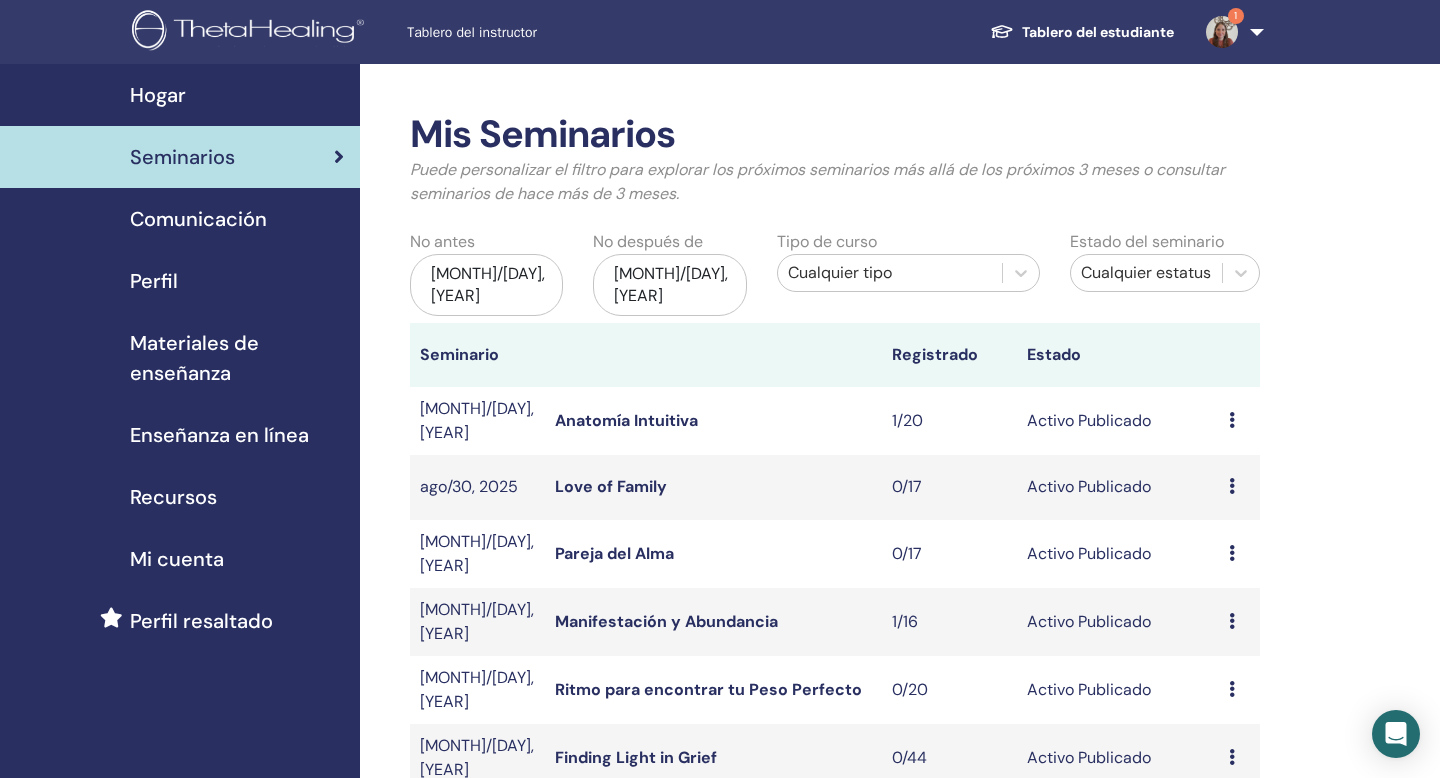 click on "oct/11, 2025" at bounding box center (669, 285) 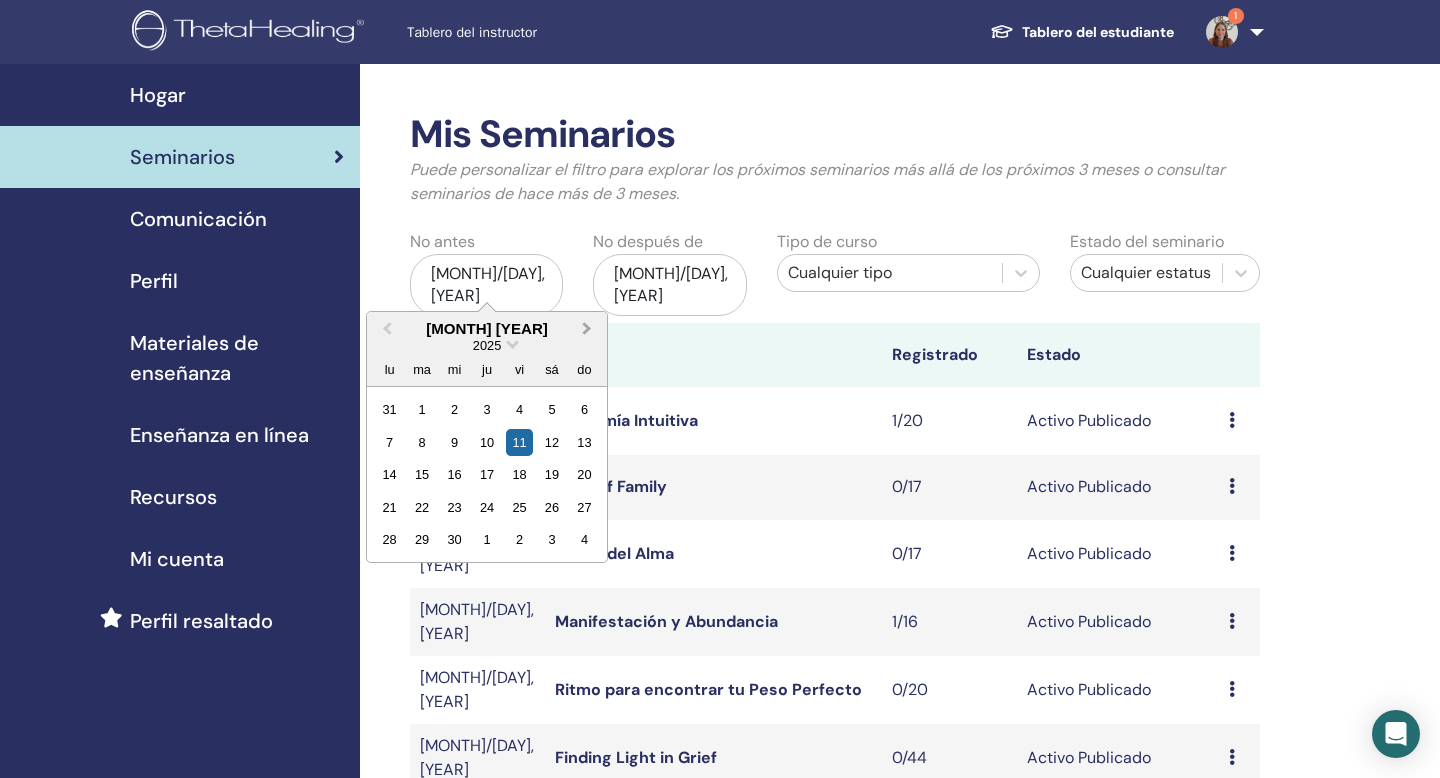 click on "Next Month" at bounding box center [589, 330] 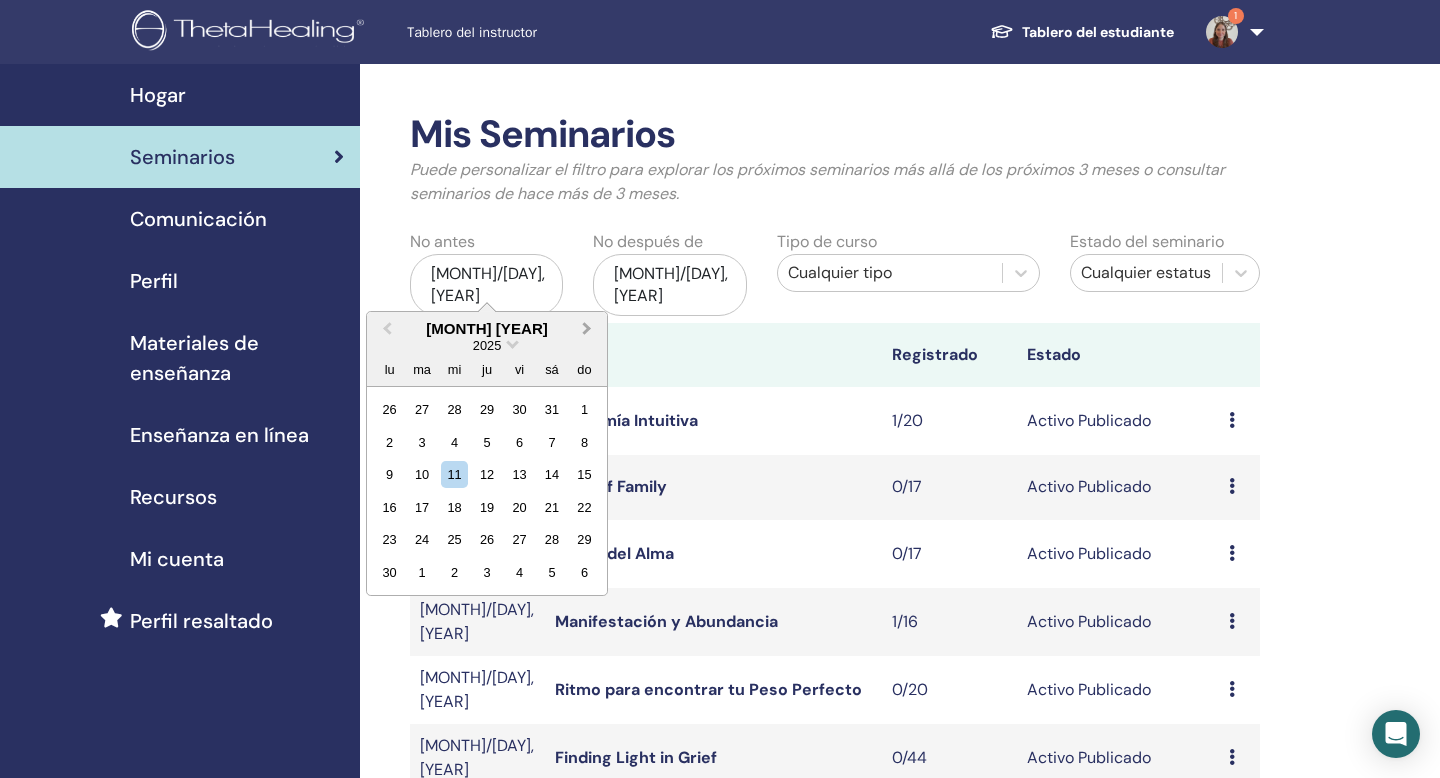 click on "Next Month" at bounding box center [589, 330] 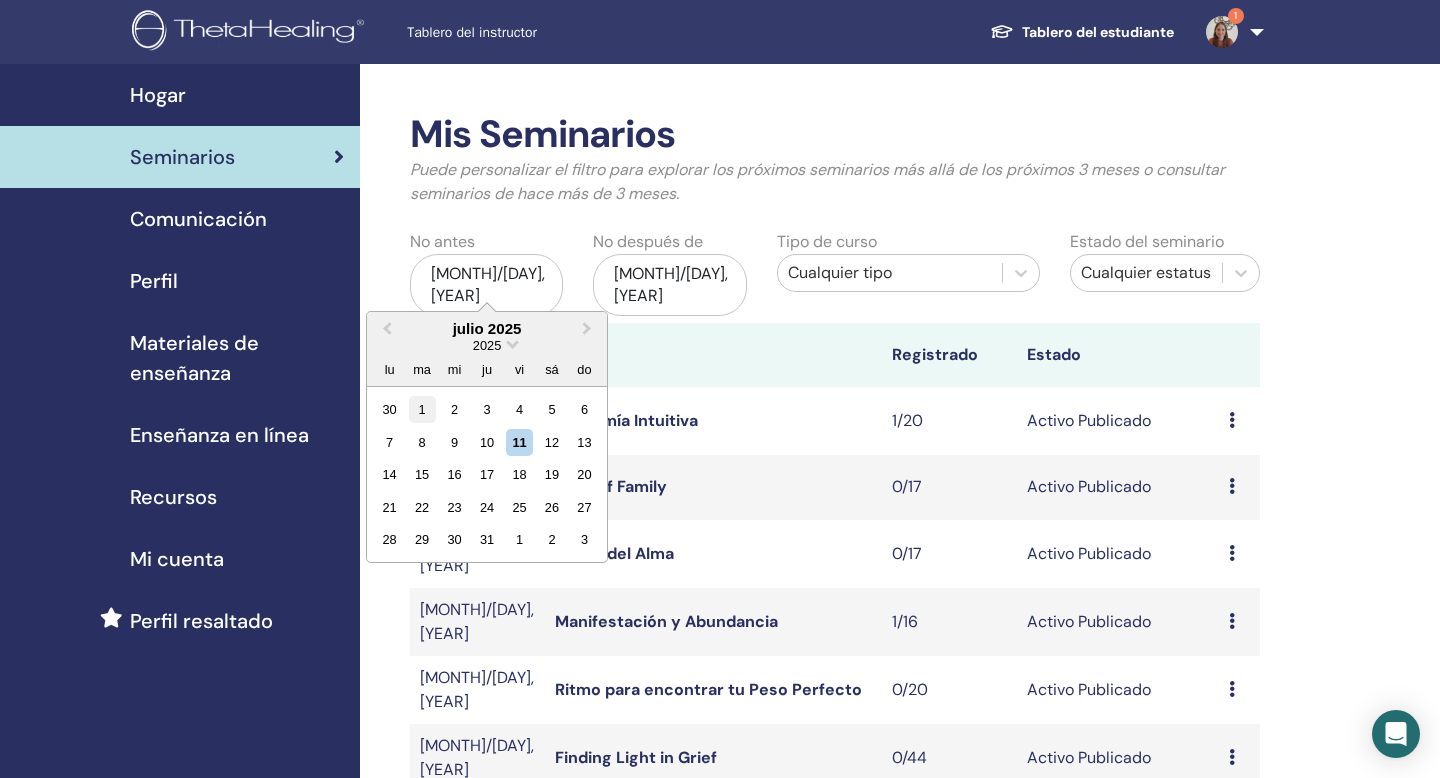 click on "1" at bounding box center (422, 409) 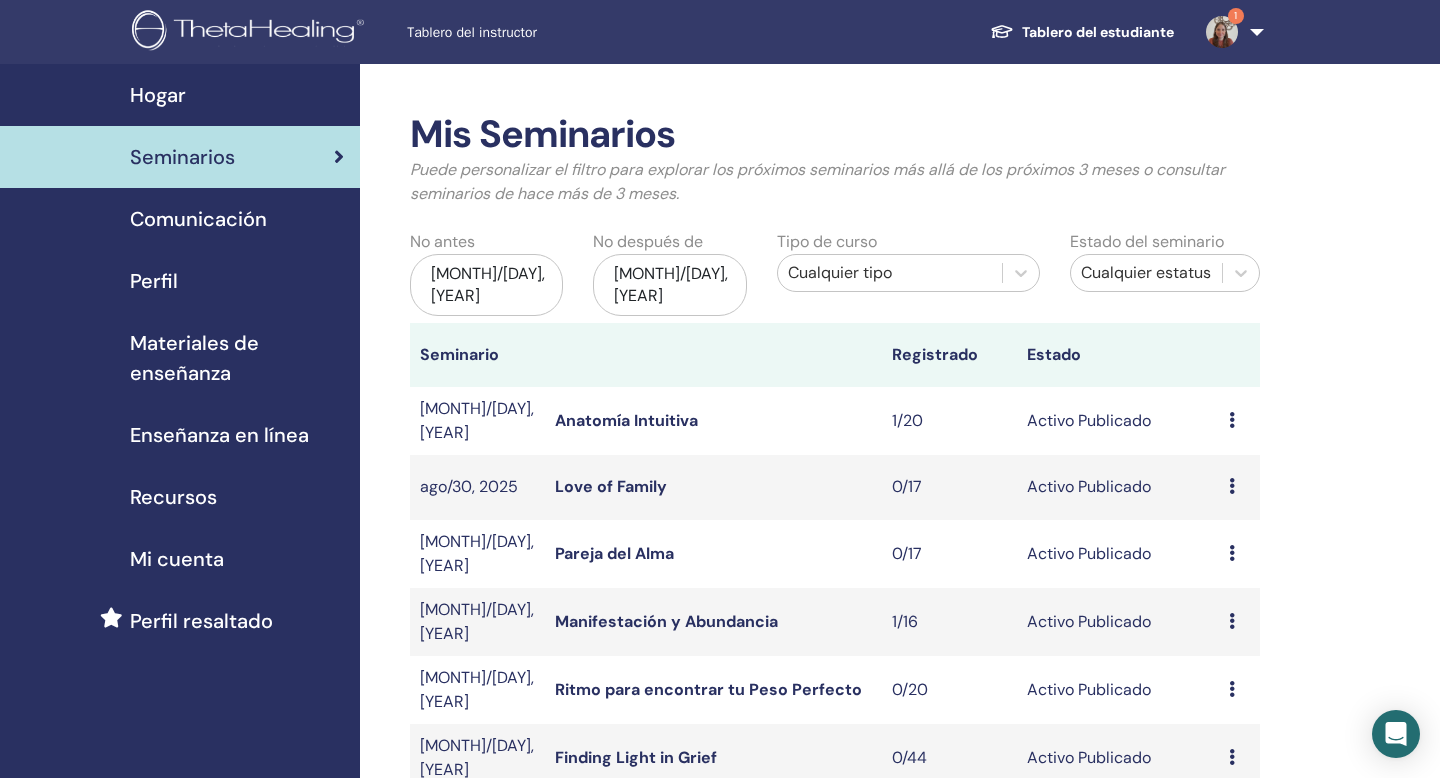 click on "oct/11, 2025" at bounding box center (669, 285) 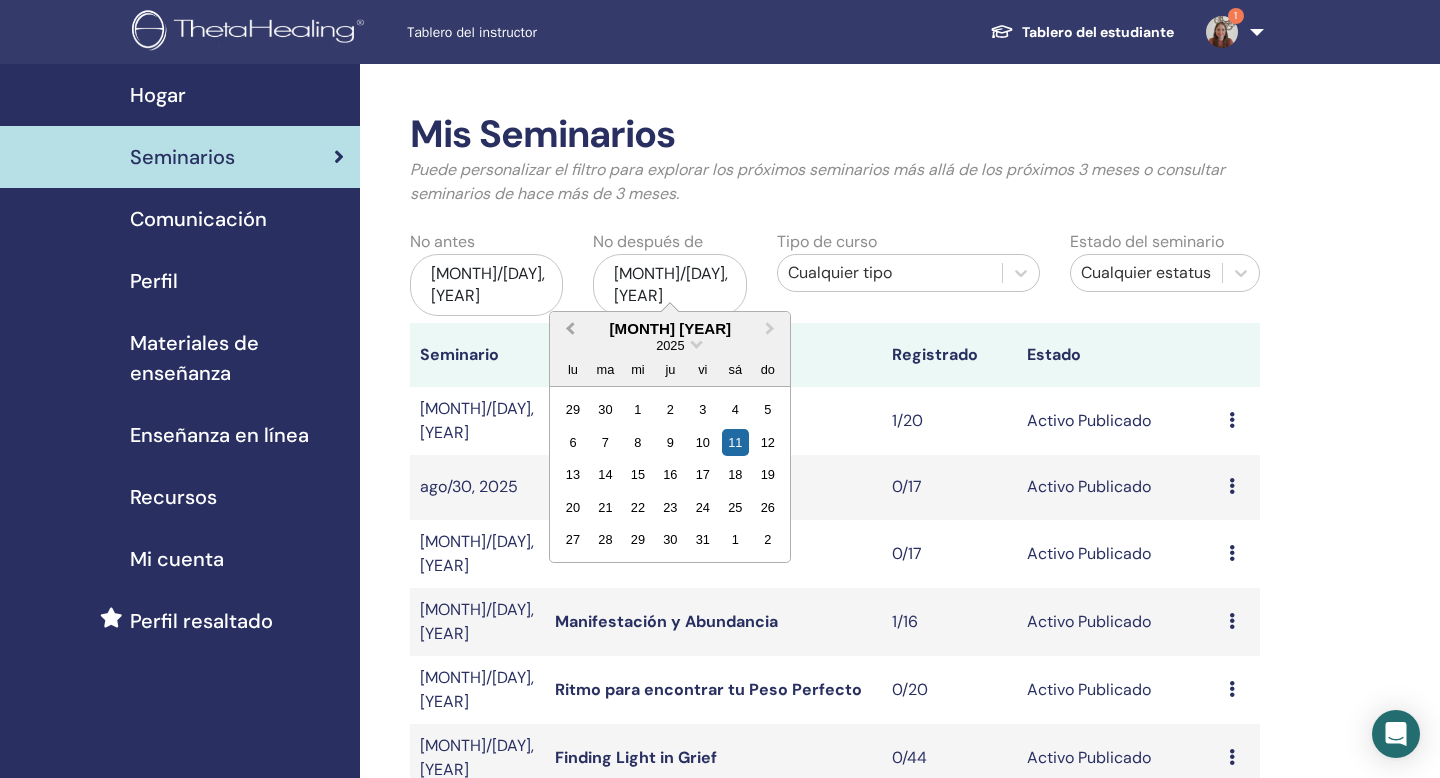 click on "Previous Month" at bounding box center (570, 328) 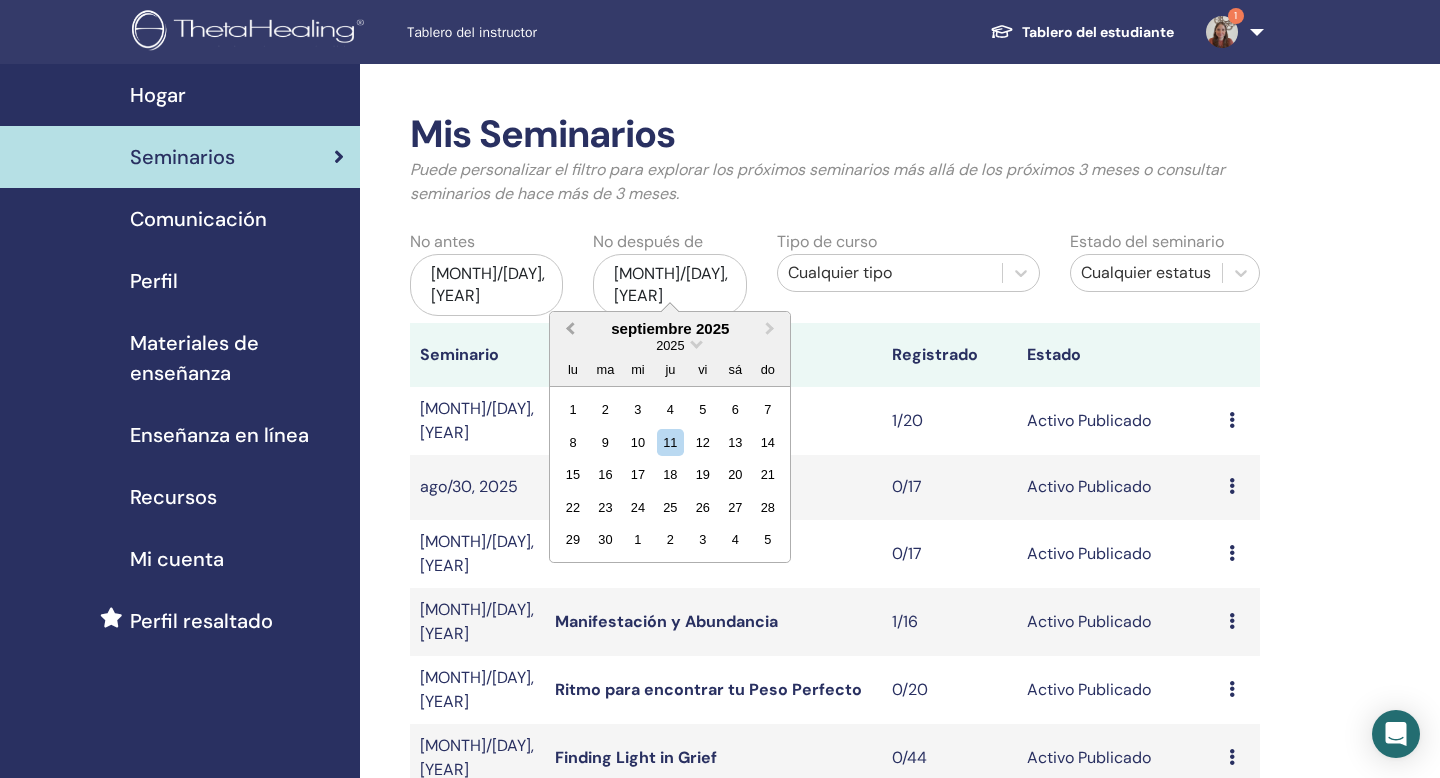 click on "Previous Month" at bounding box center [570, 328] 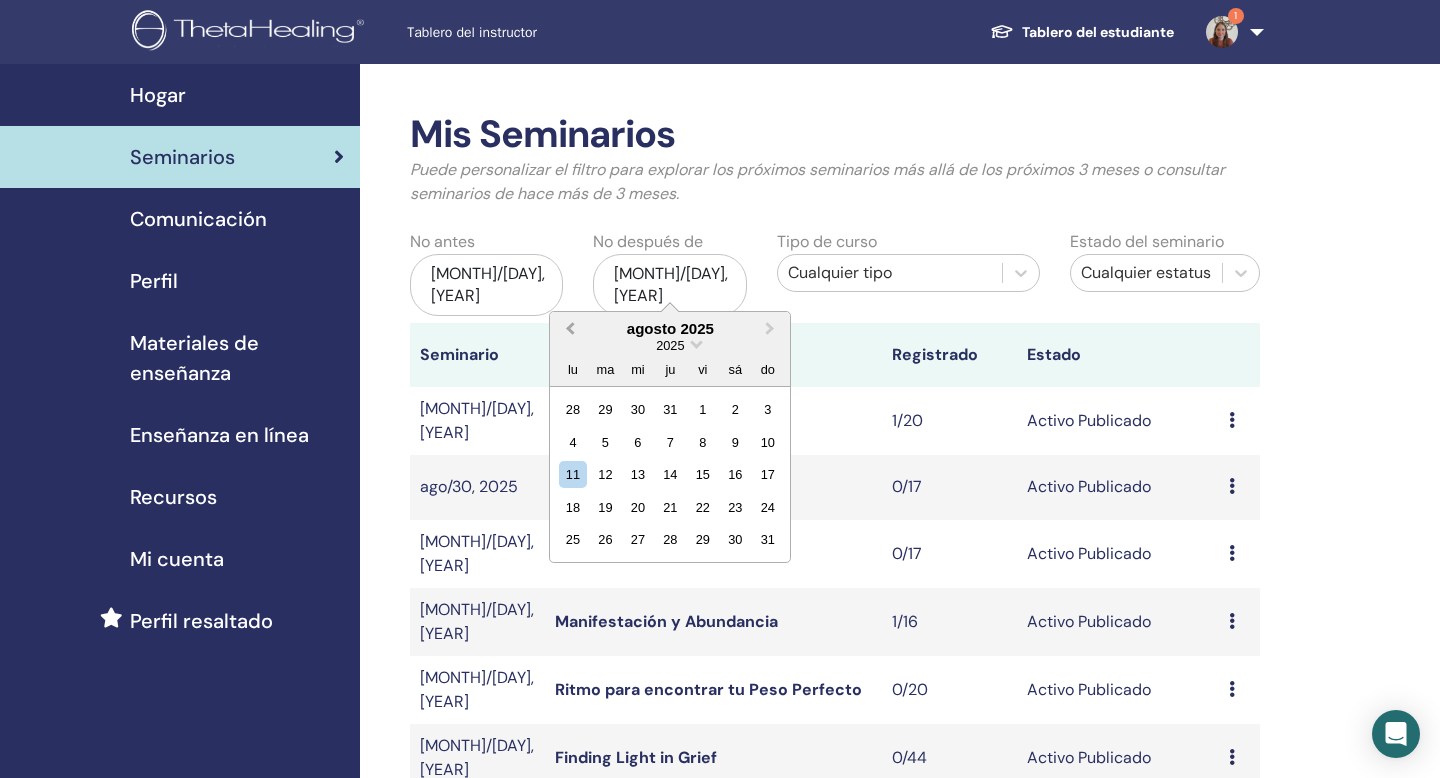 click on "Previous Month" at bounding box center [570, 328] 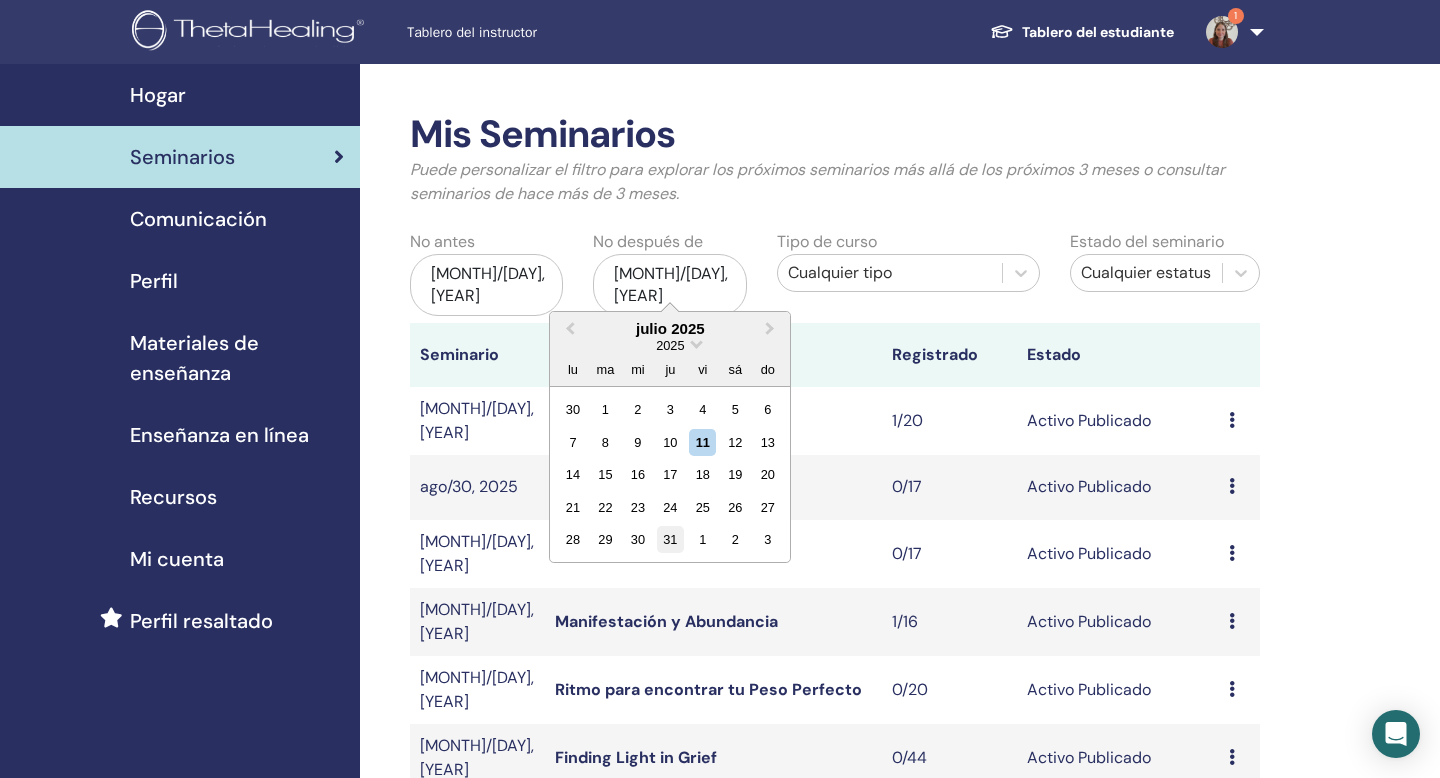 click on "31" at bounding box center [670, 539] 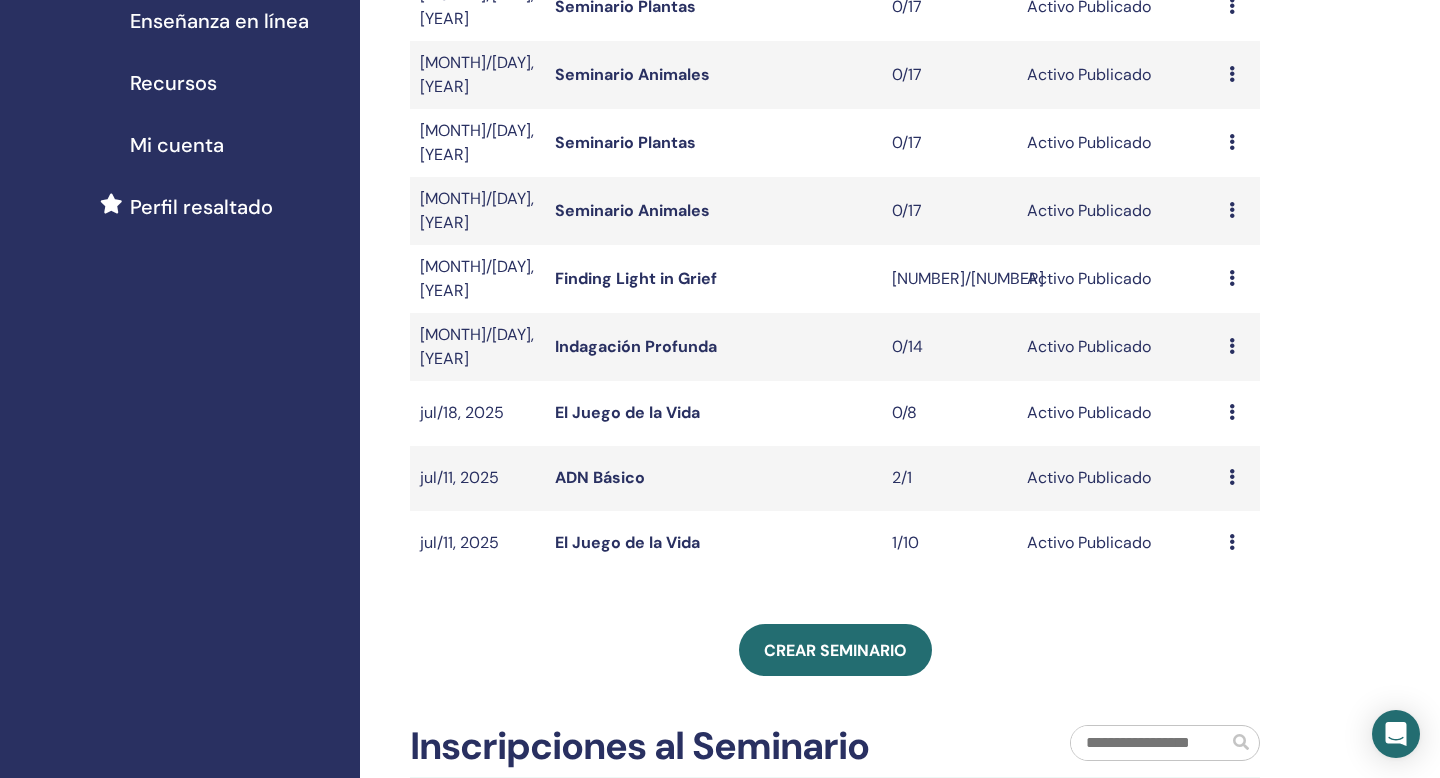 scroll, scrollTop: 415, scrollLeft: 0, axis: vertical 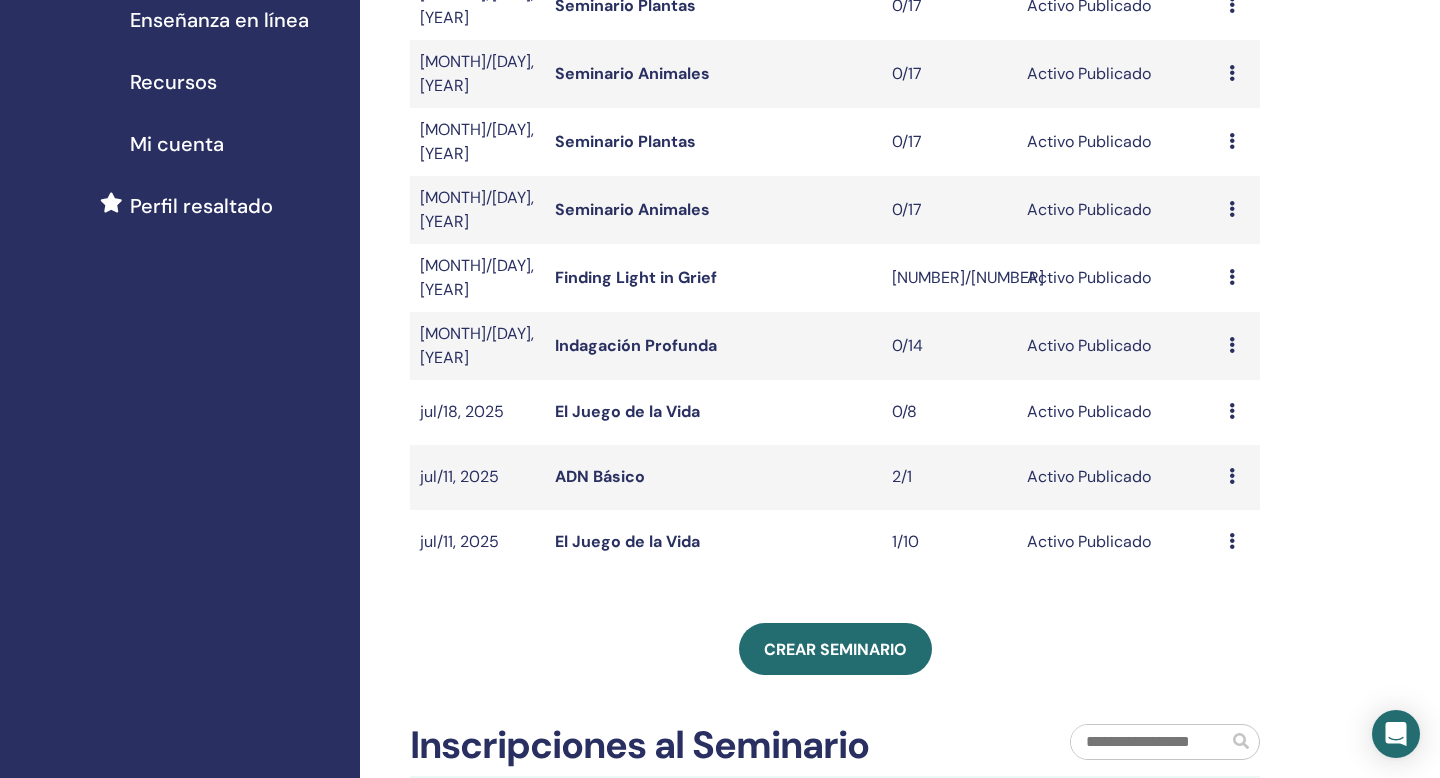 click at bounding box center (1232, 345) 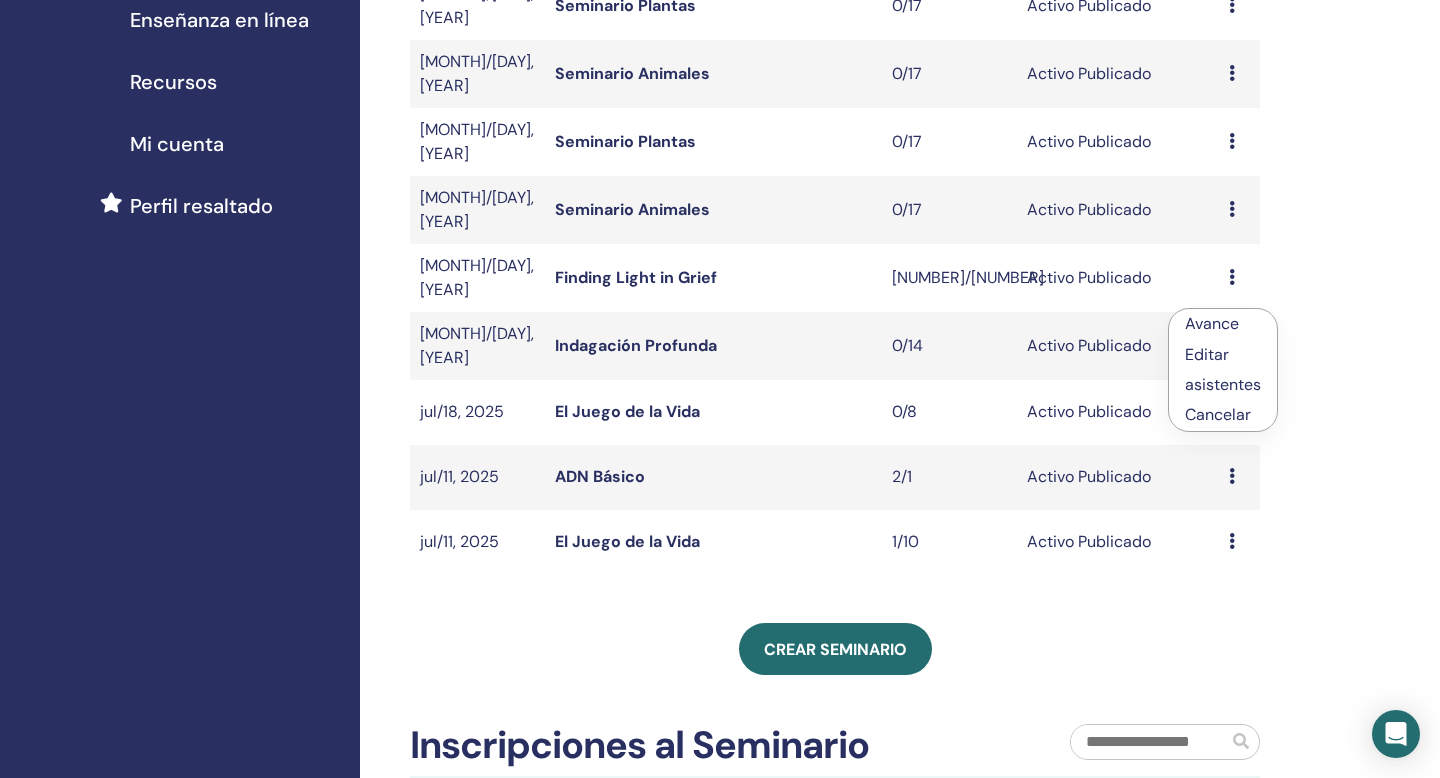 click on "asistentes" at bounding box center [1223, 384] 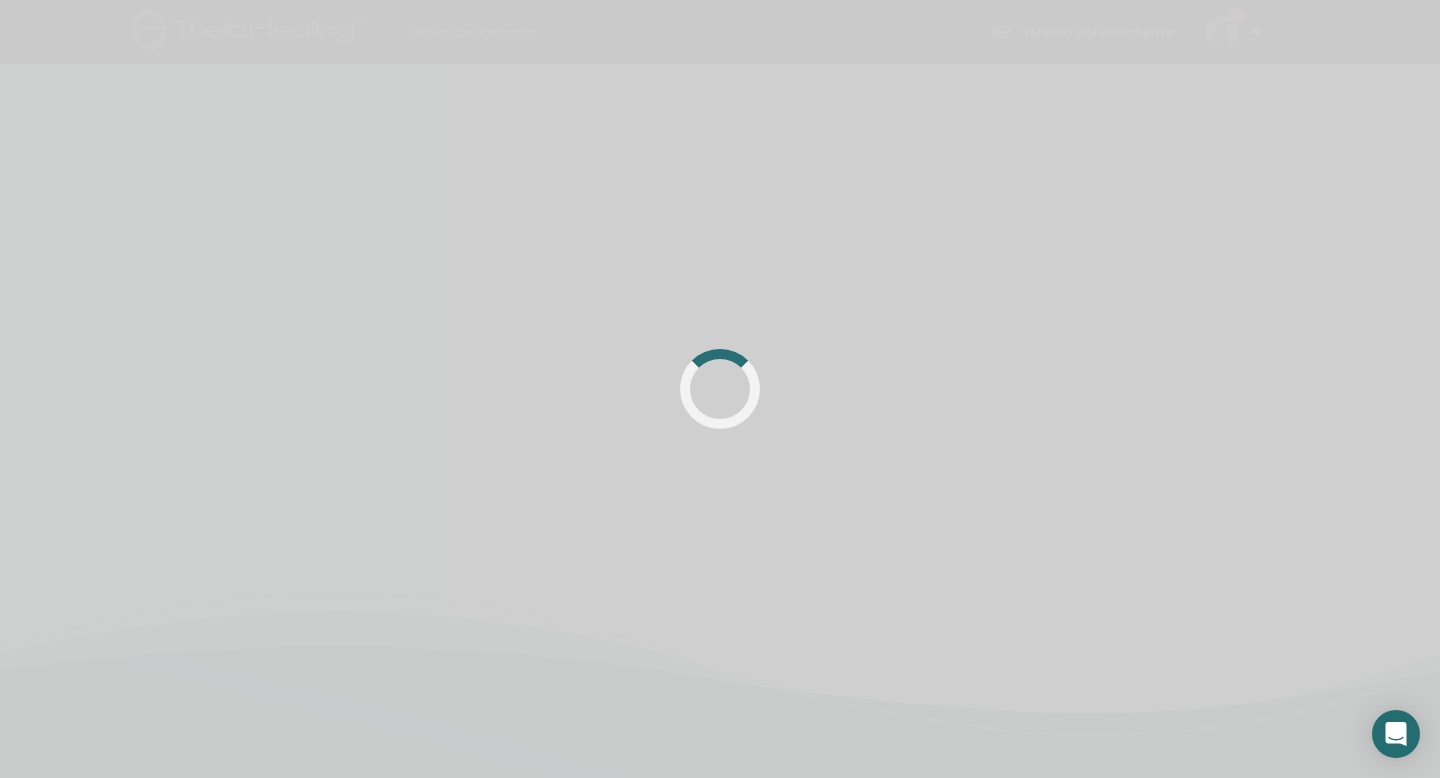 scroll, scrollTop: 0, scrollLeft: 0, axis: both 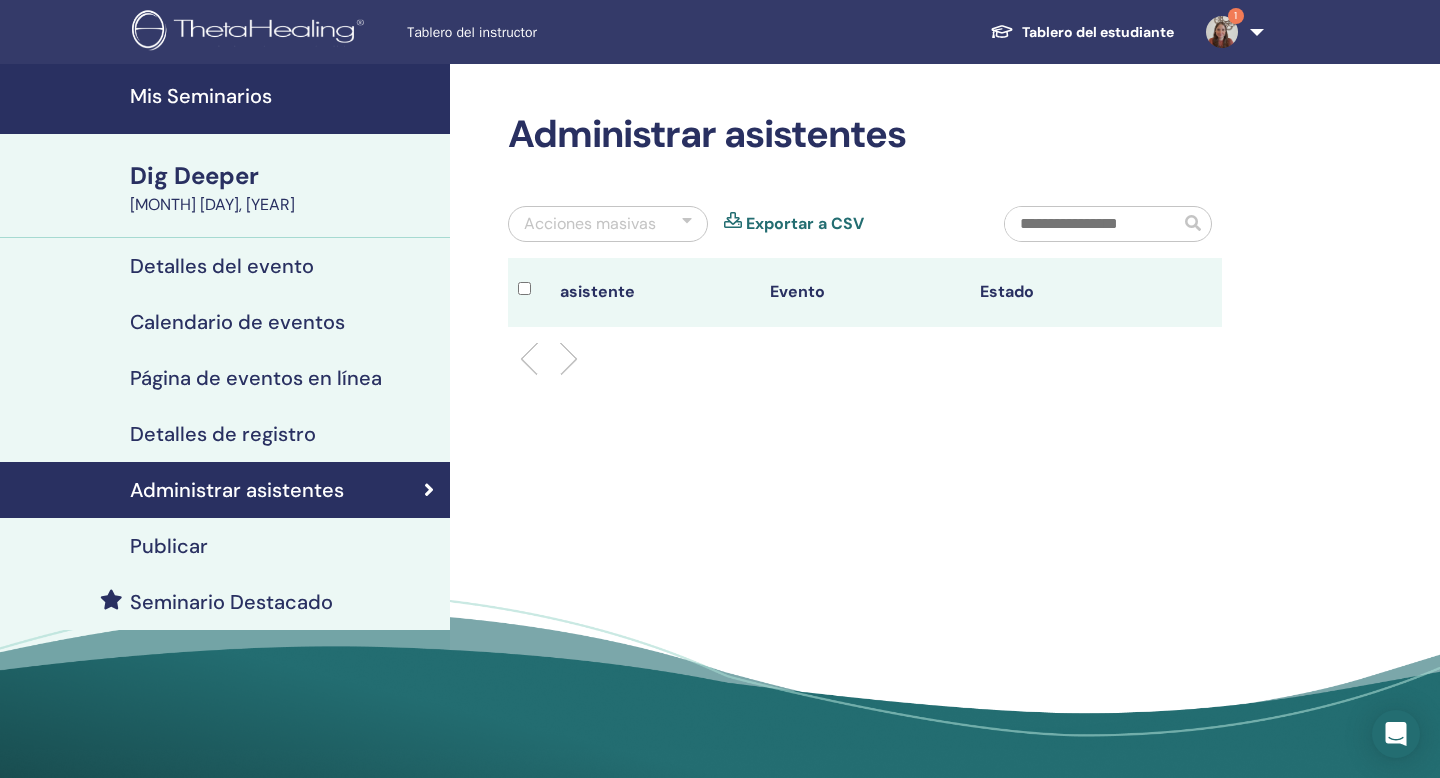 click on "Detalles del evento" at bounding box center (222, 266) 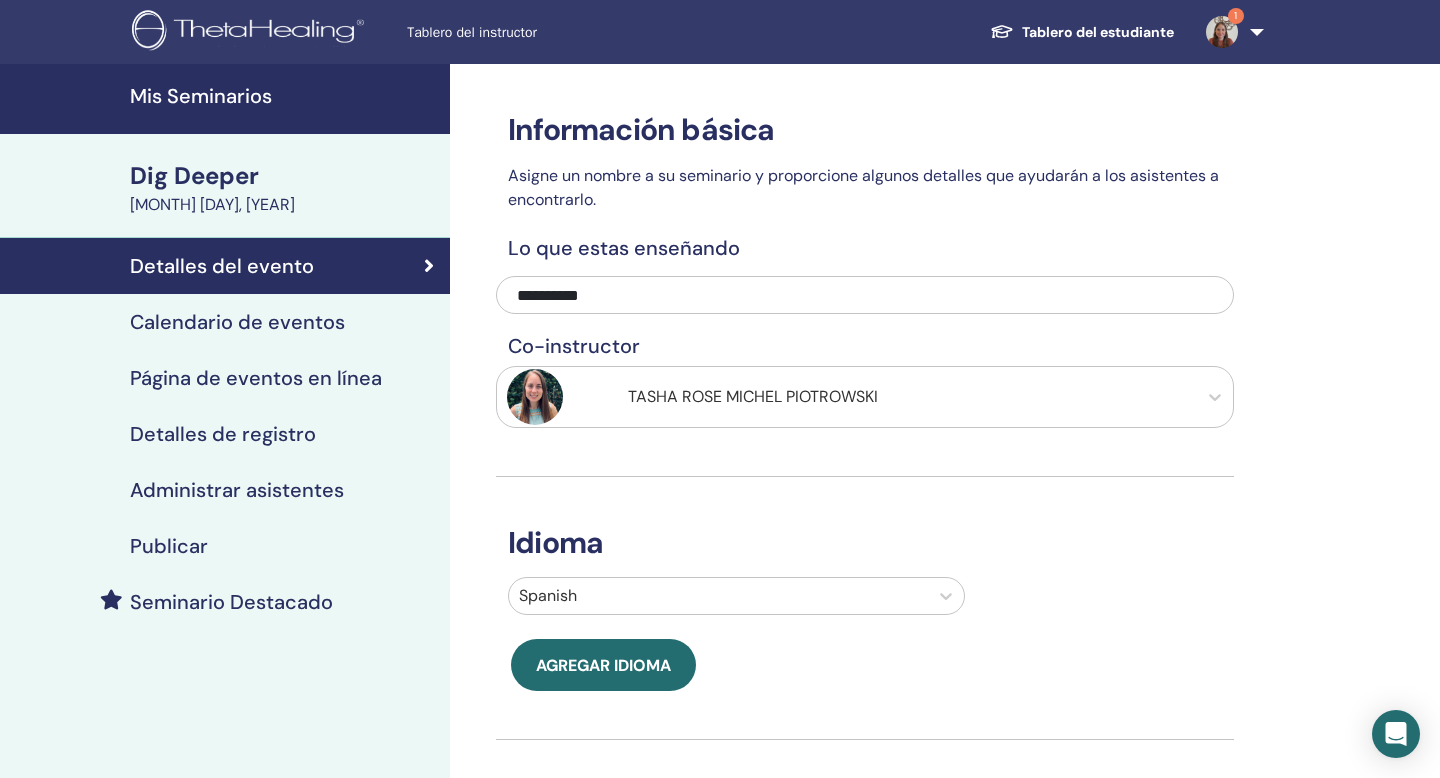 click on "Calendario de eventos" at bounding box center (237, 322) 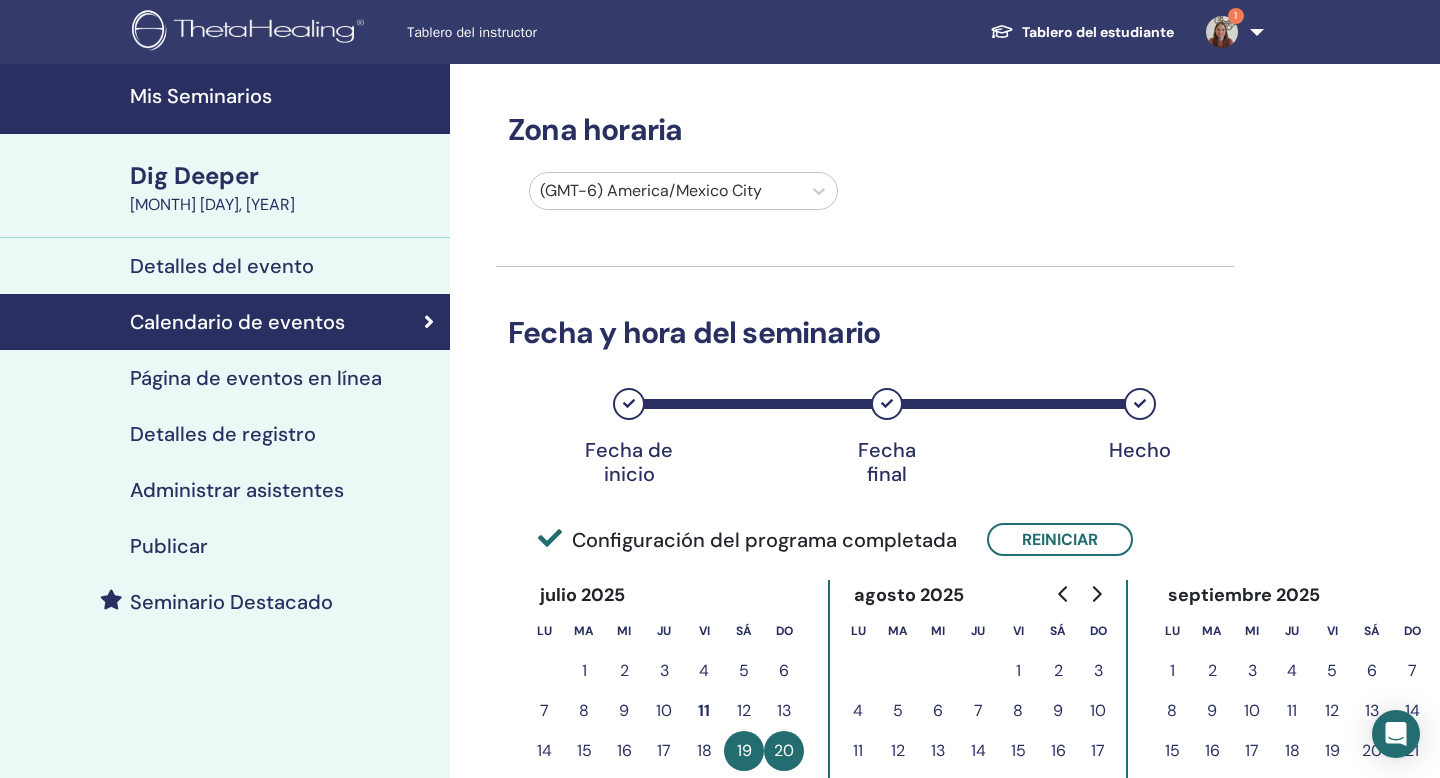 click on "Página de eventos en línea" at bounding box center [256, 378] 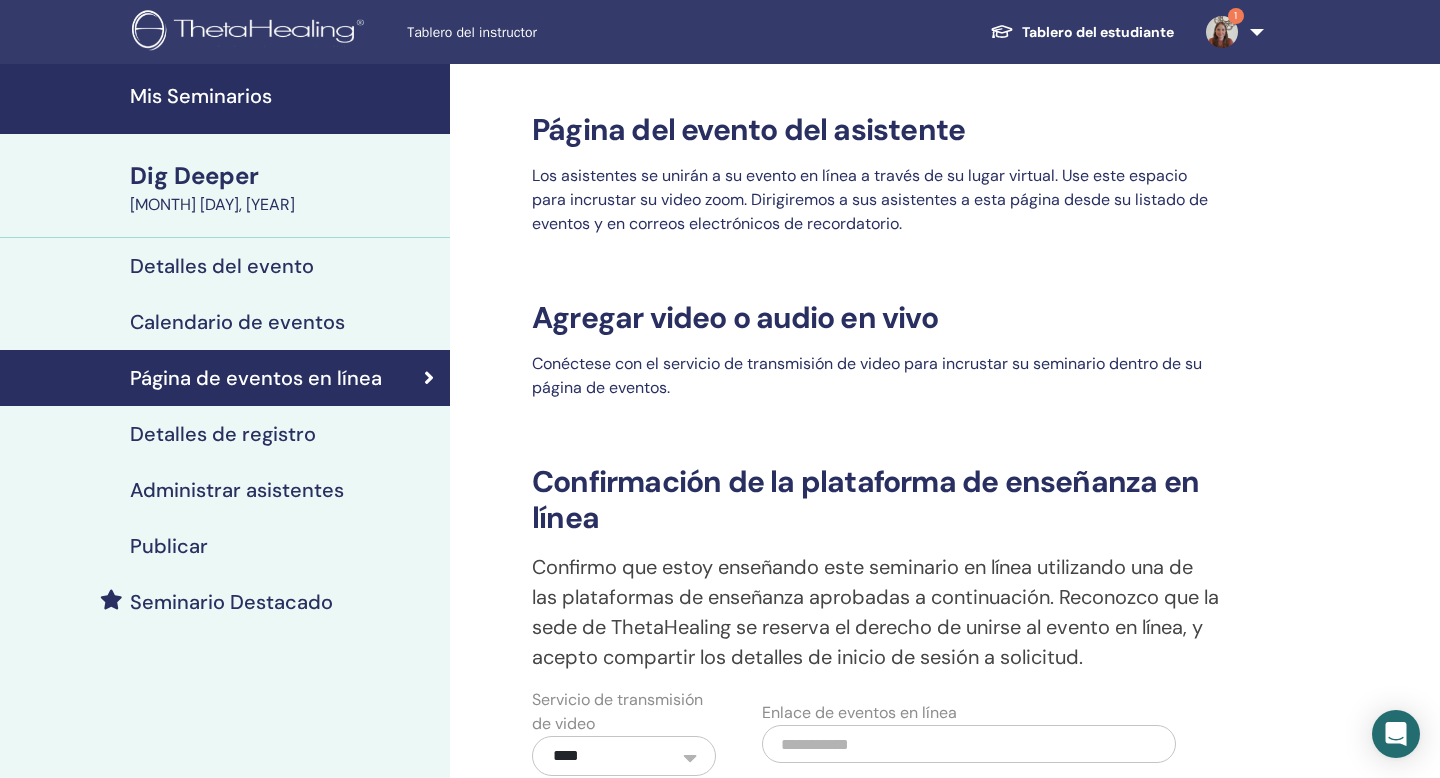 click on "Detalles de registro" at bounding box center (223, 434) 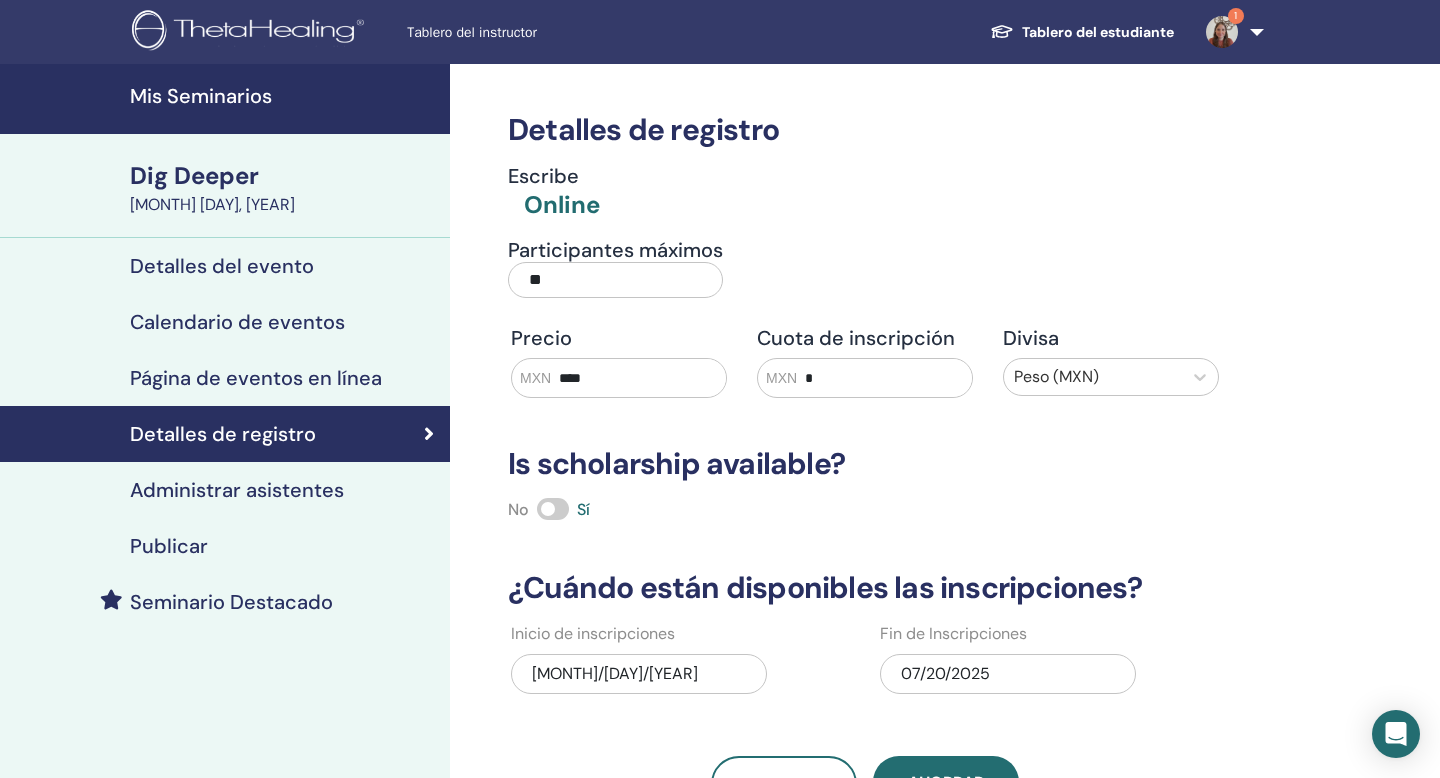 click on "**" at bounding box center [615, 280] 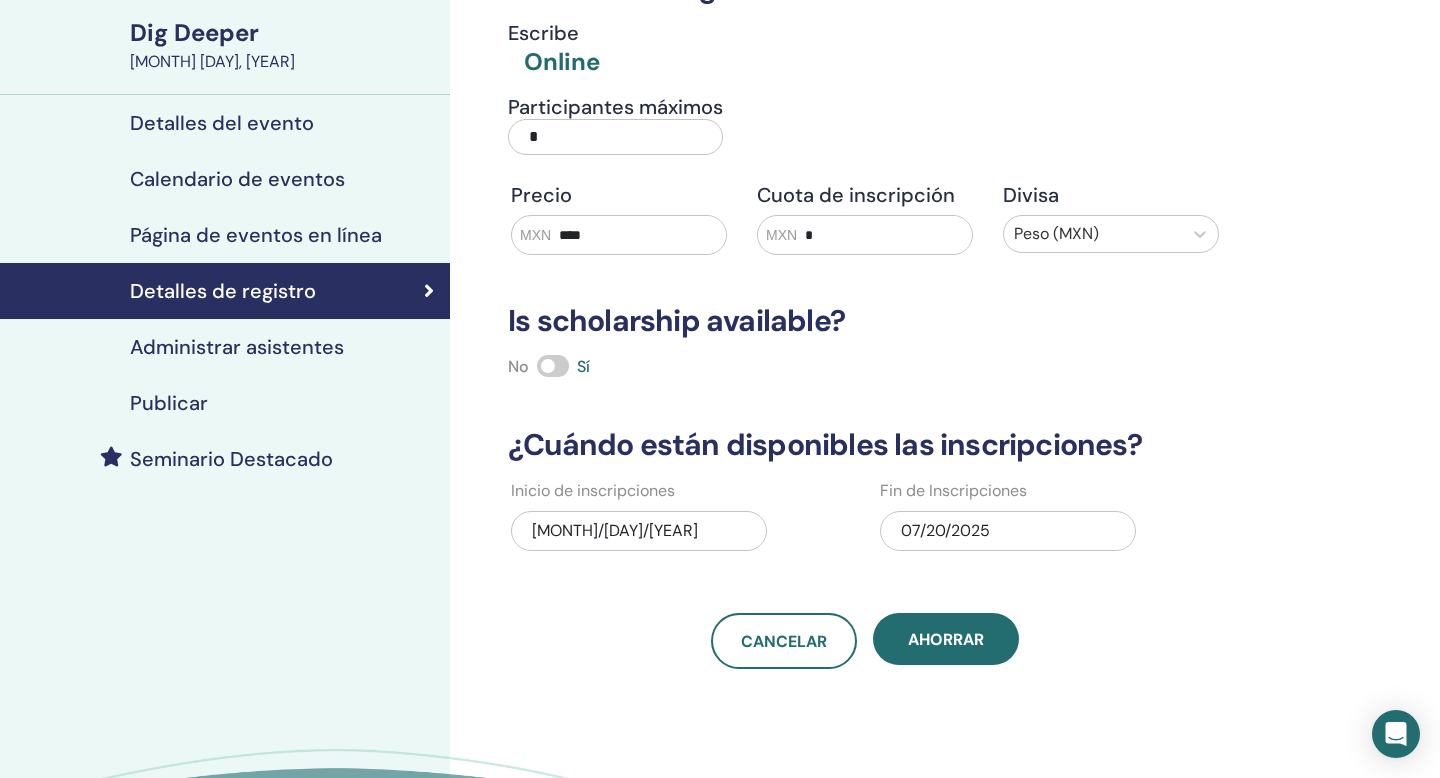 scroll, scrollTop: 195, scrollLeft: 0, axis: vertical 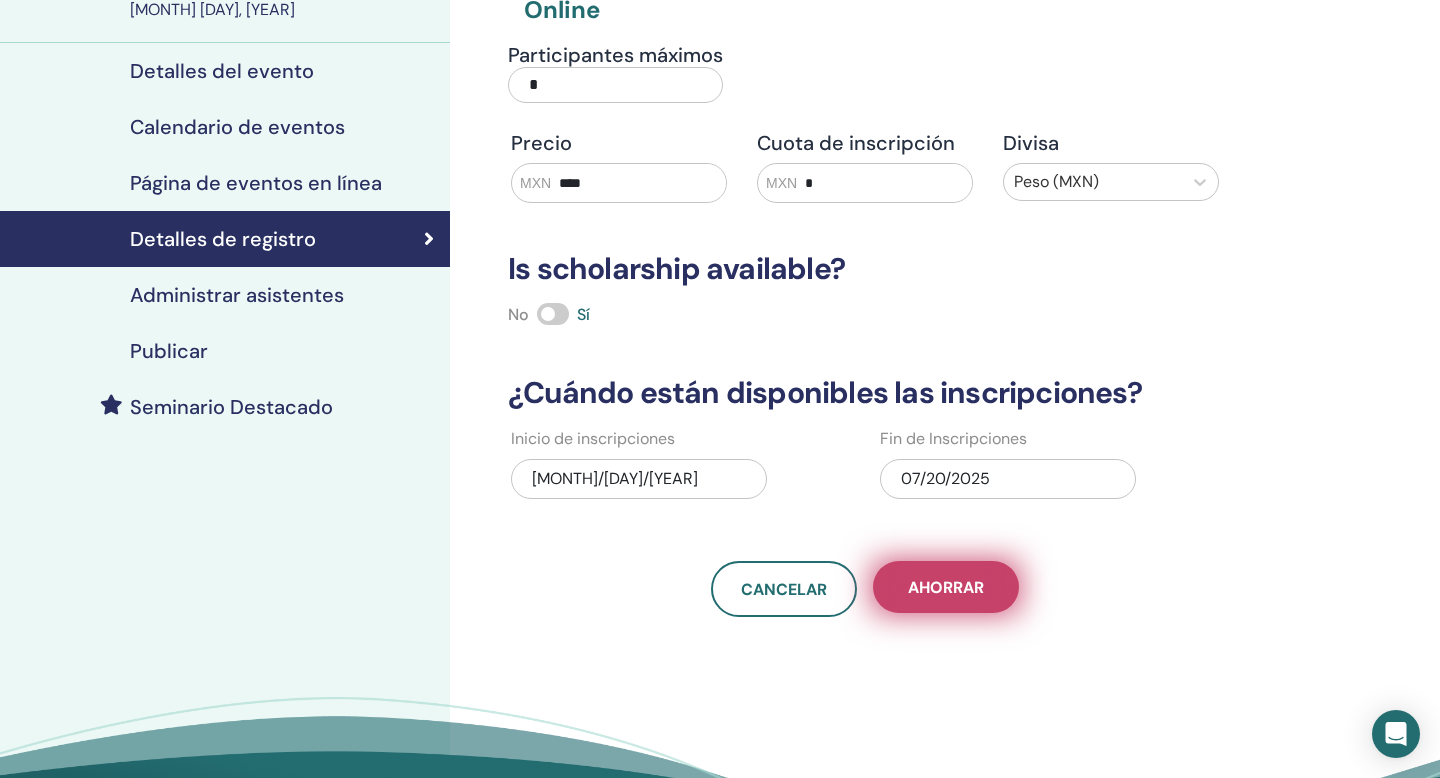 type on "*" 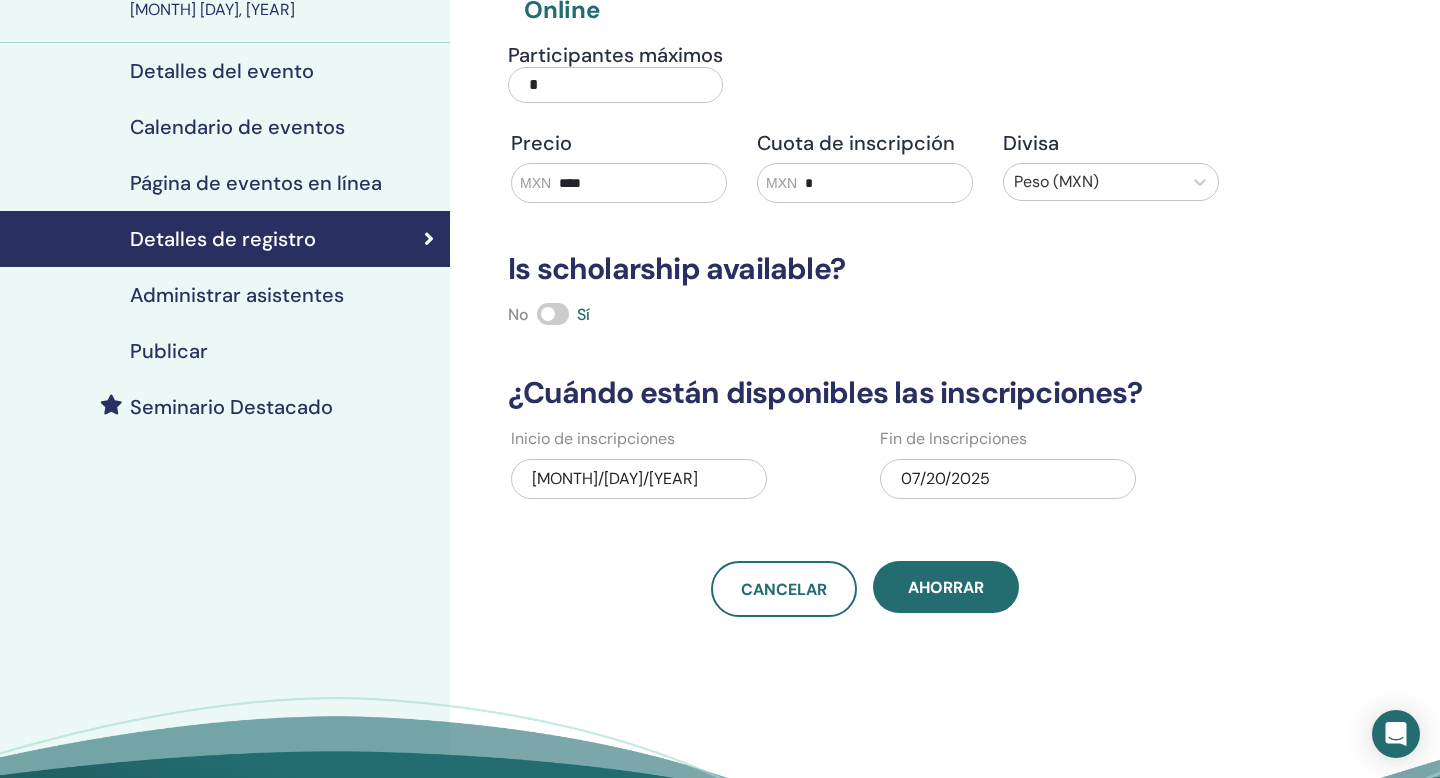 click at bounding box center (553, 314) 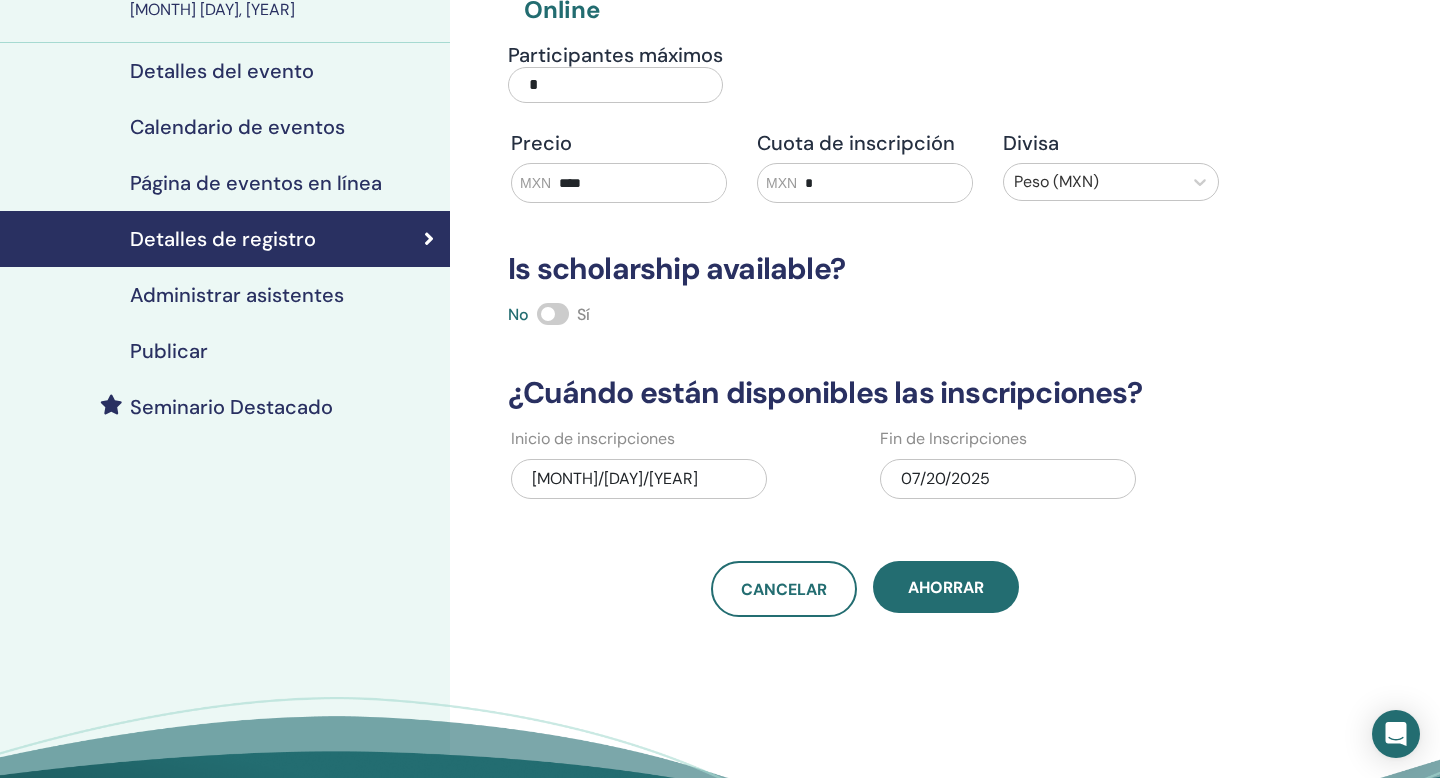 click on "Publicar" at bounding box center [225, 351] 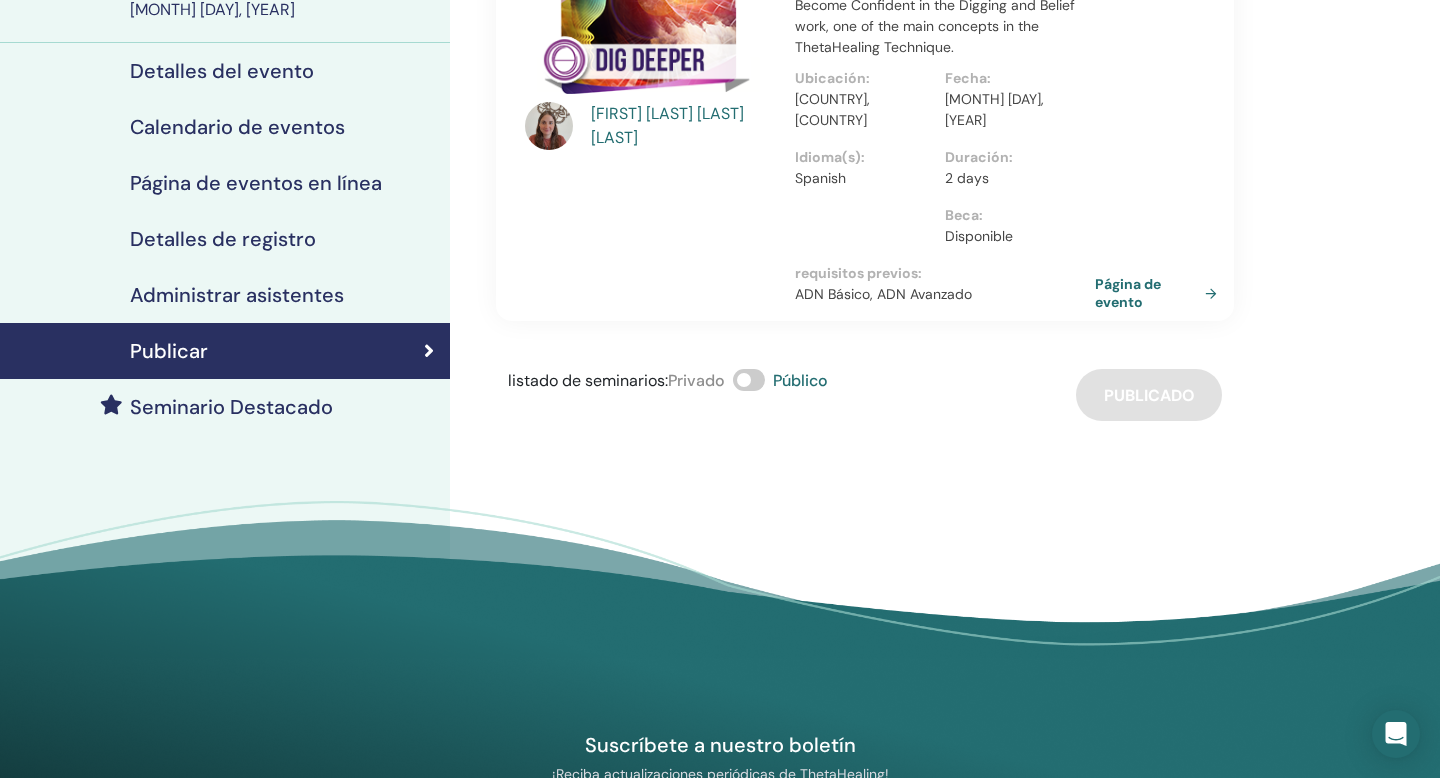 click at bounding box center (749, 380) 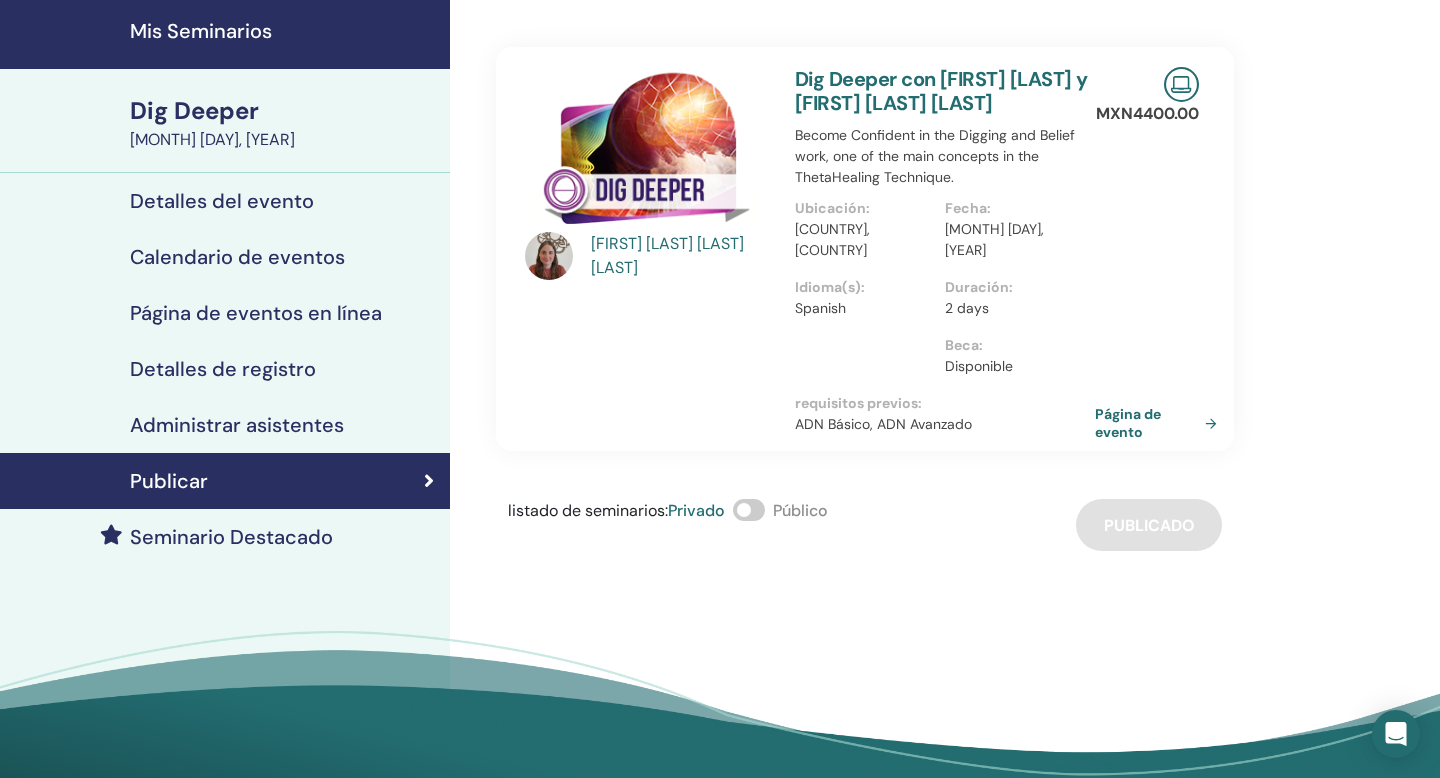 scroll, scrollTop: 0, scrollLeft: 0, axis: both 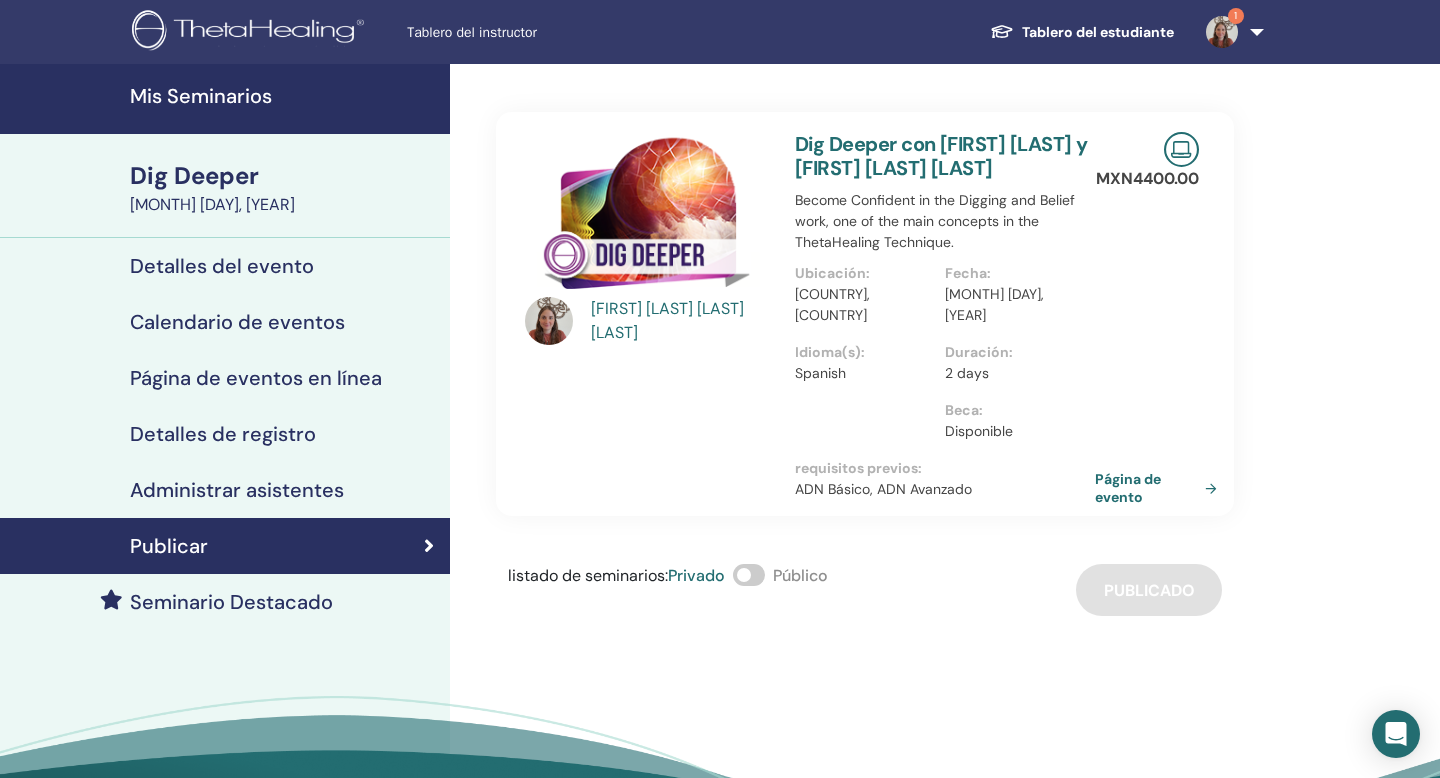 click on "Mis Seminarios" at bounding box center [284, 96] 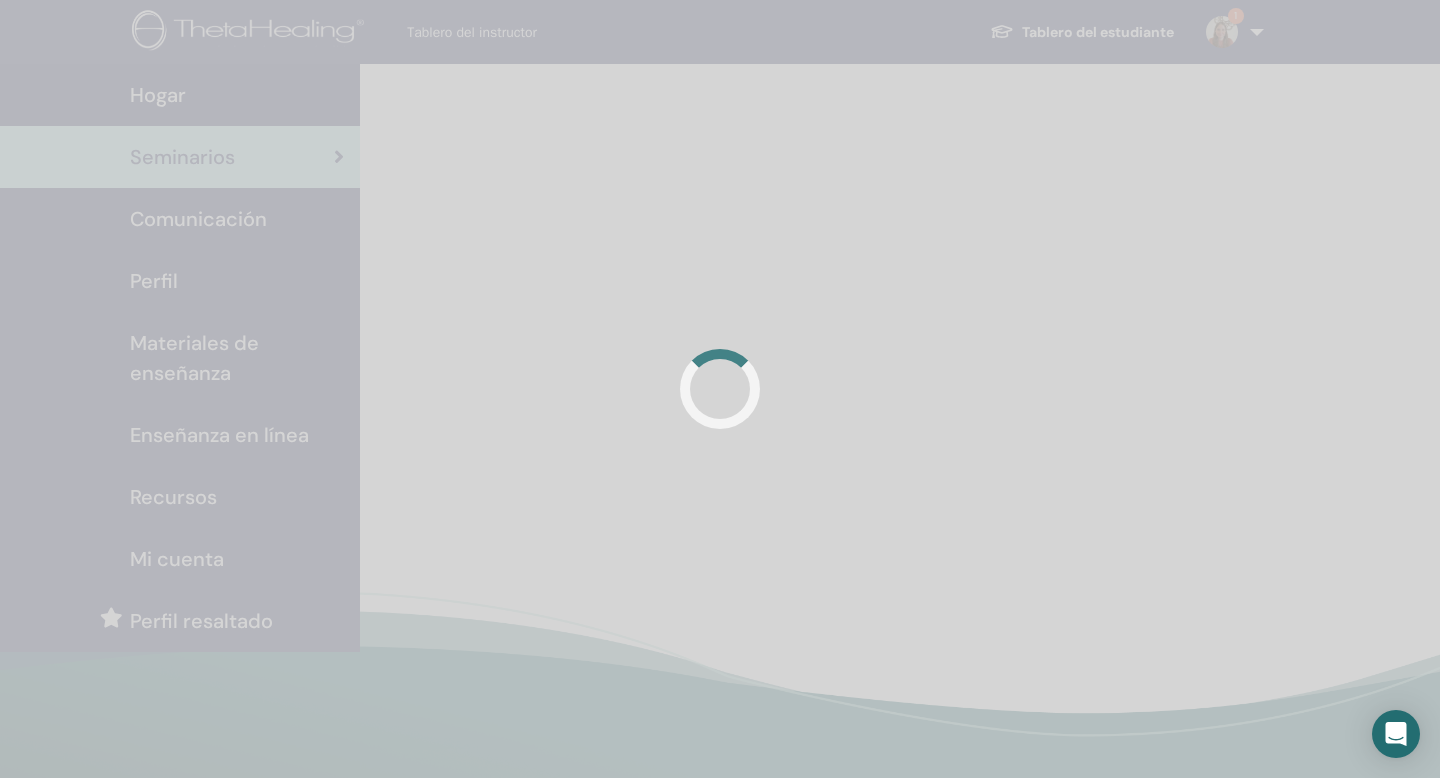 scroll, scrollTop: 0, scrollLeft: 0, axis: both 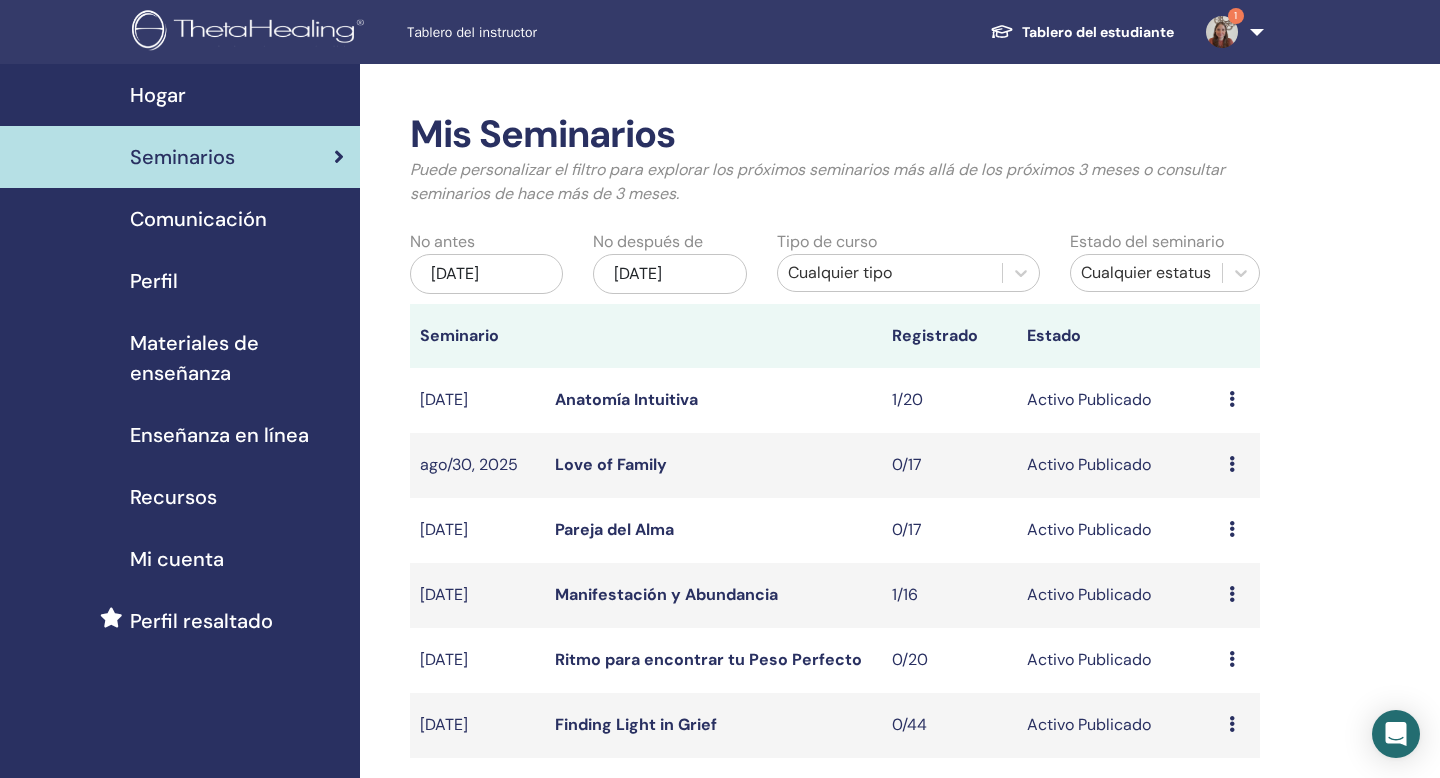 click on "[DATE]" at bounding box center [486, 274] 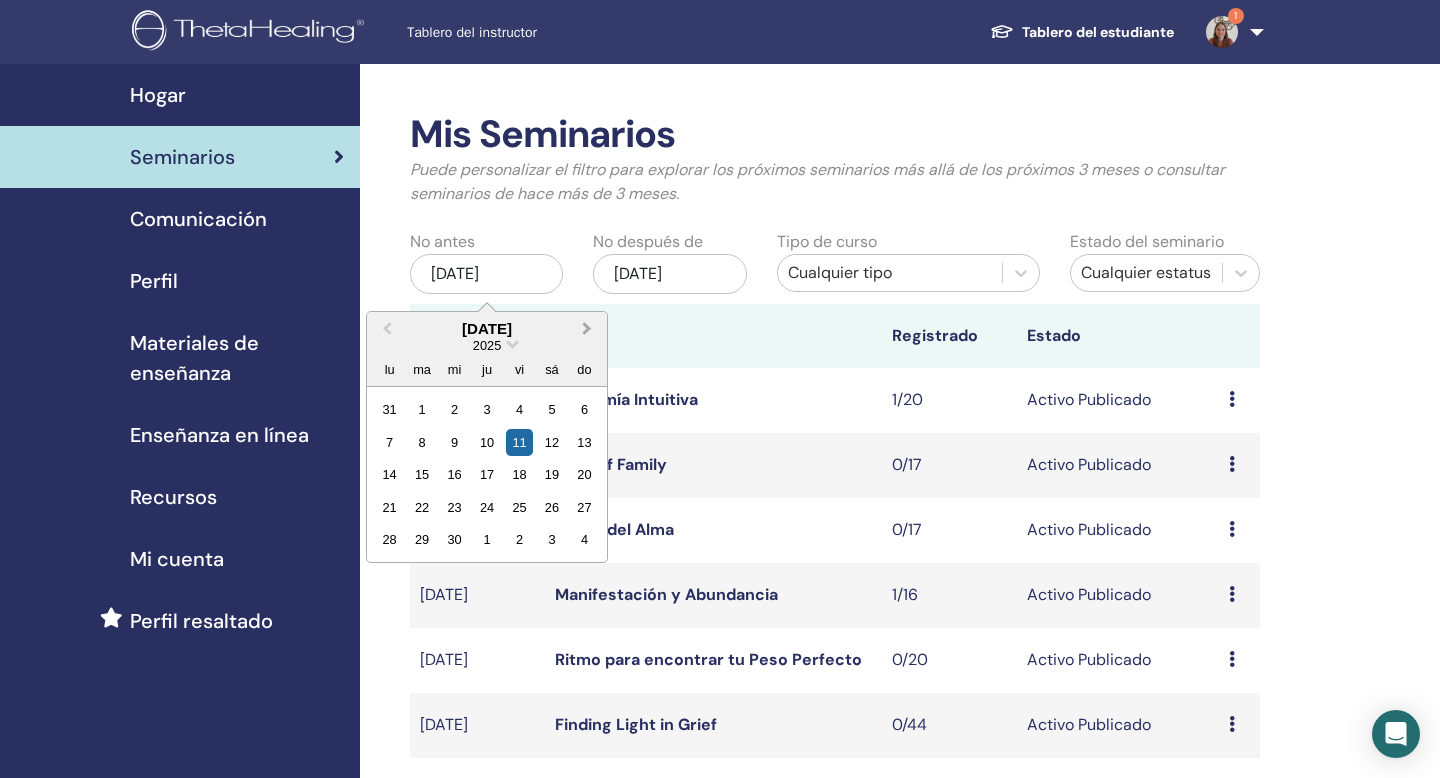 click on "Next Month" at bounding box center [587, 328] 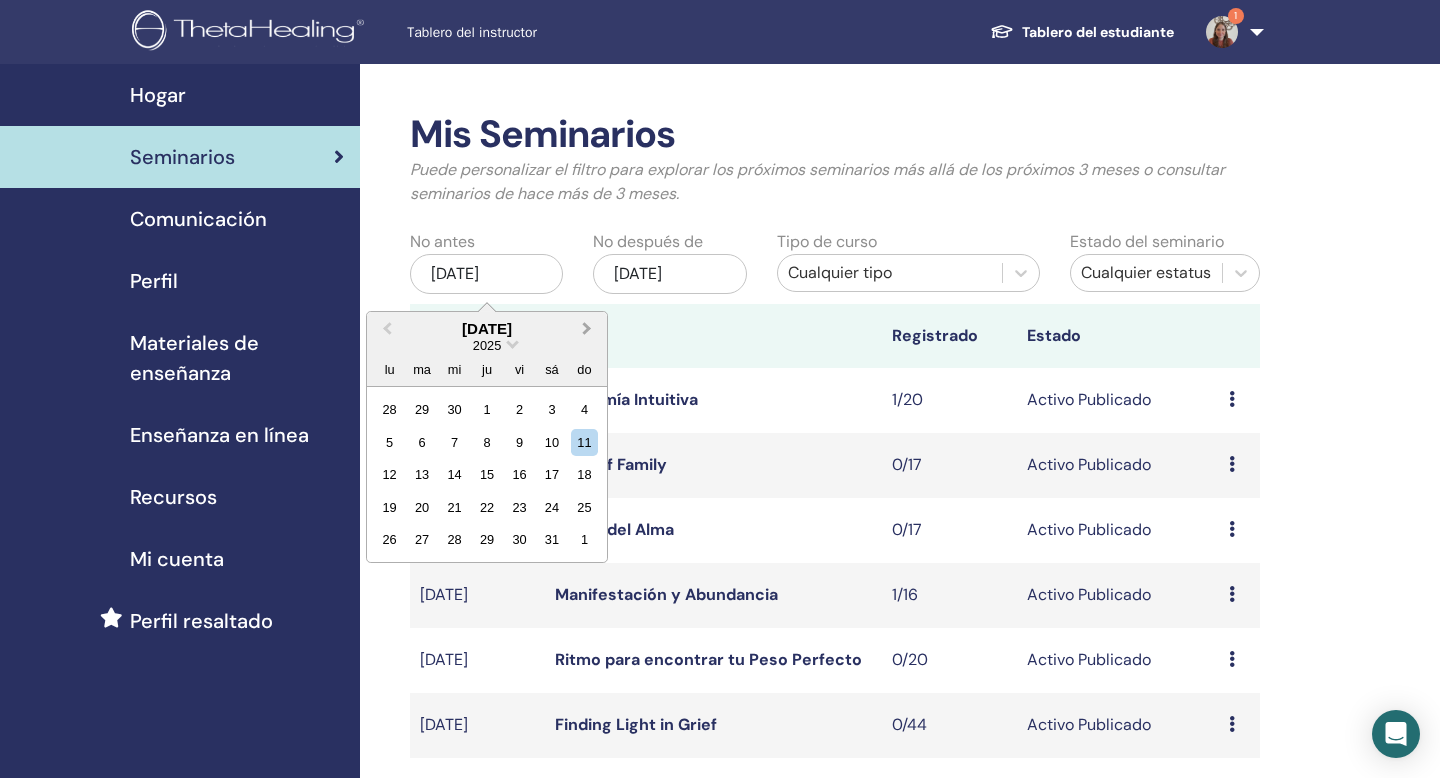 click on "Next Month" at bounding box center [587, 328] 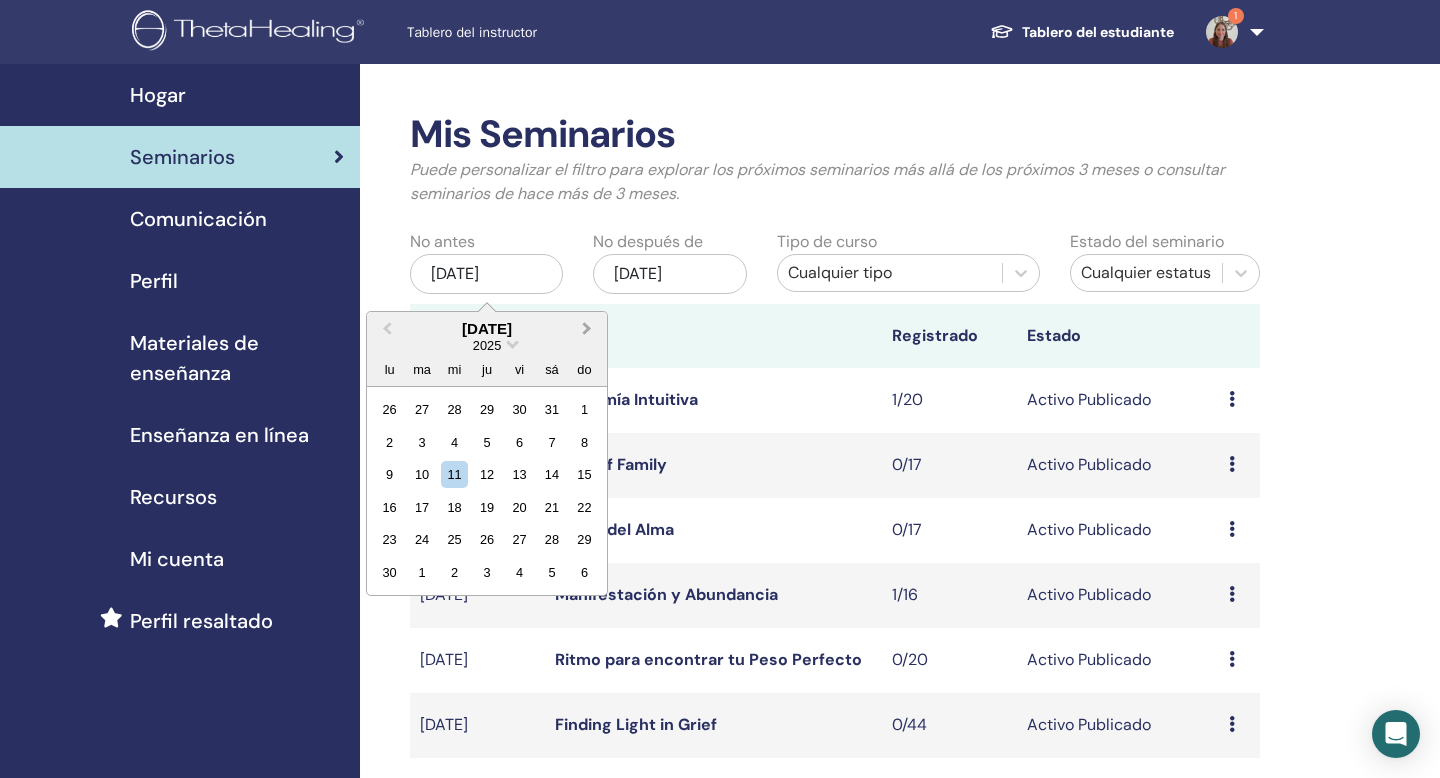 click on "Next Month" at bounding box center [587, 328] 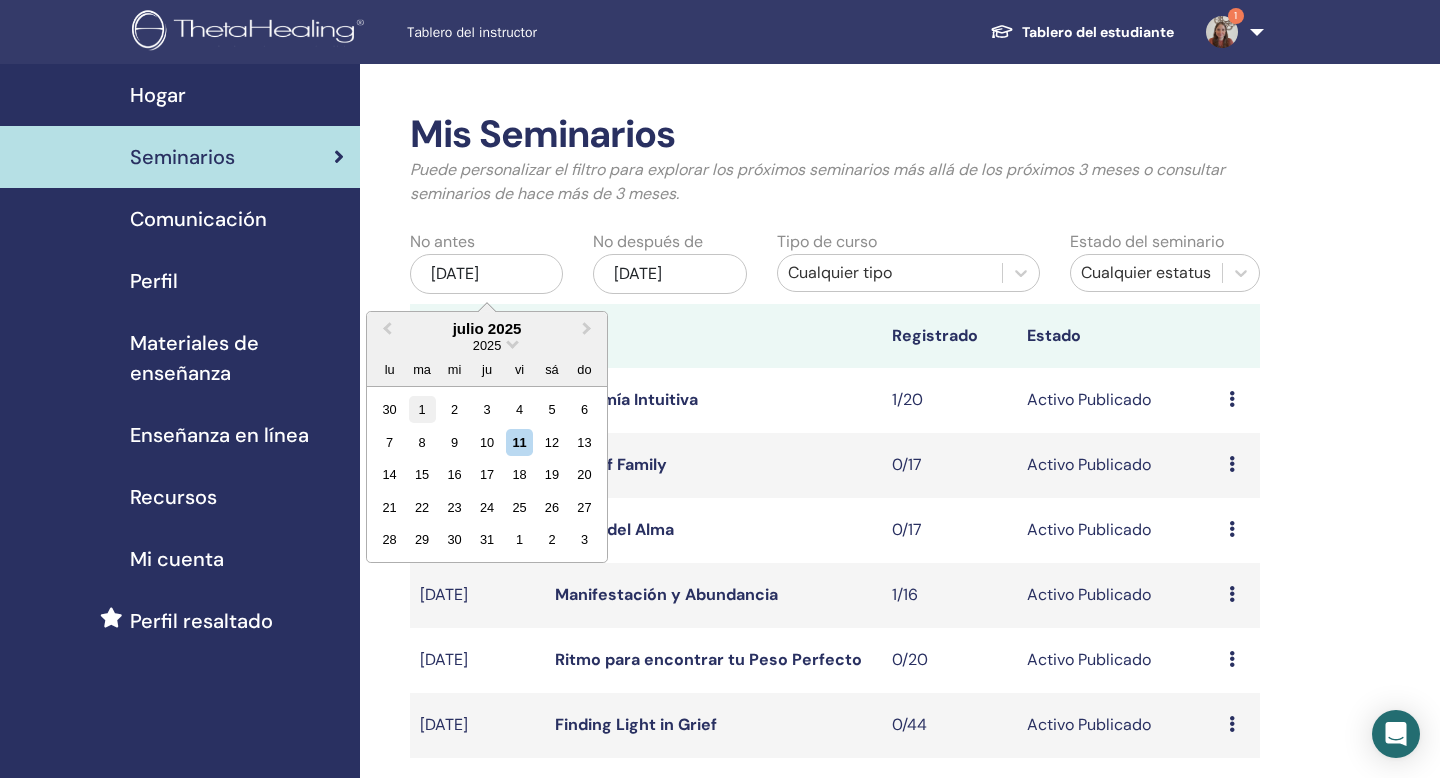 click on "1" at bounding box center (422, 409) 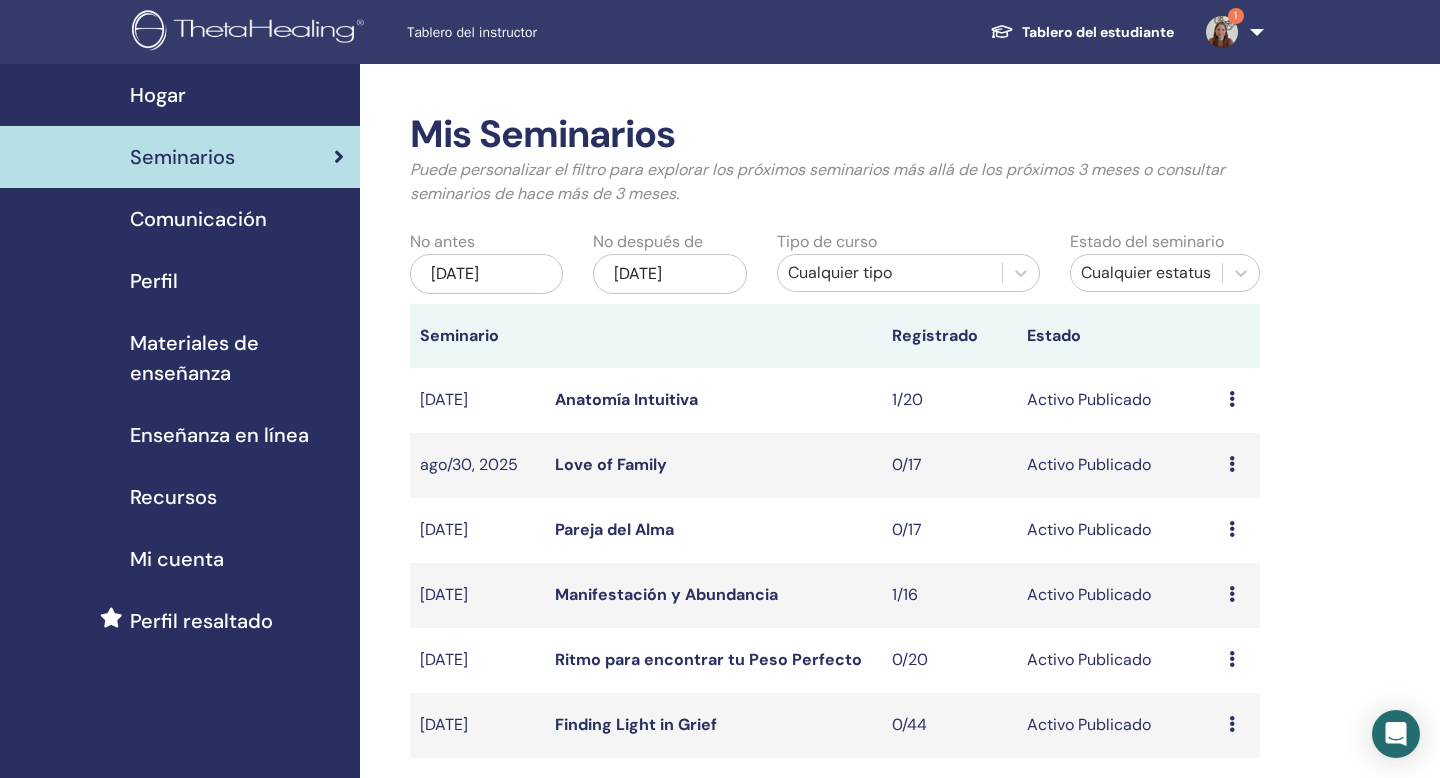 click on "oct/11, 2025" at bounding box center [669, 274] 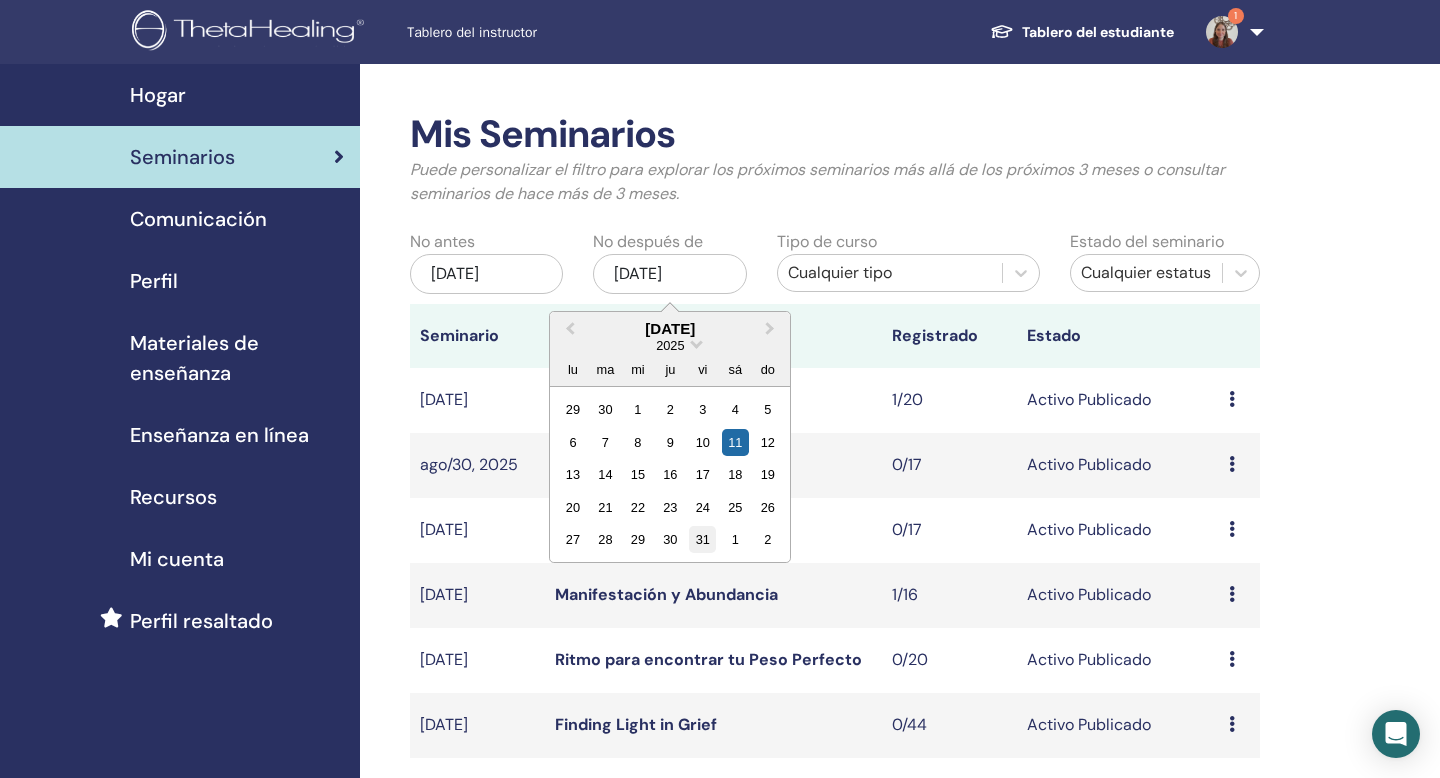 click on "31" at bounding box center (702, 539) 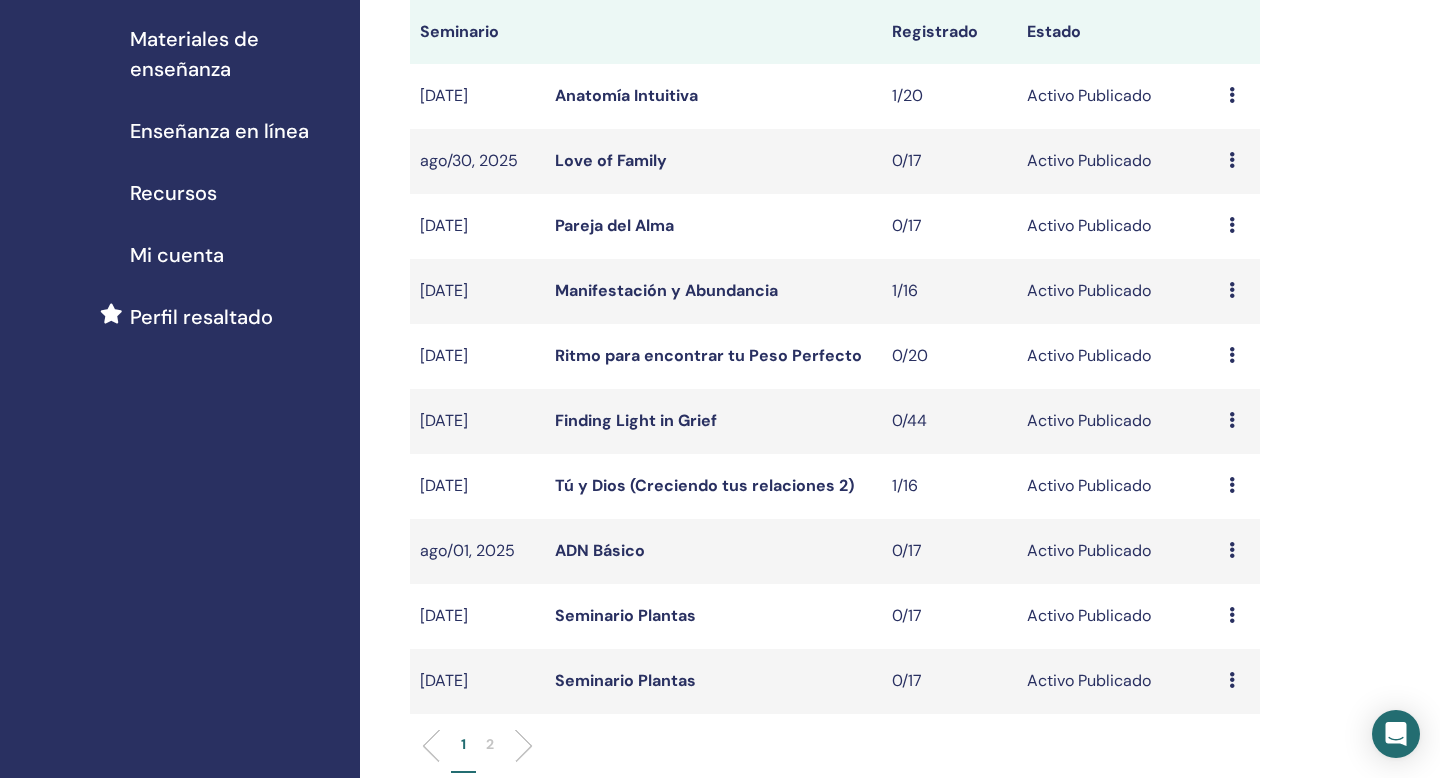 scroll, scrollTop: 299, scrollLeft: 0, axis: vertical 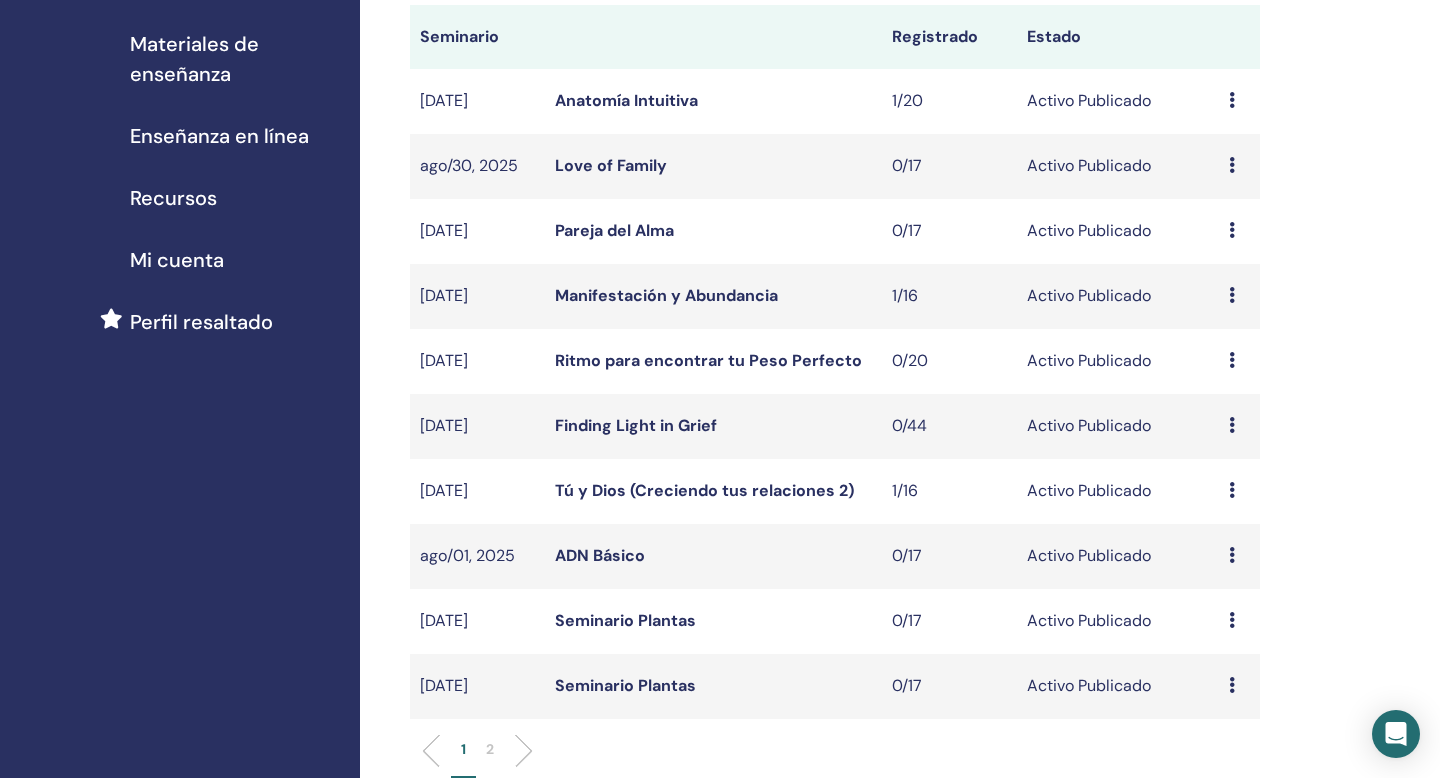 click at bounding box center (1232, 165) 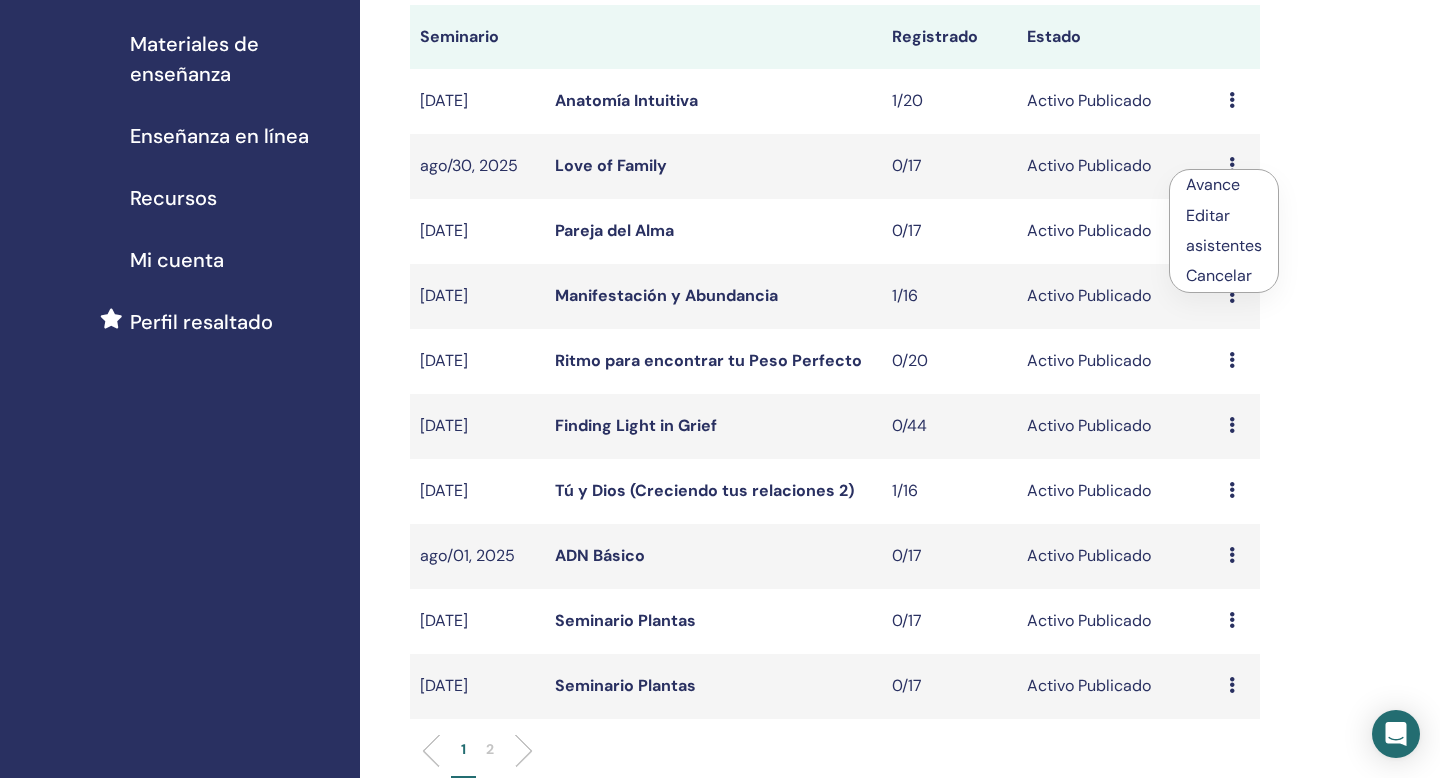 click on "Cancelar" at bounding box center (1224, 276) 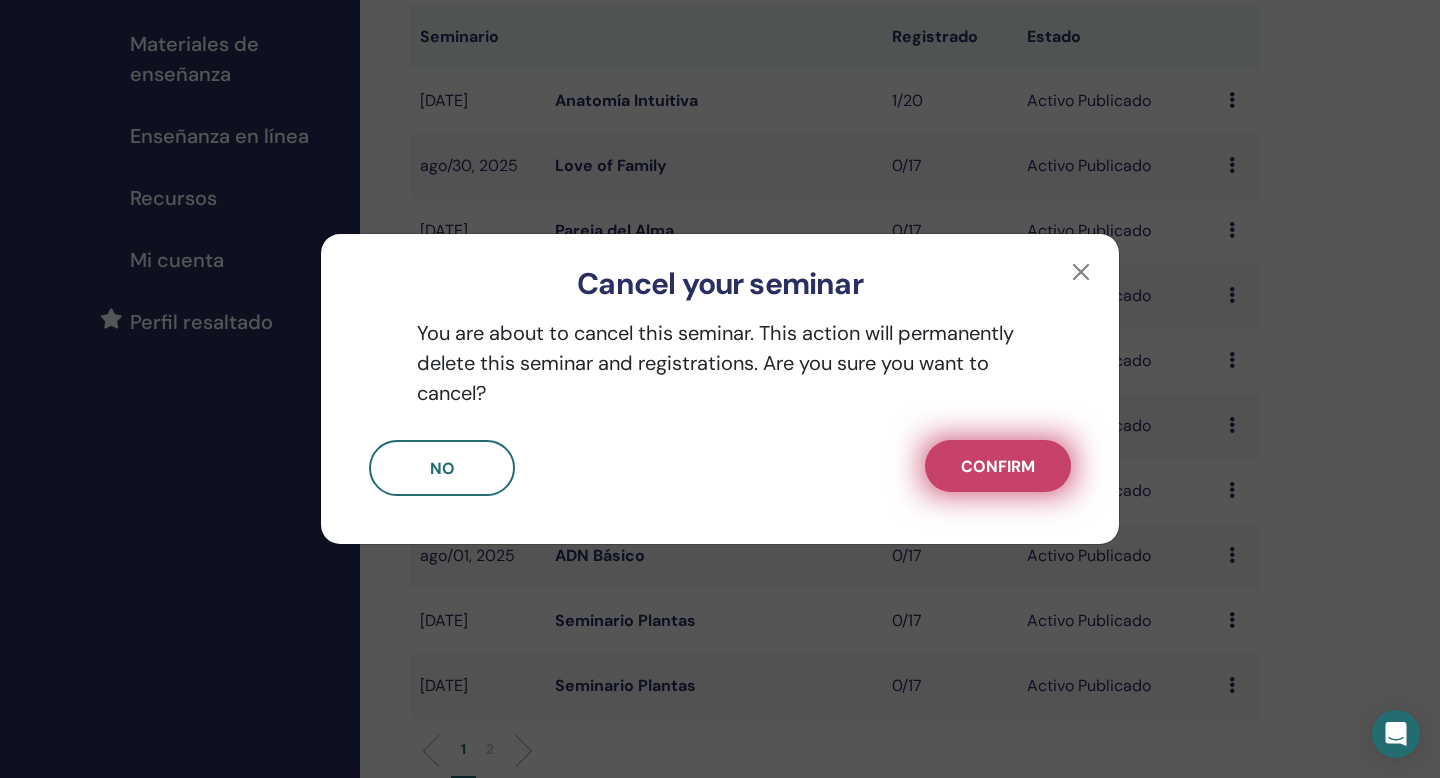 click on "Confirm" at bounding box center (998, 466) 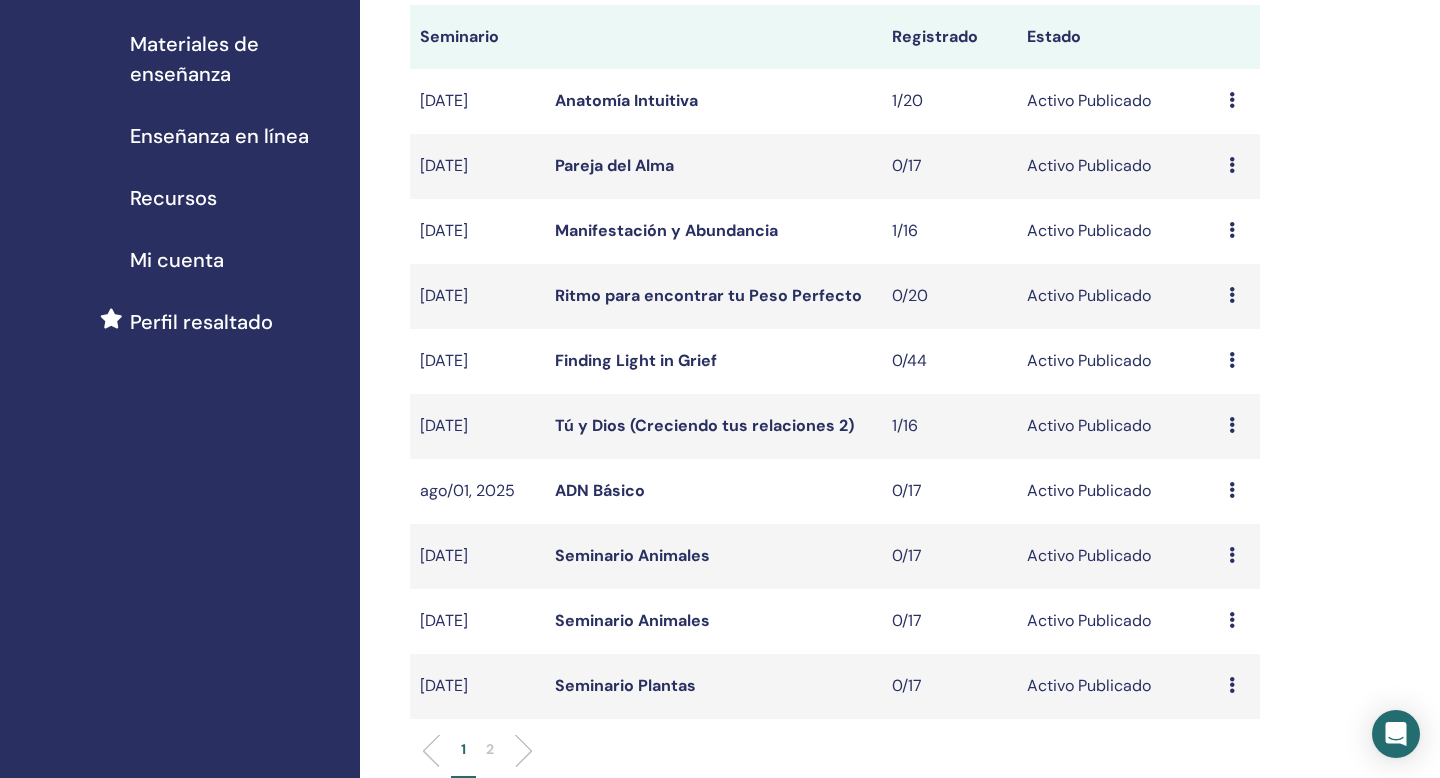 click on "2" at bounding box center (490, 758) 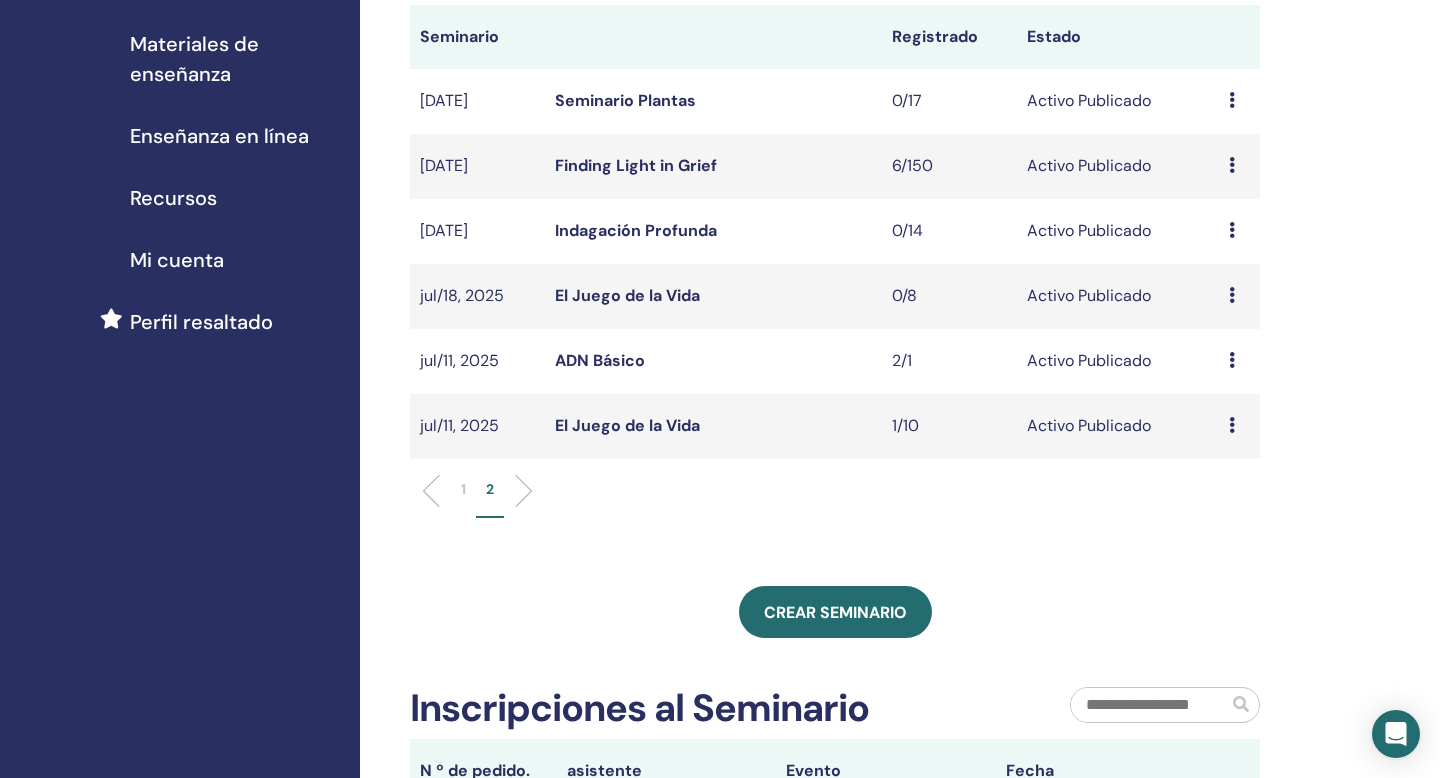 click on "1" at bounding box center (463, 498) 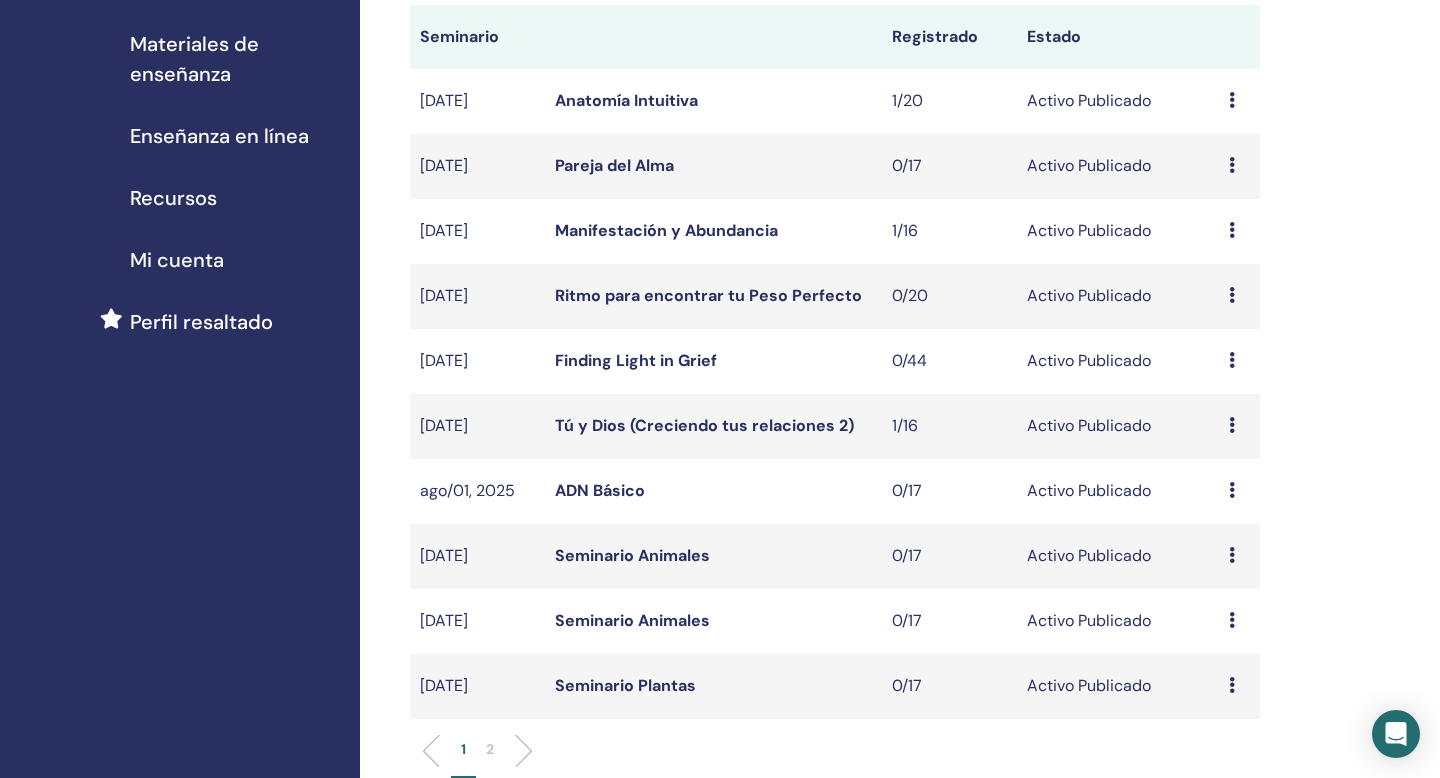 click on "2" at bounding box center [490, 749] 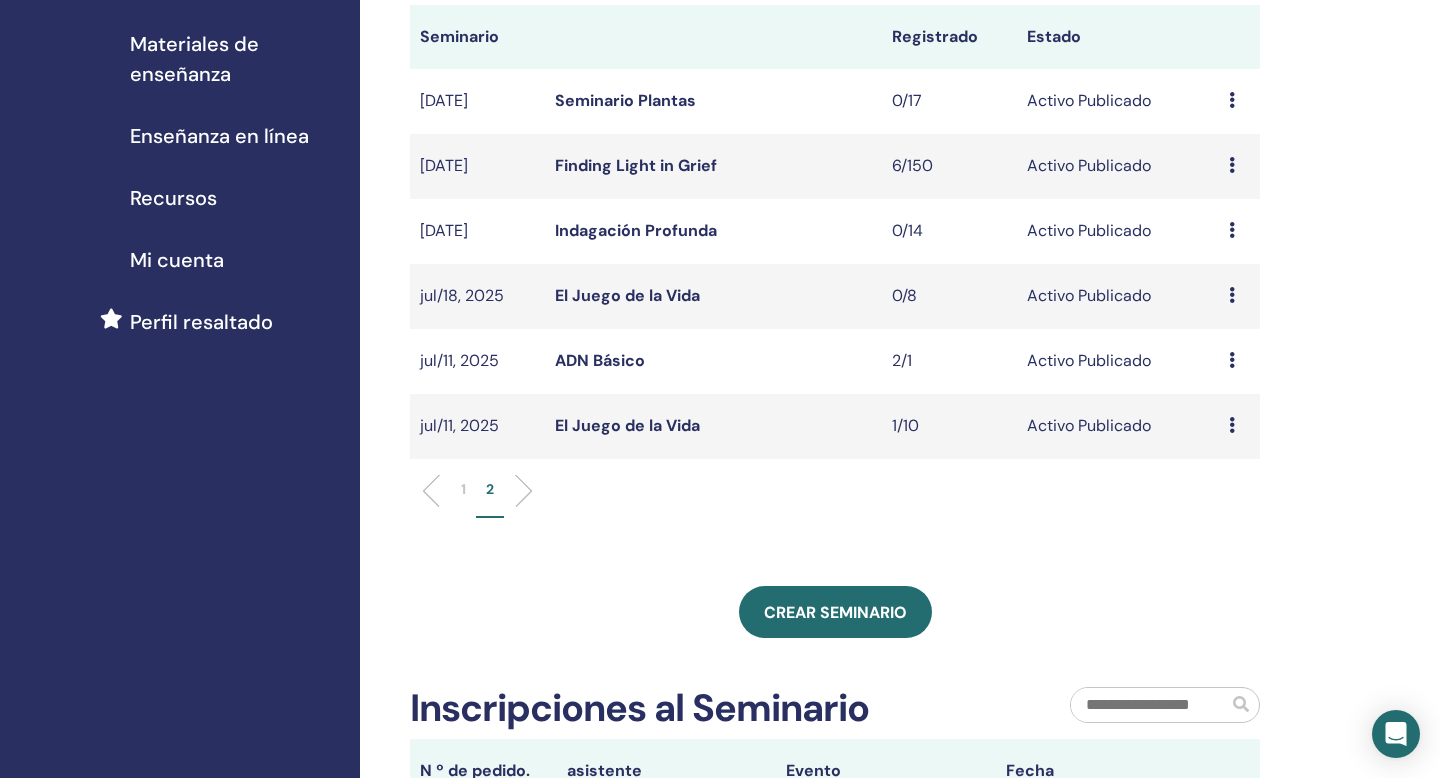 click at bounding box center [1232, 165] 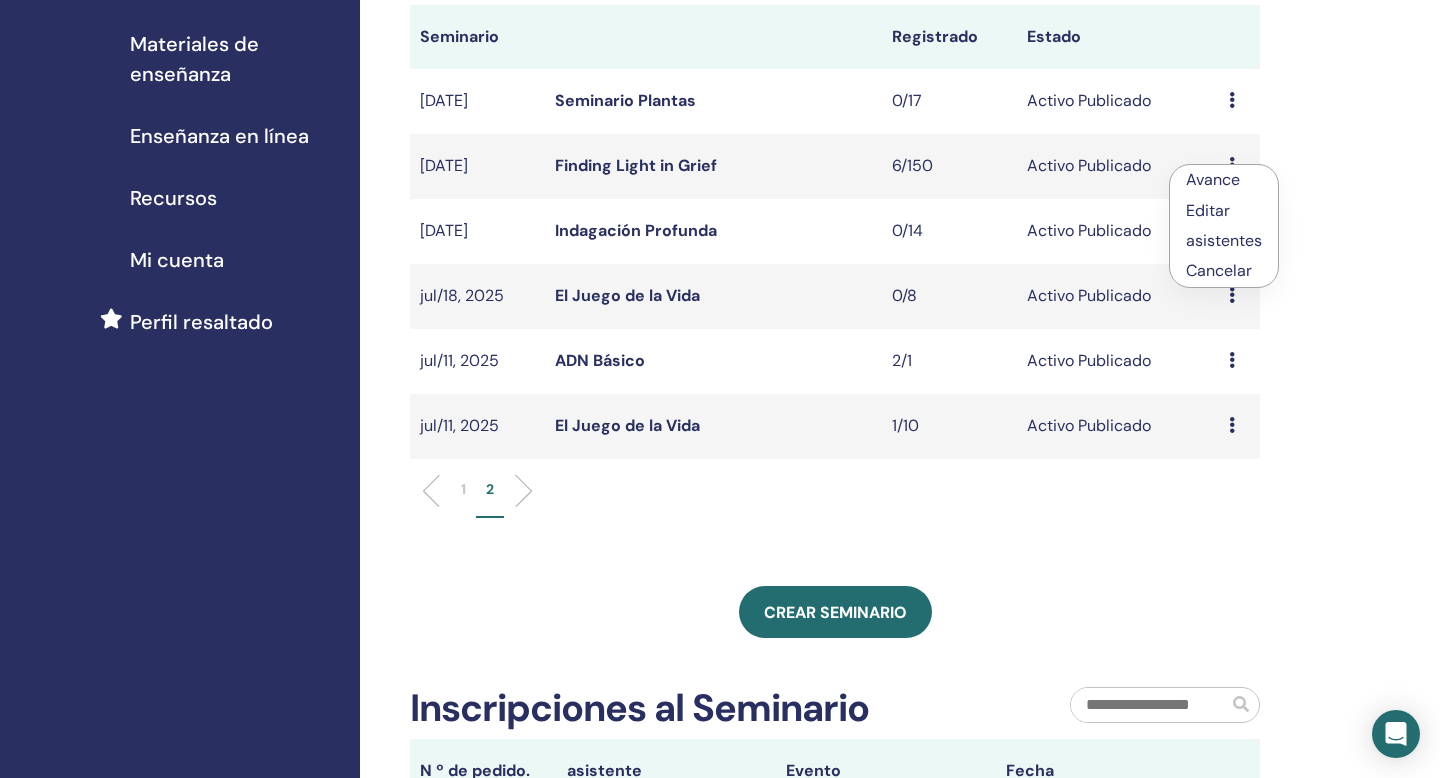 click on "asistentes" at bounding box center [1224, 240] 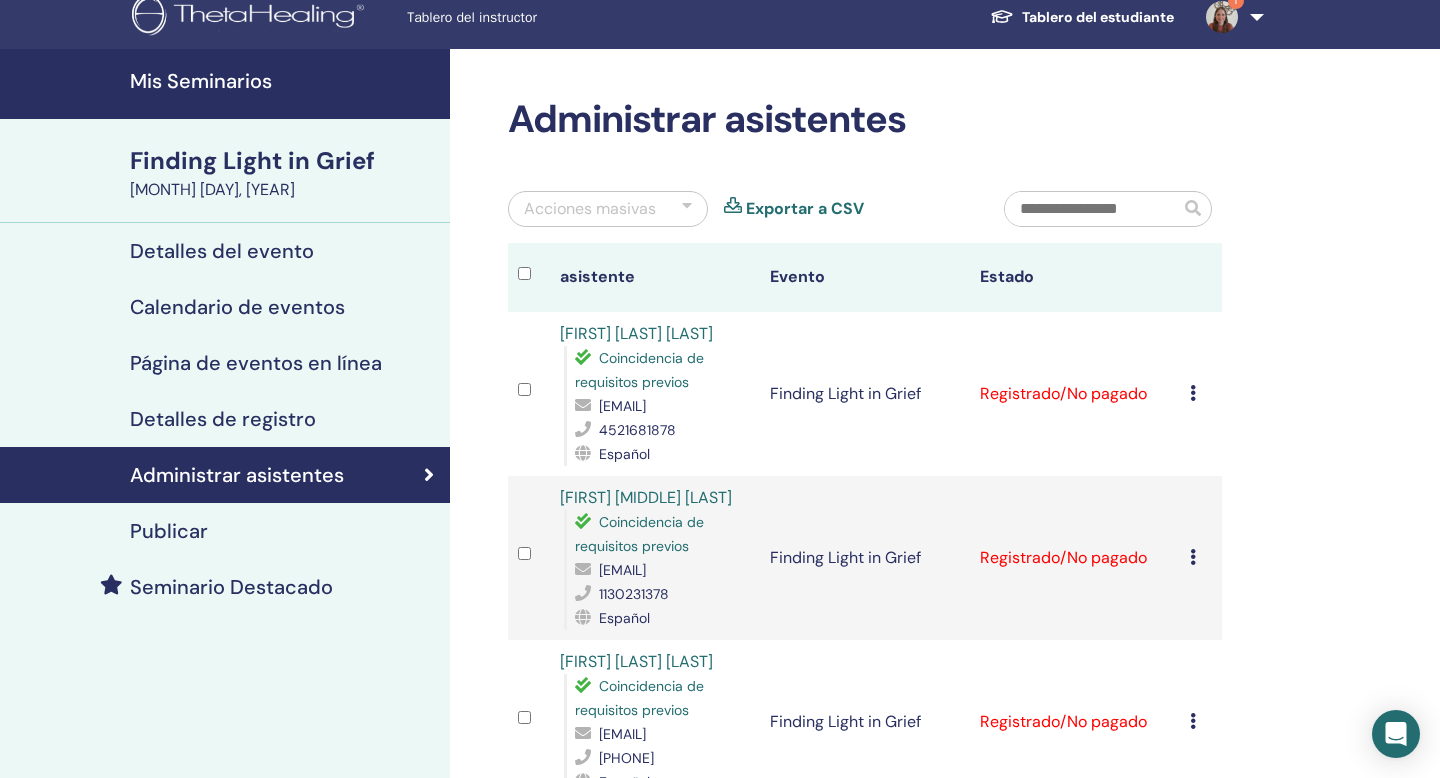scroll, scrollTop: 0, scrollLeft: 0, axis: both 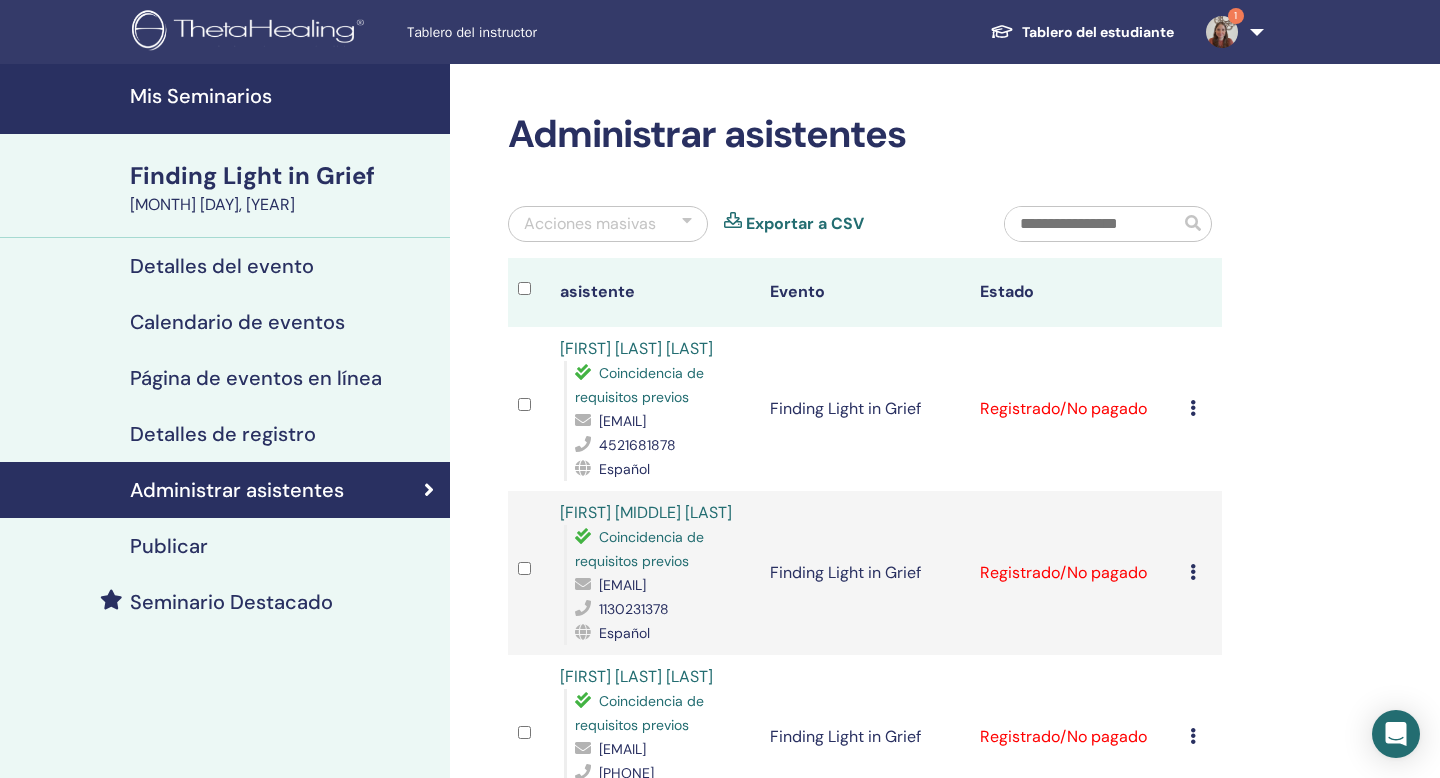 click on "Mis Seminarios" at bounding box center [284, 96] 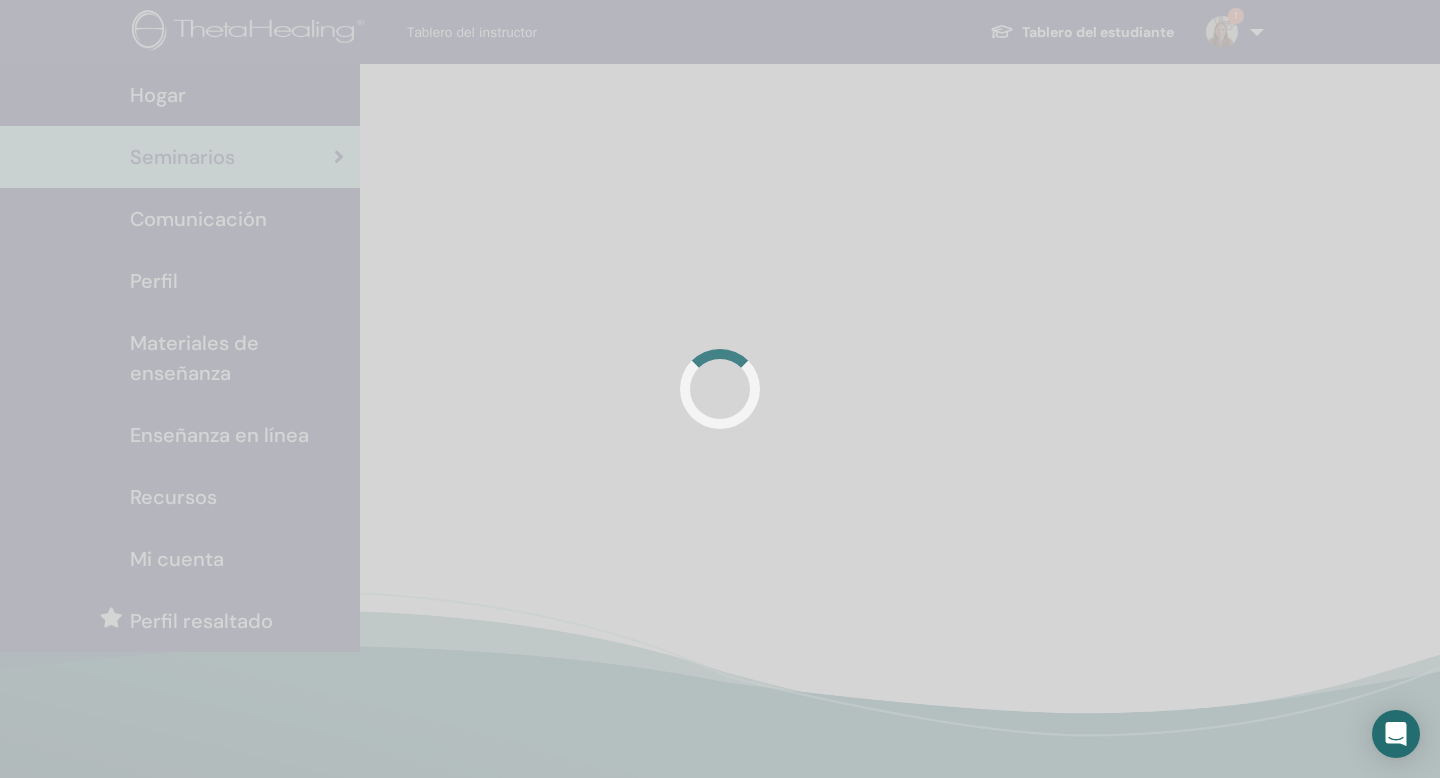 scroll, scrollTop: 0, scrollLeft: 0, axis: both 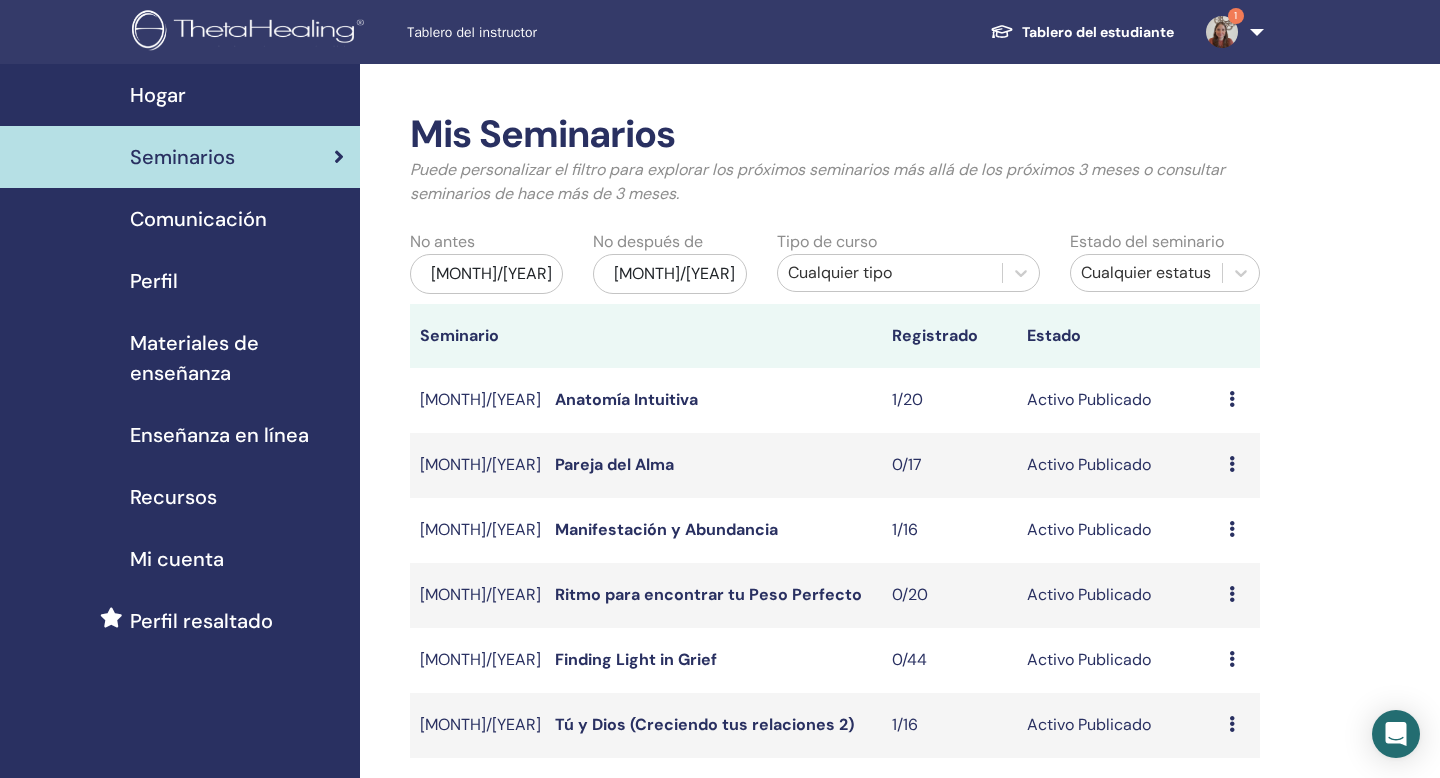 click on "Seminarios" at bounding box center [180, 157] 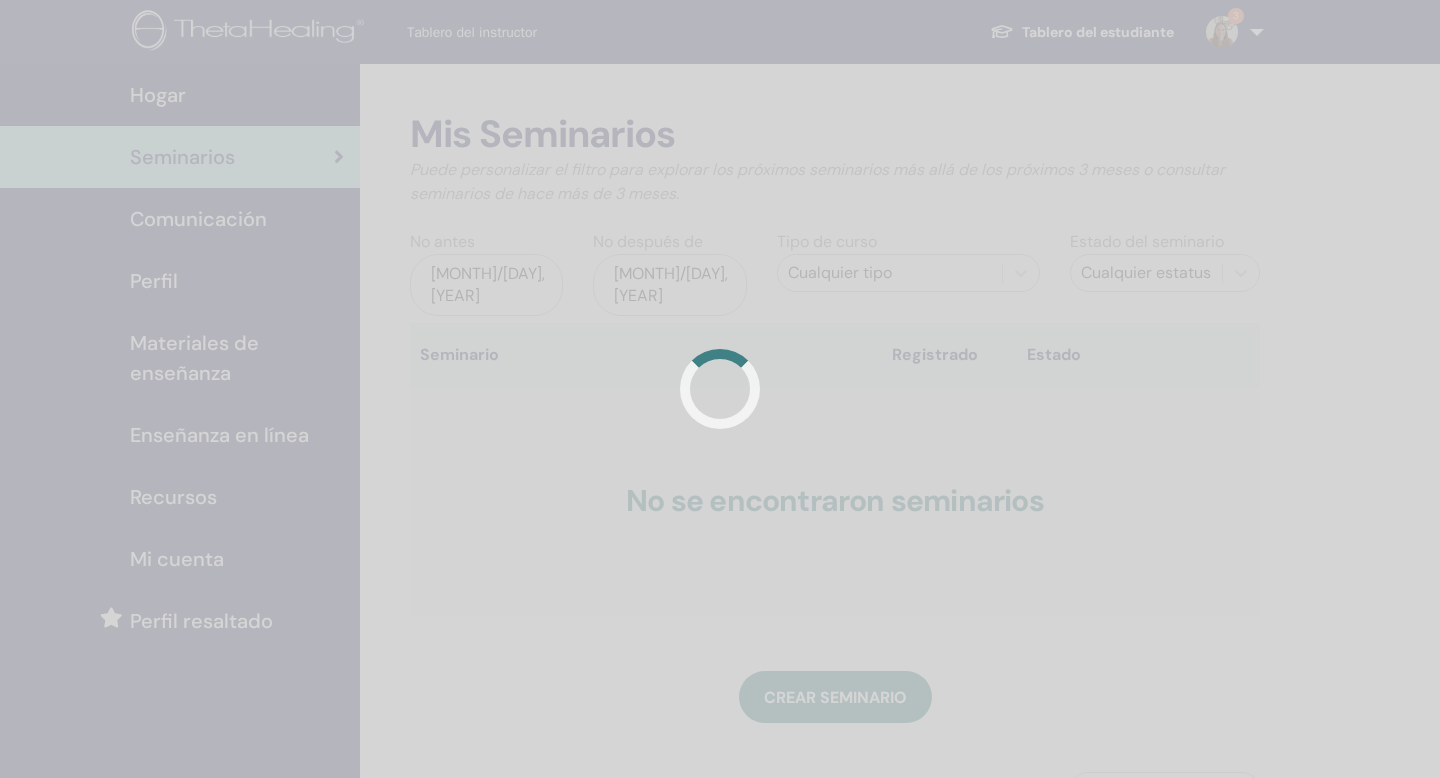 scroll, scrollTop: 0, scrollLeft: 0, axis: both 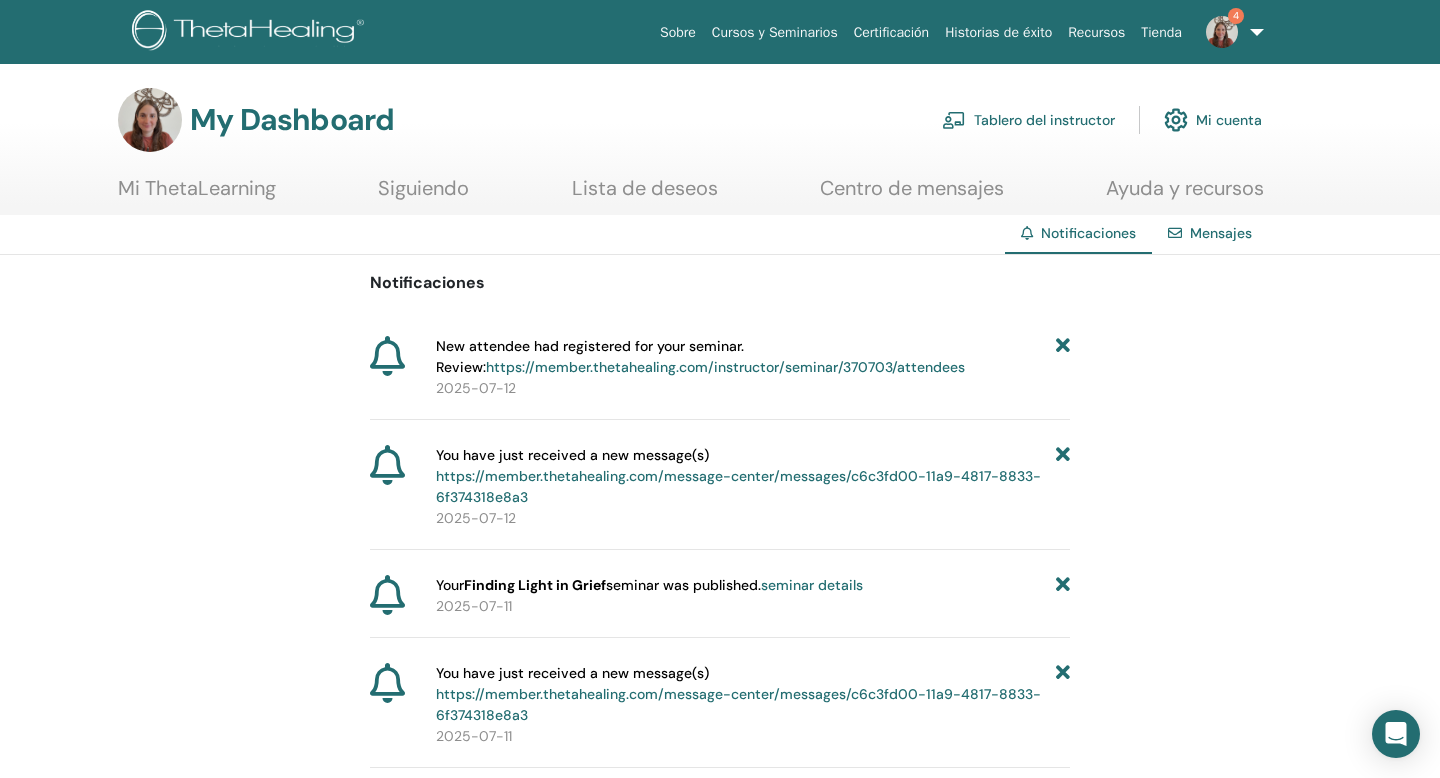 click on "https://member.thetahealing.com/instructor/seminar/370703/attendees" at bounding box center (725, 367) 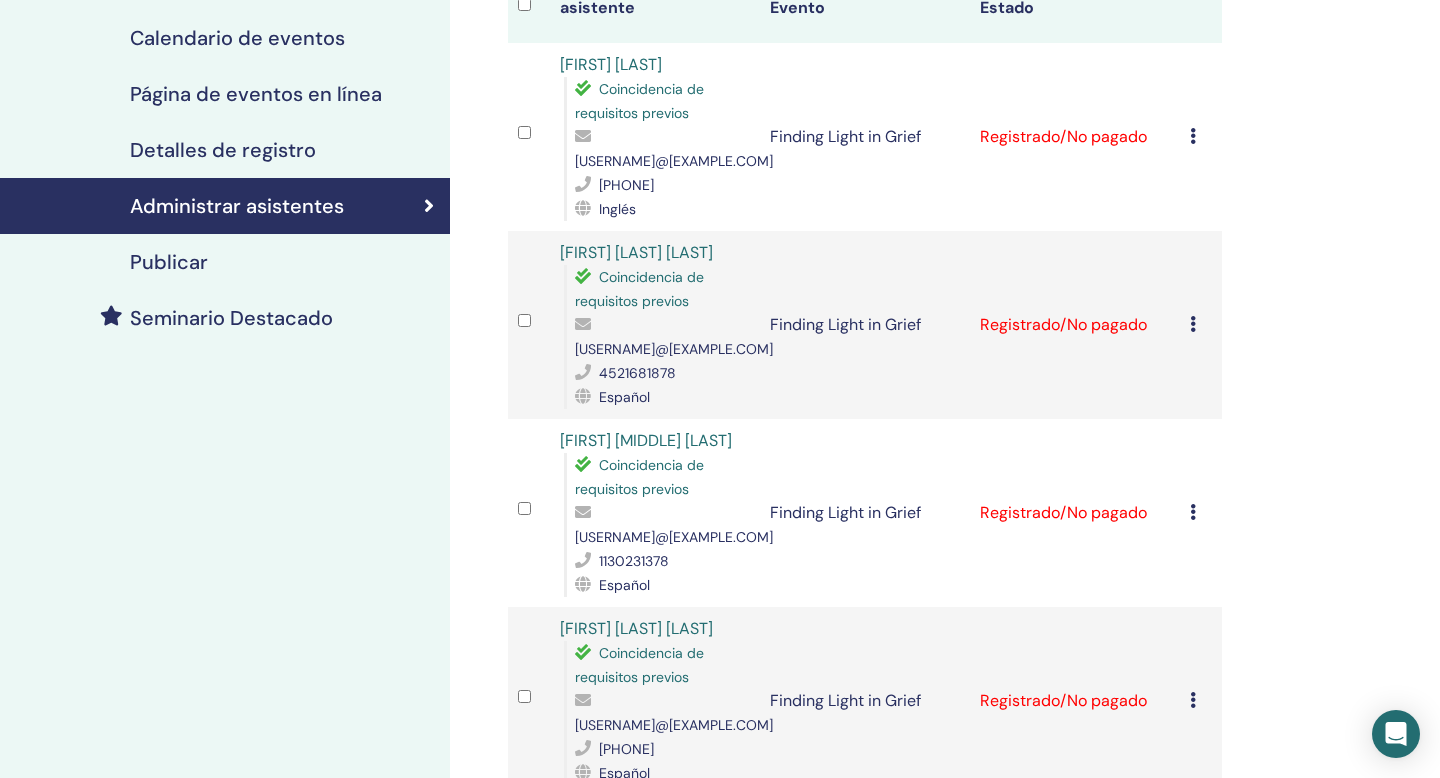 scroll, scrollTop: 0, scrollLeft: 0, axis: both 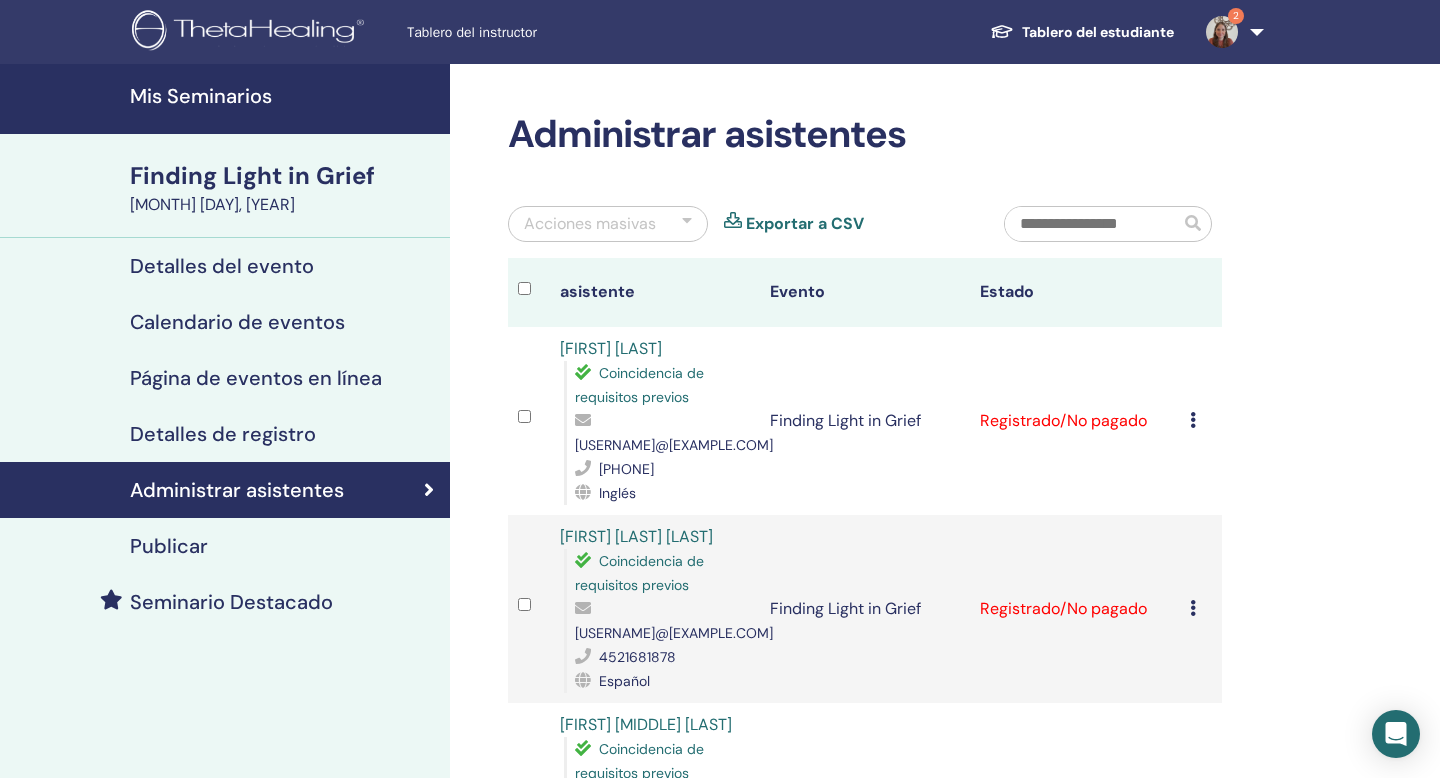 click at bounding box center (1222, 32) 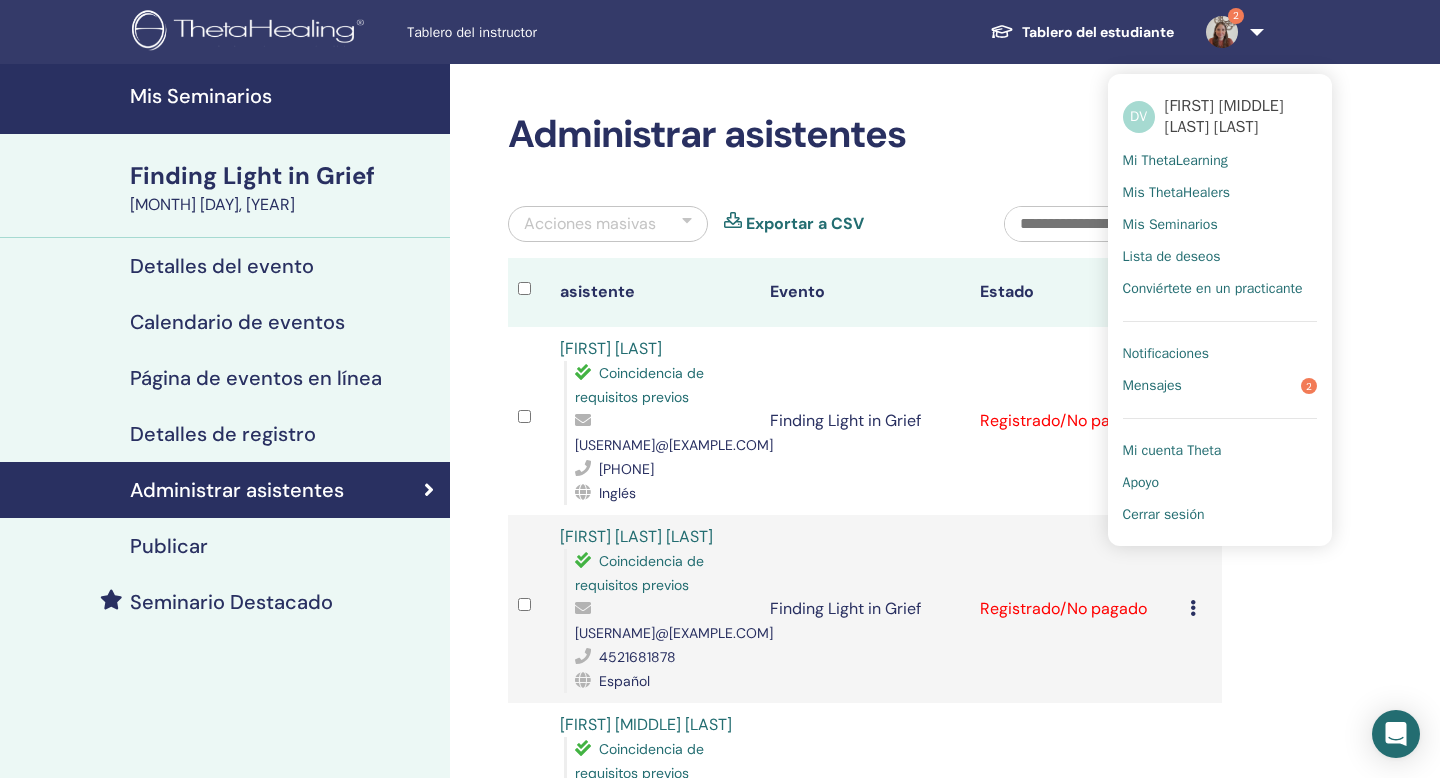 click on "Notificaciones" at bounding box center [1166, 354] 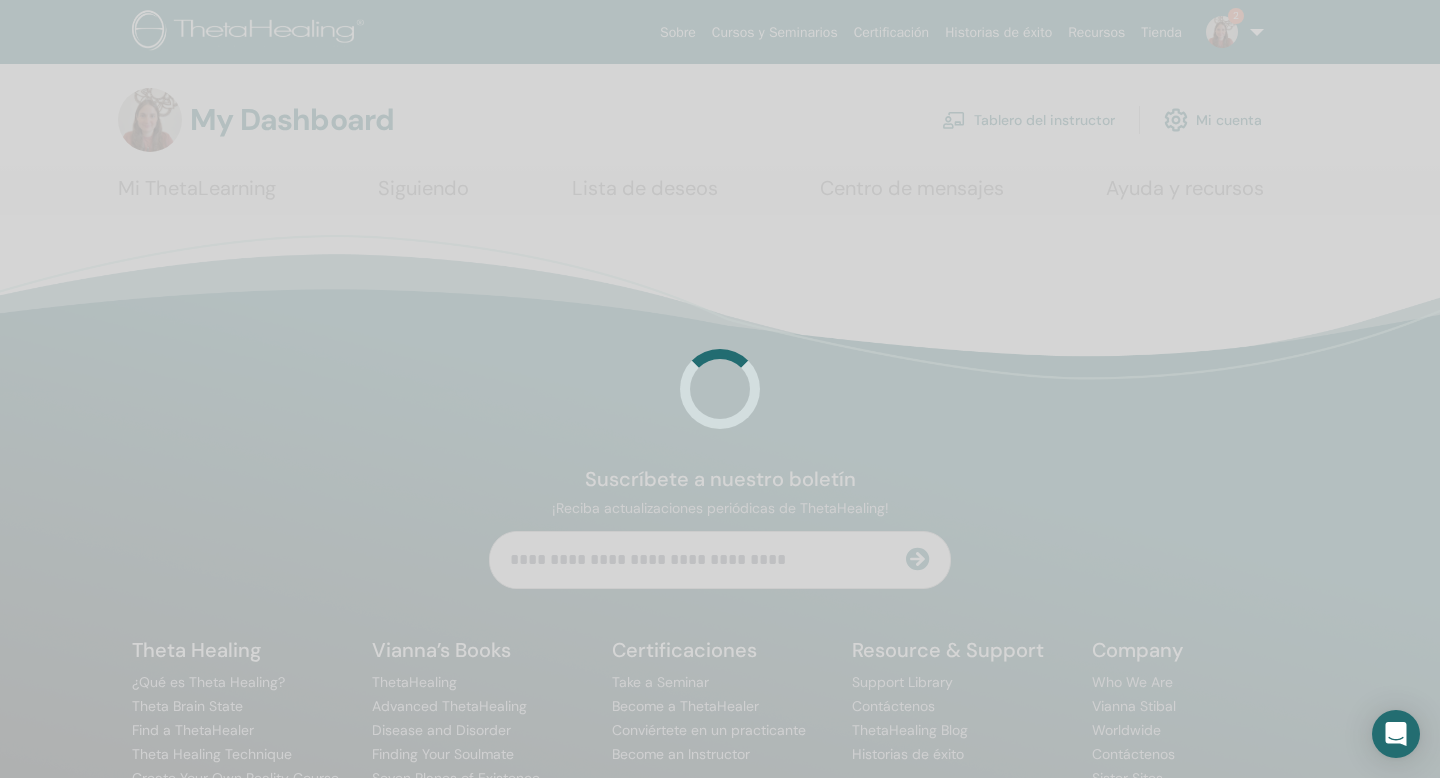 scroll, scrollTop: 0, scrollLeft: 0, axis: both 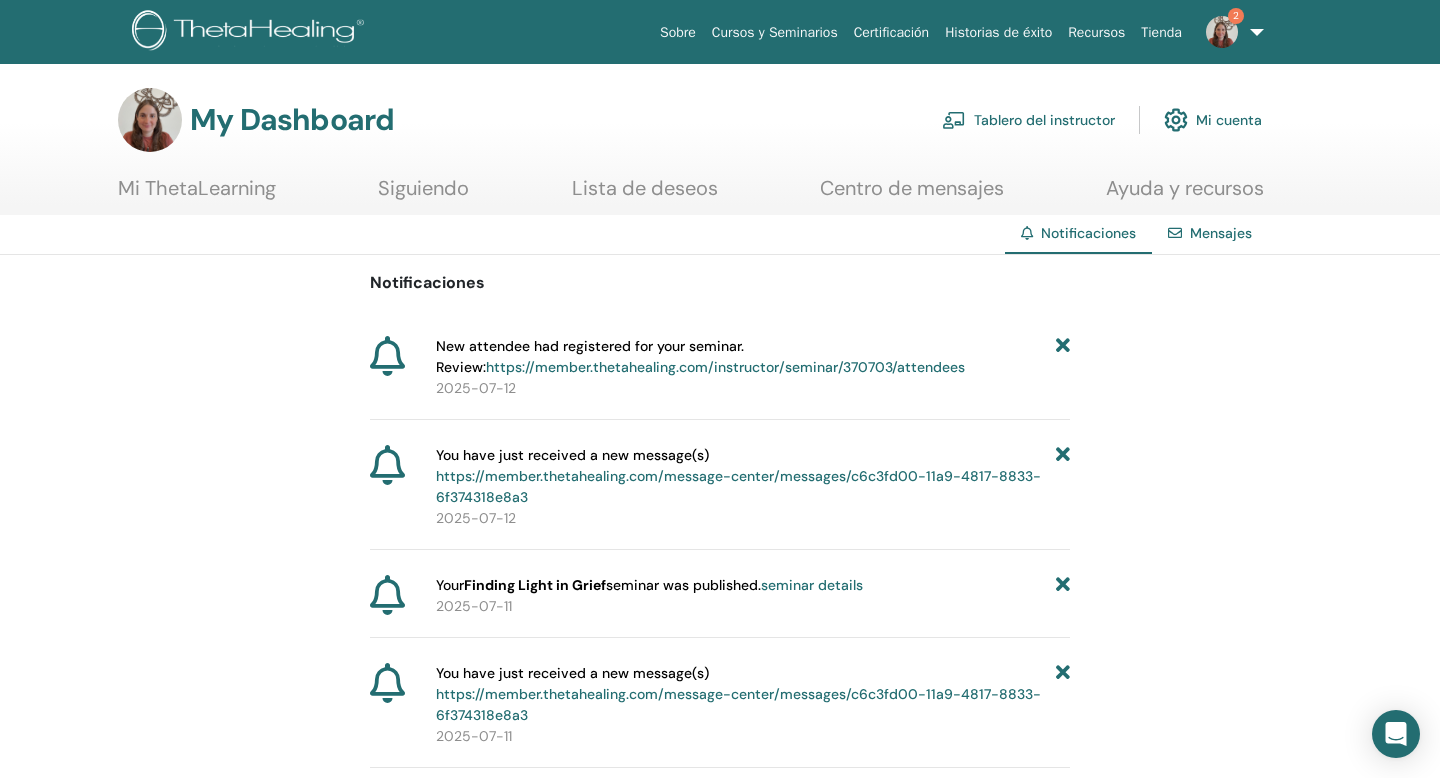 click at bounding box center (1063, 357) 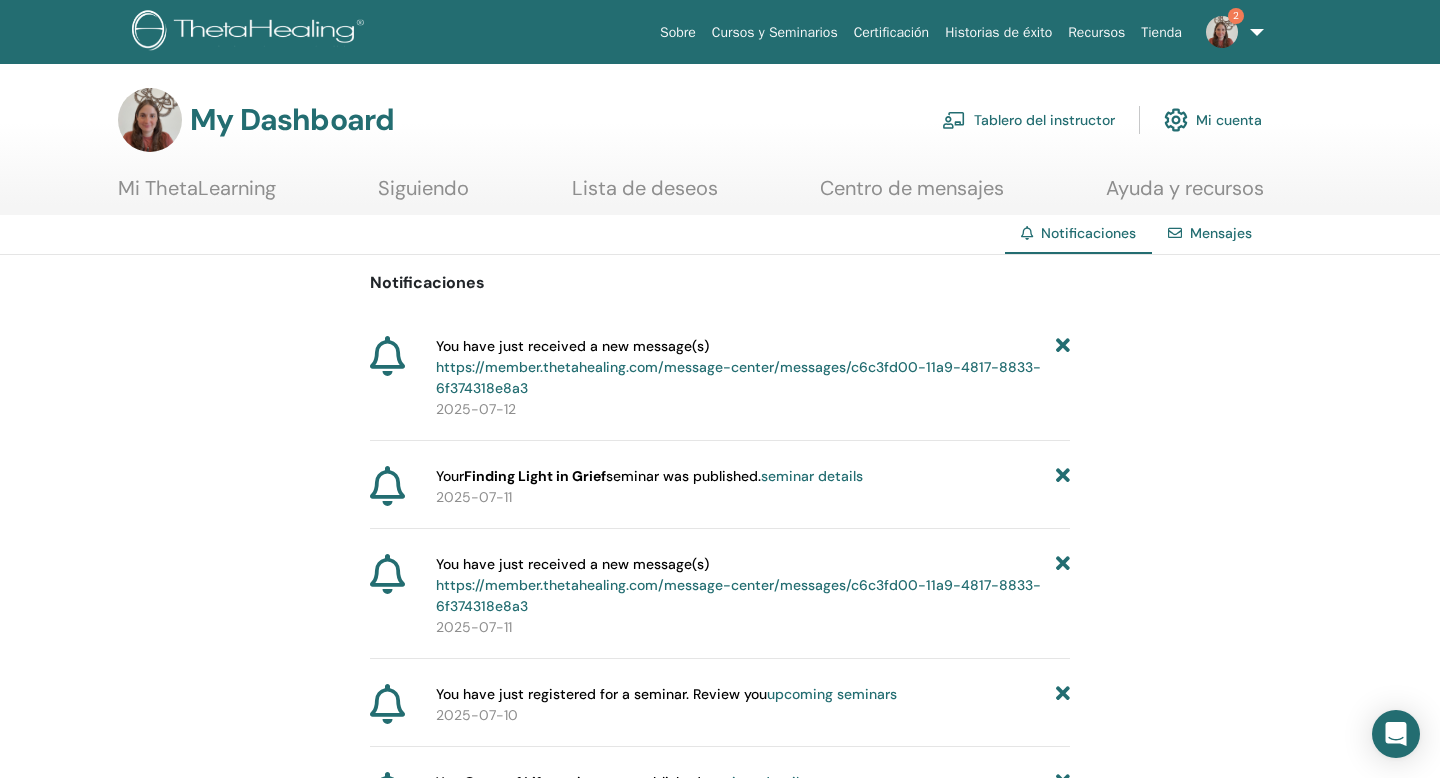 click on "https://member.thetahealing.com/message-center/messages/c6c3fd00-11a9-4817-8833-6f374318e8a3" at bounding box center [738, 377] 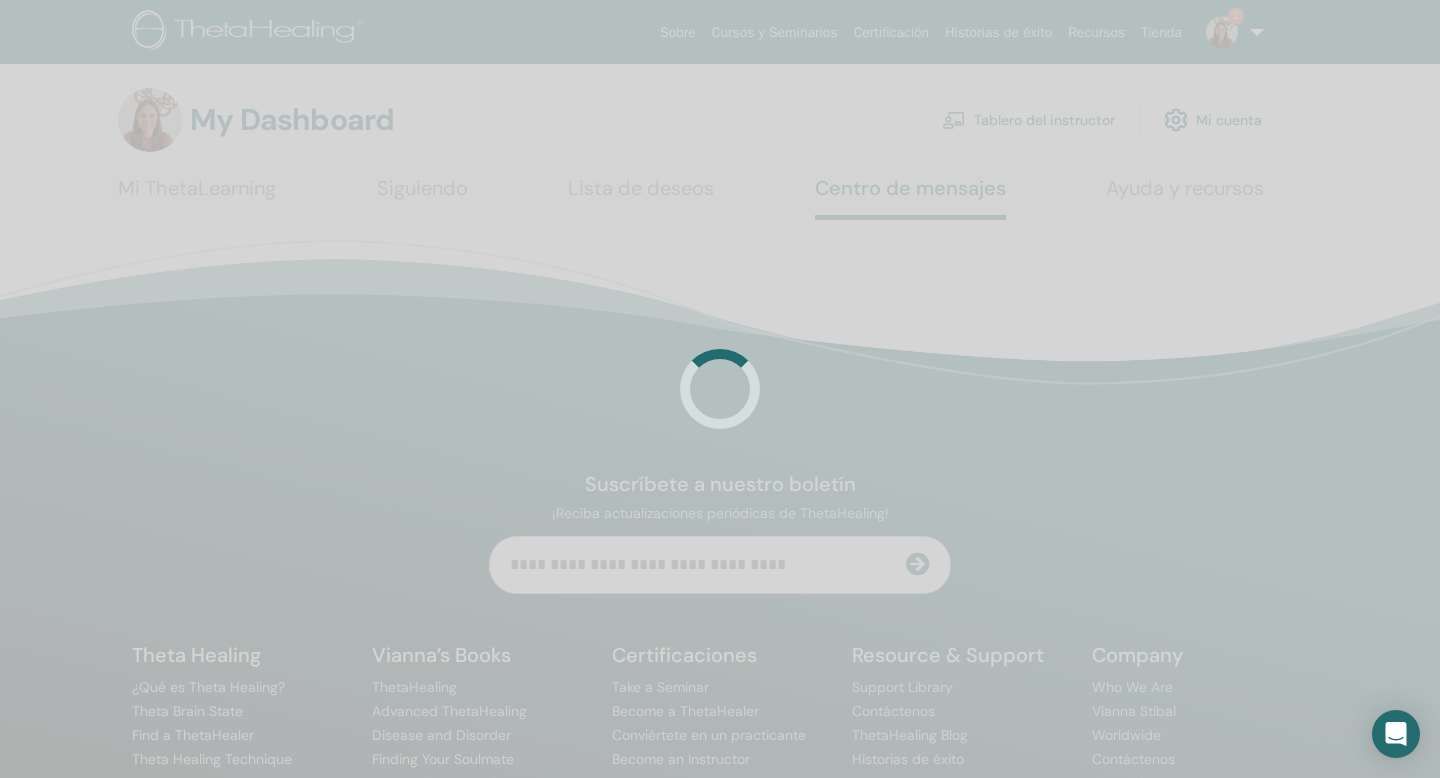 scroll, scrollTop: 0, scrollLeft: 0, axis: both 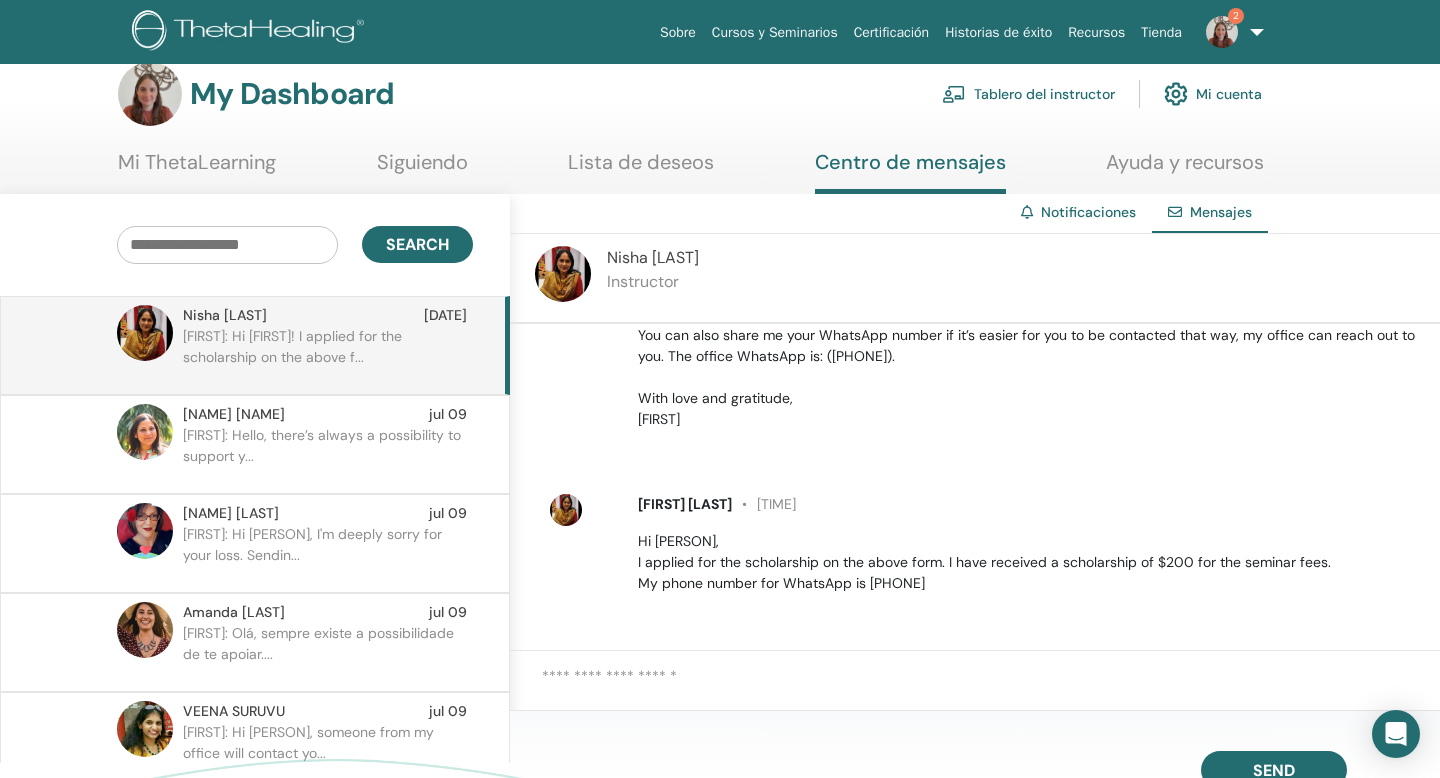 click at bounding box center [991, 689] 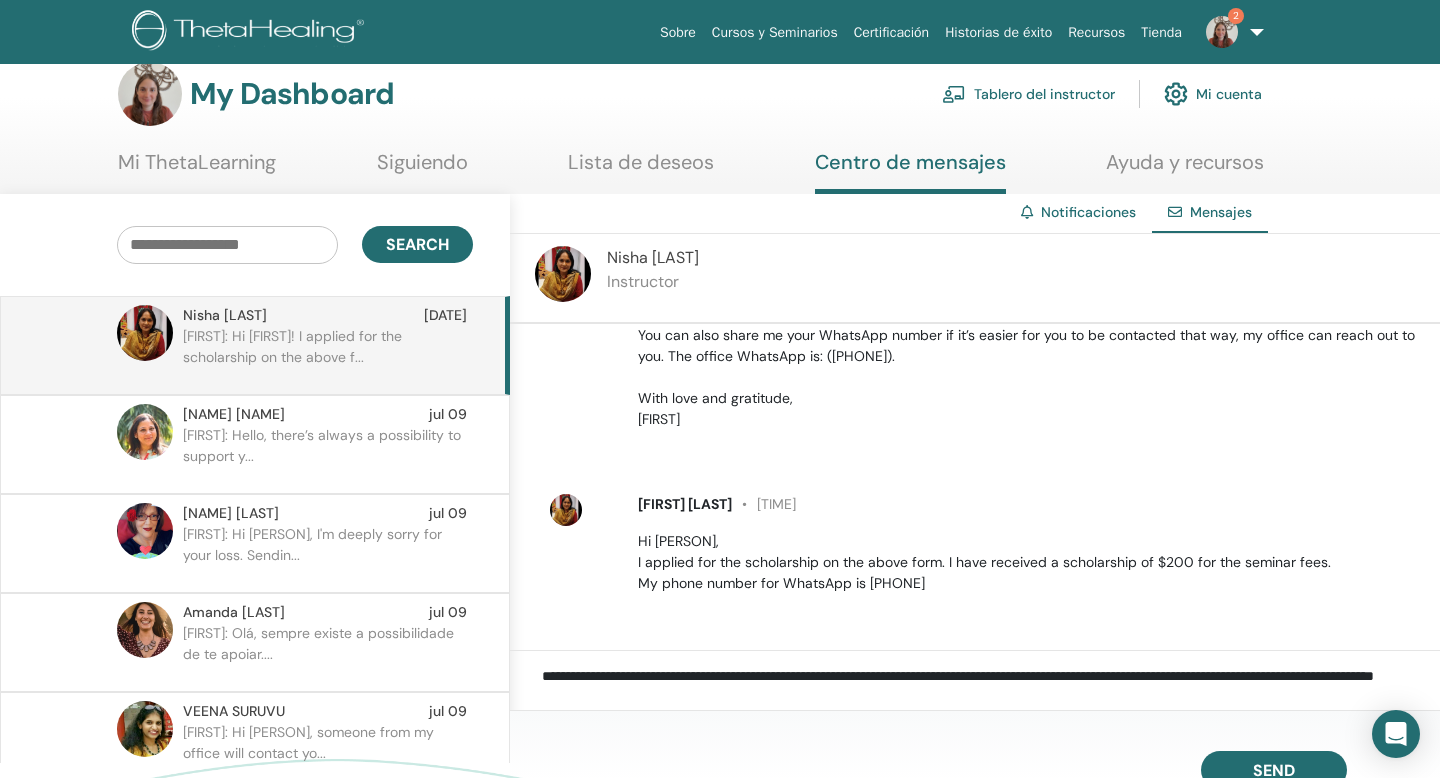 click on "**********" at bounding box center [991, 689] 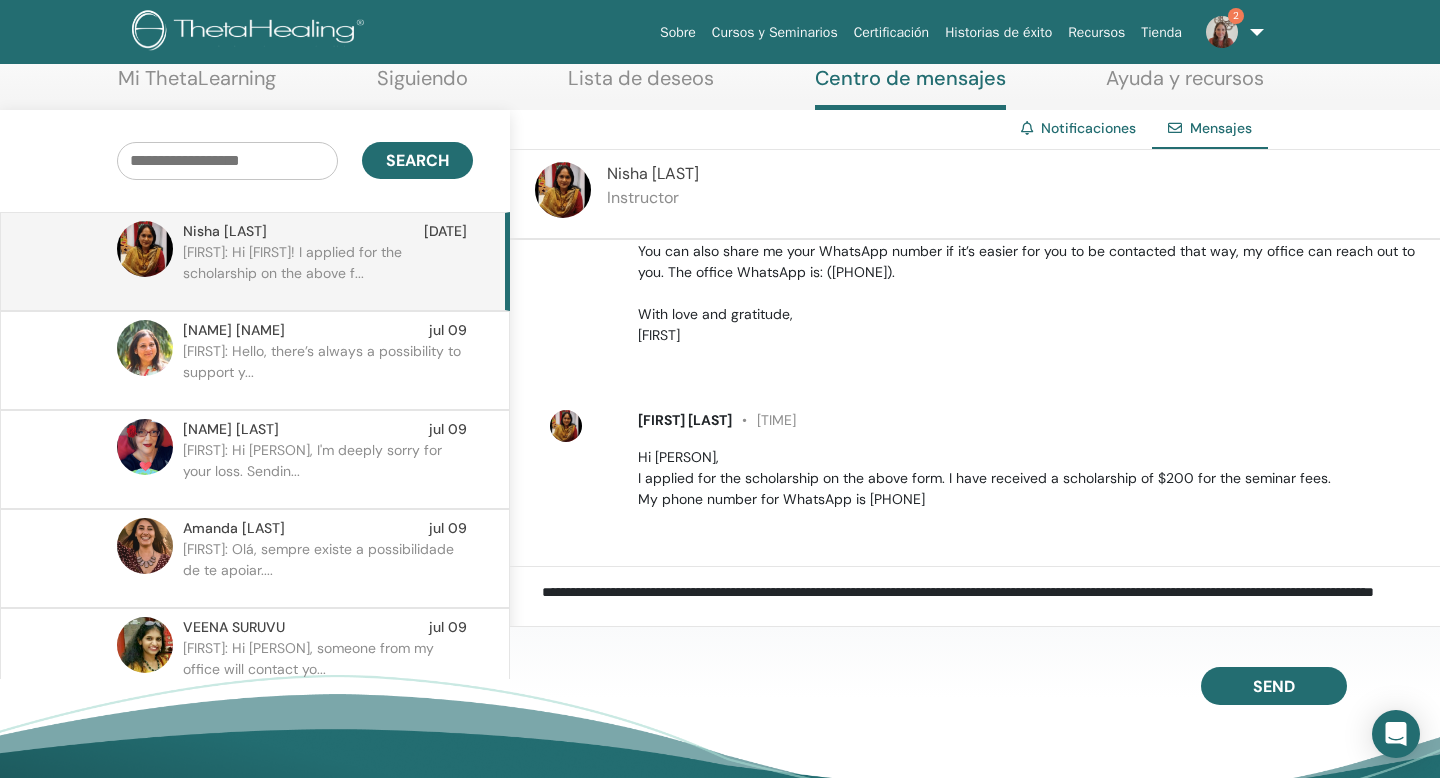 scroll, scrollTop: 115, scrollLeft: 0, axis: vertical 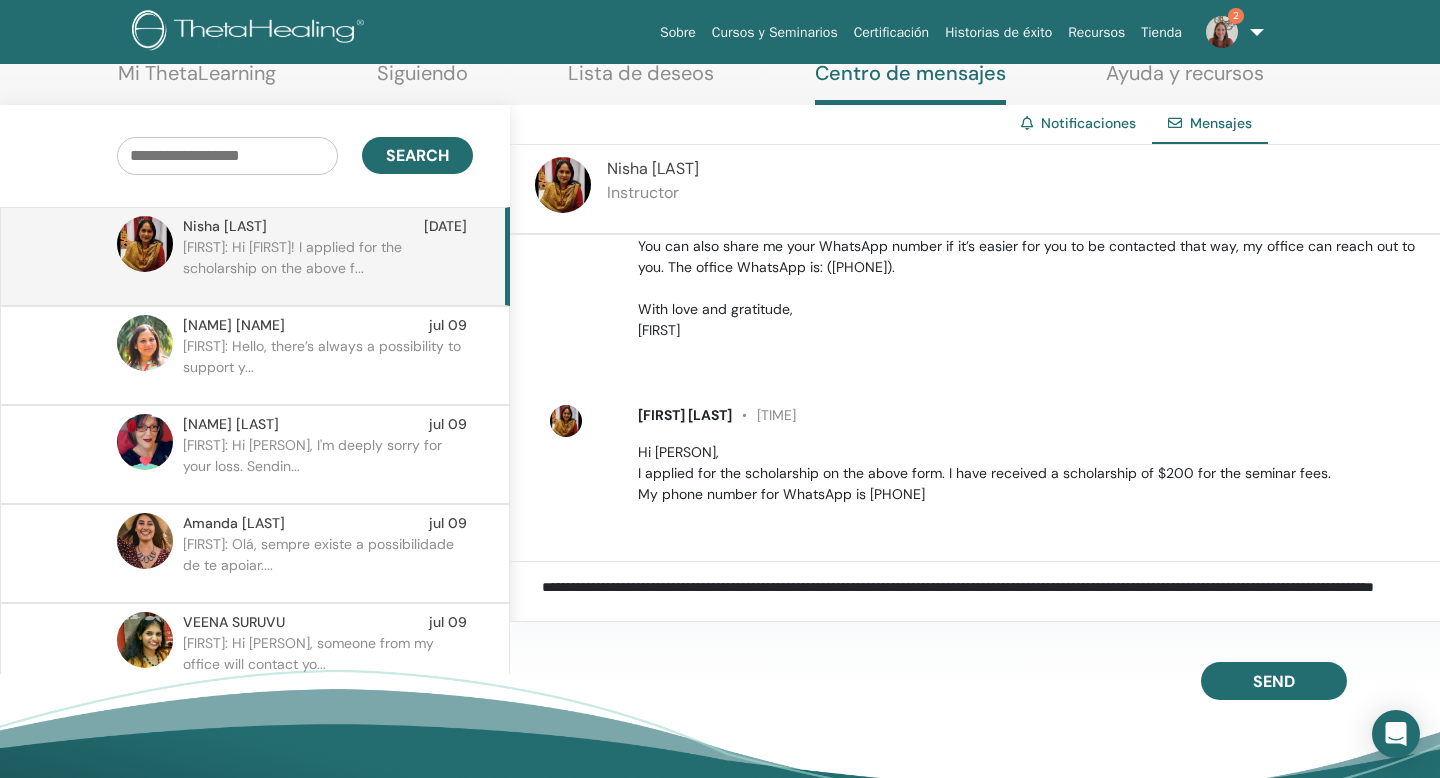 click on "**********" at bounding box center [991, 600] 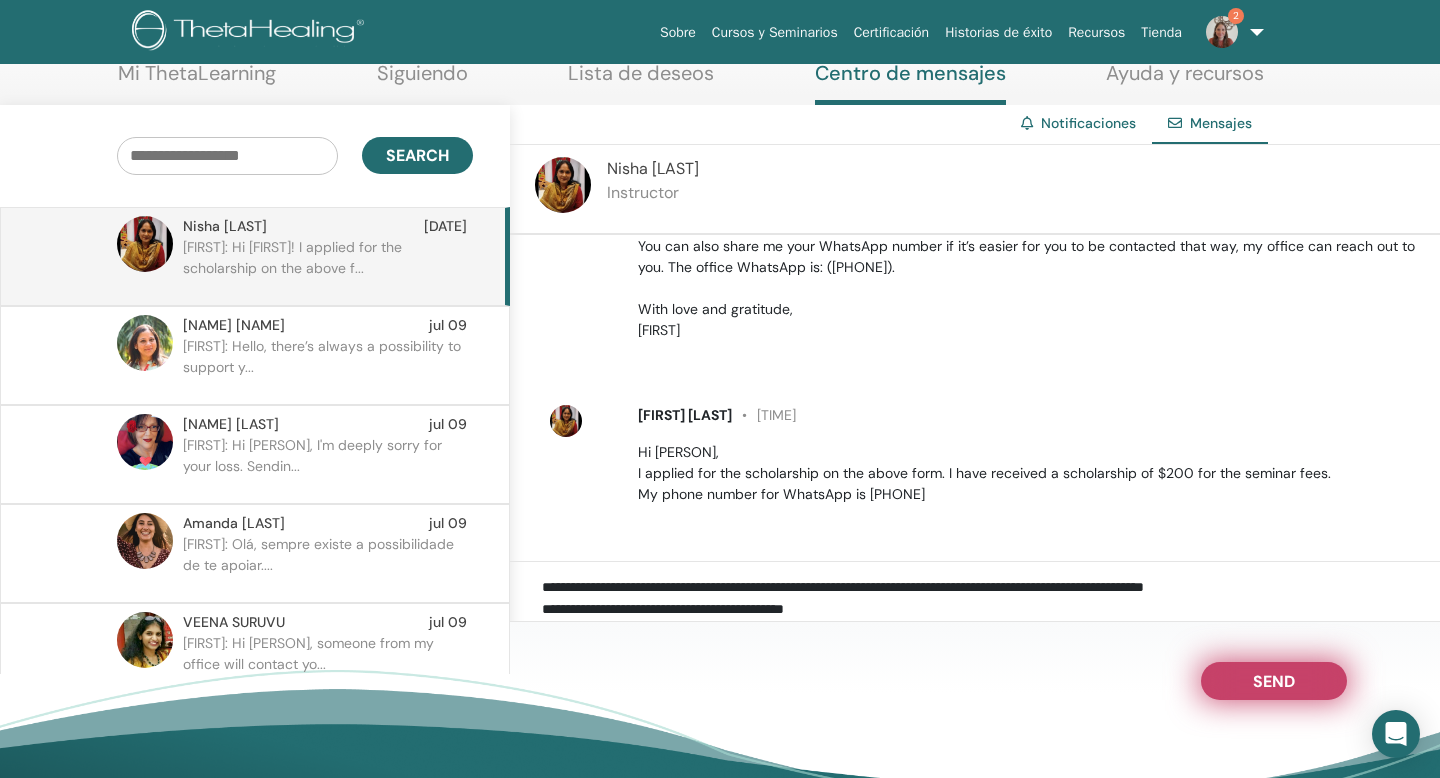 type on "**********" 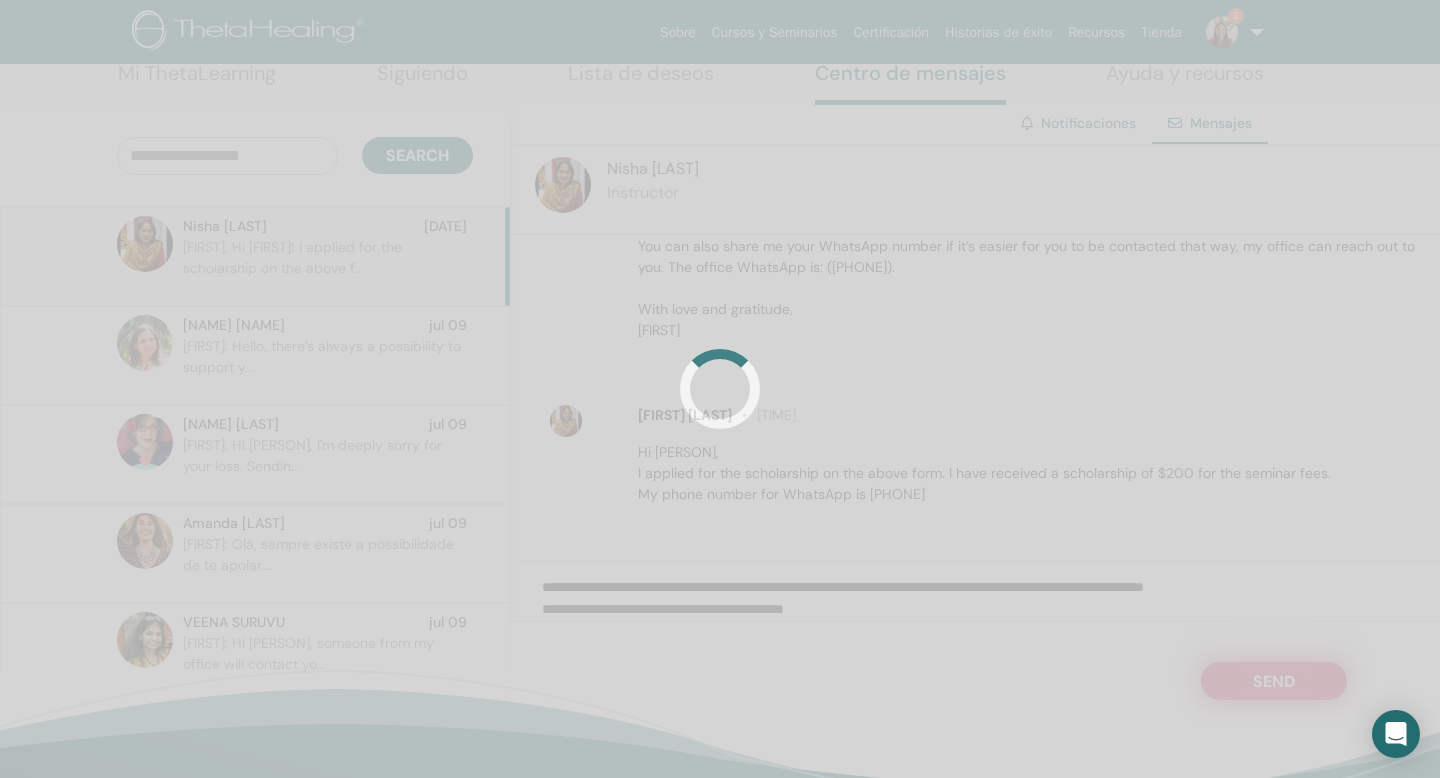 type 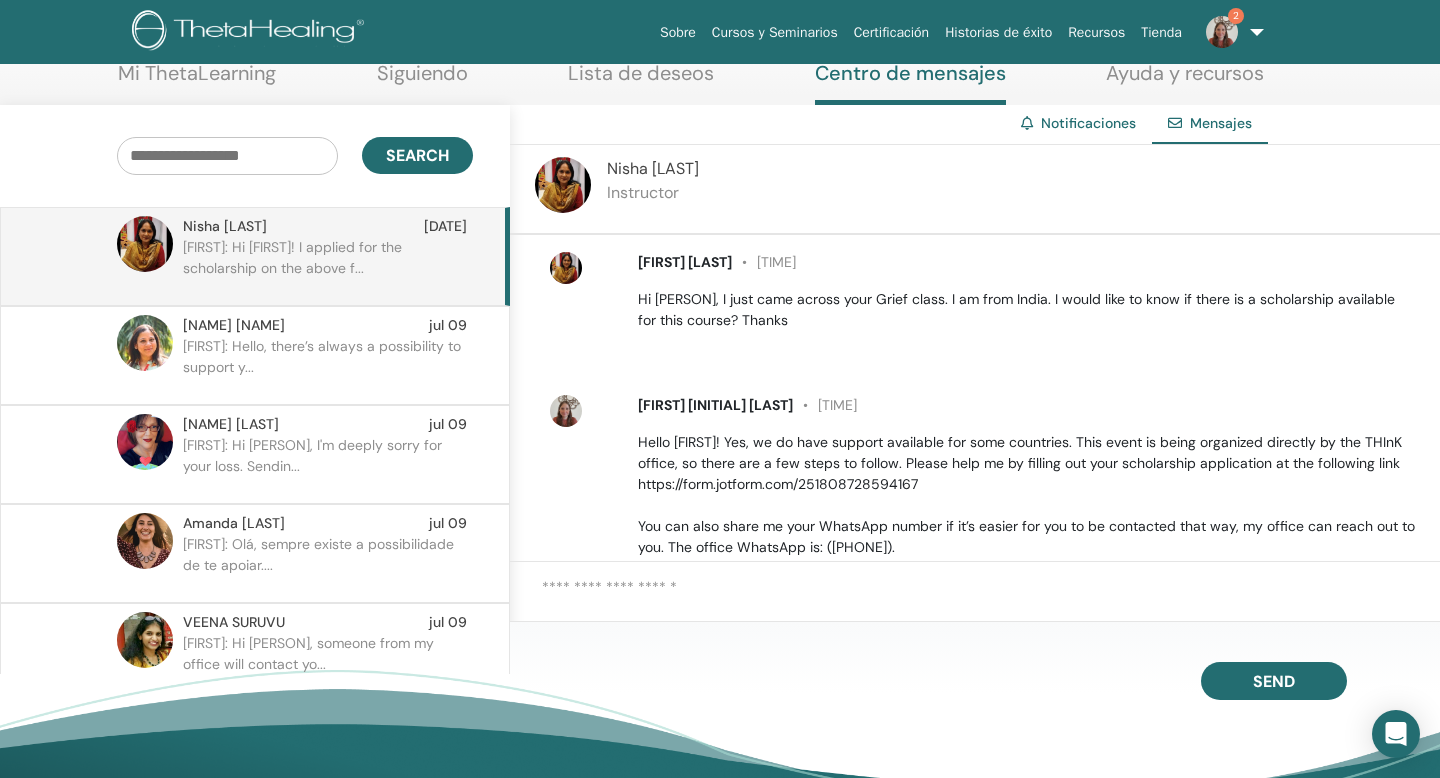 scroll, scrollTop: 0, scrollLeft: 0, axis: both 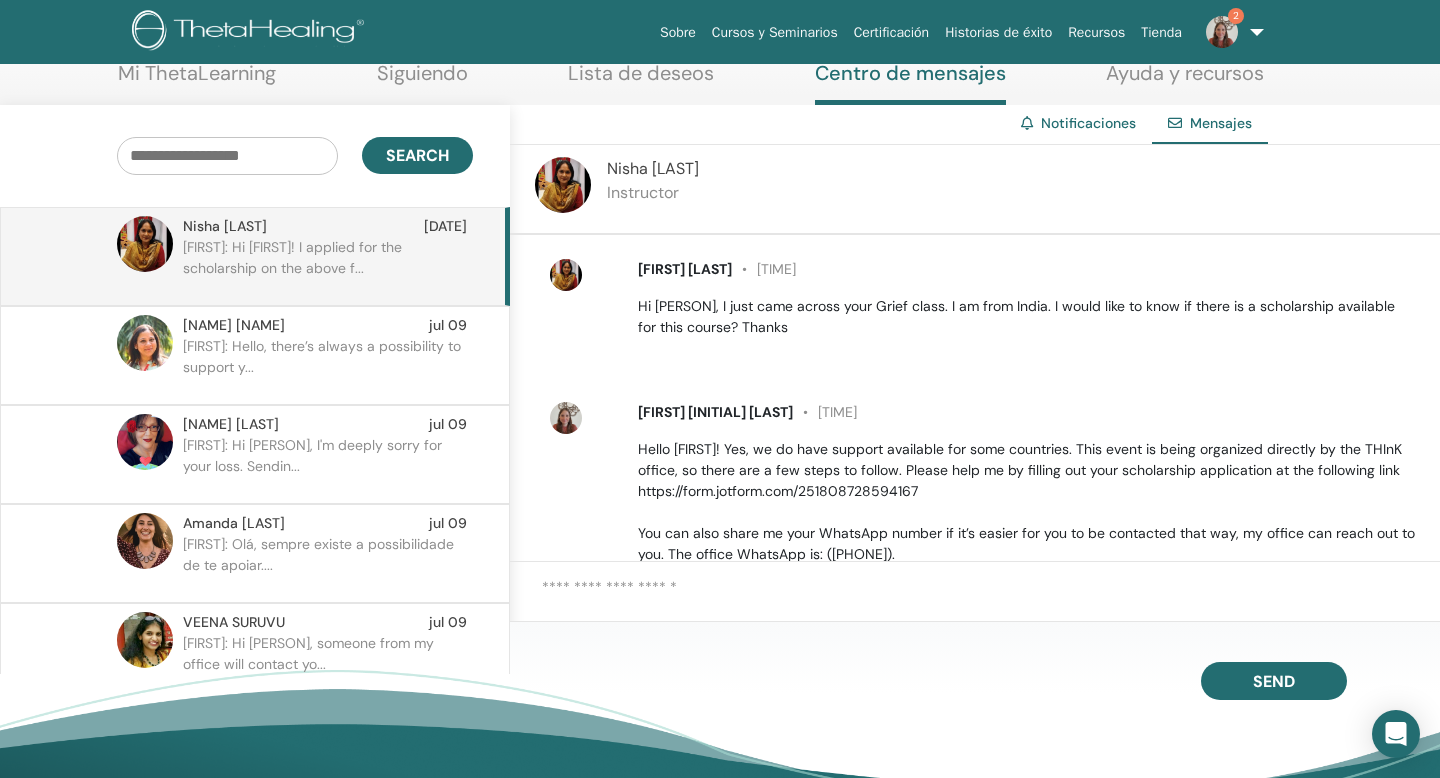 click at bounding box center (1222, 32) 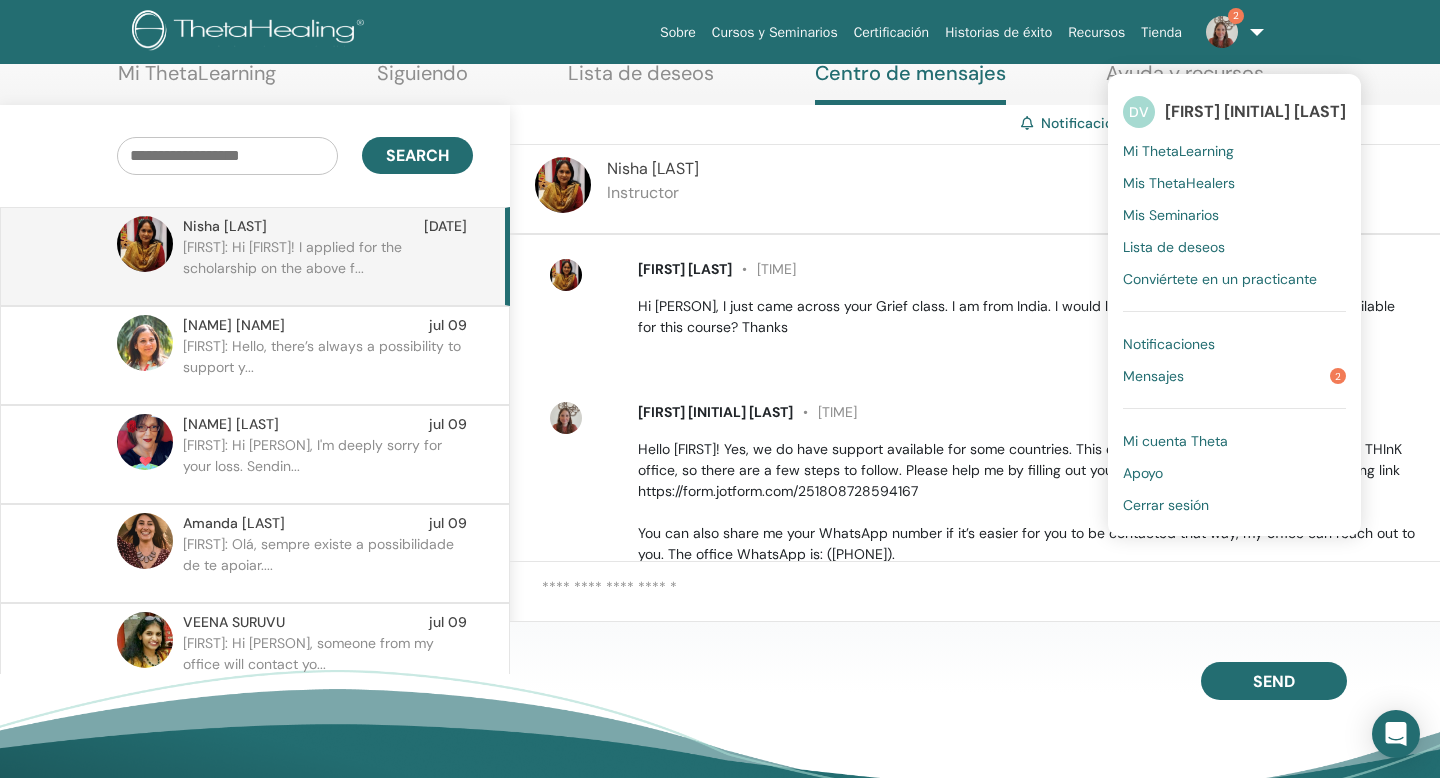 click on "Mensajes 2" at bounding box center (1234, 376) 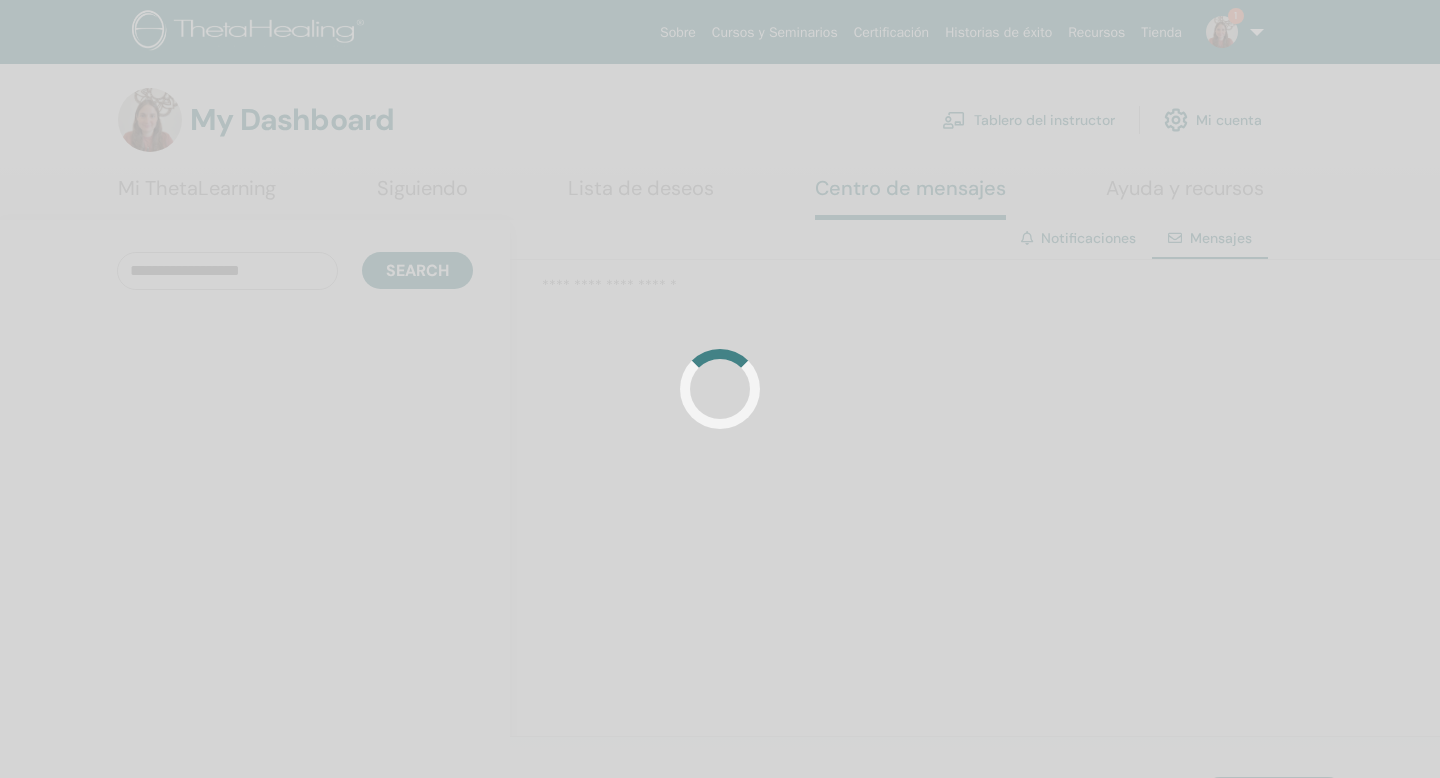 scroll, scrollTop: 0, scrollLeft: 0, axis: both 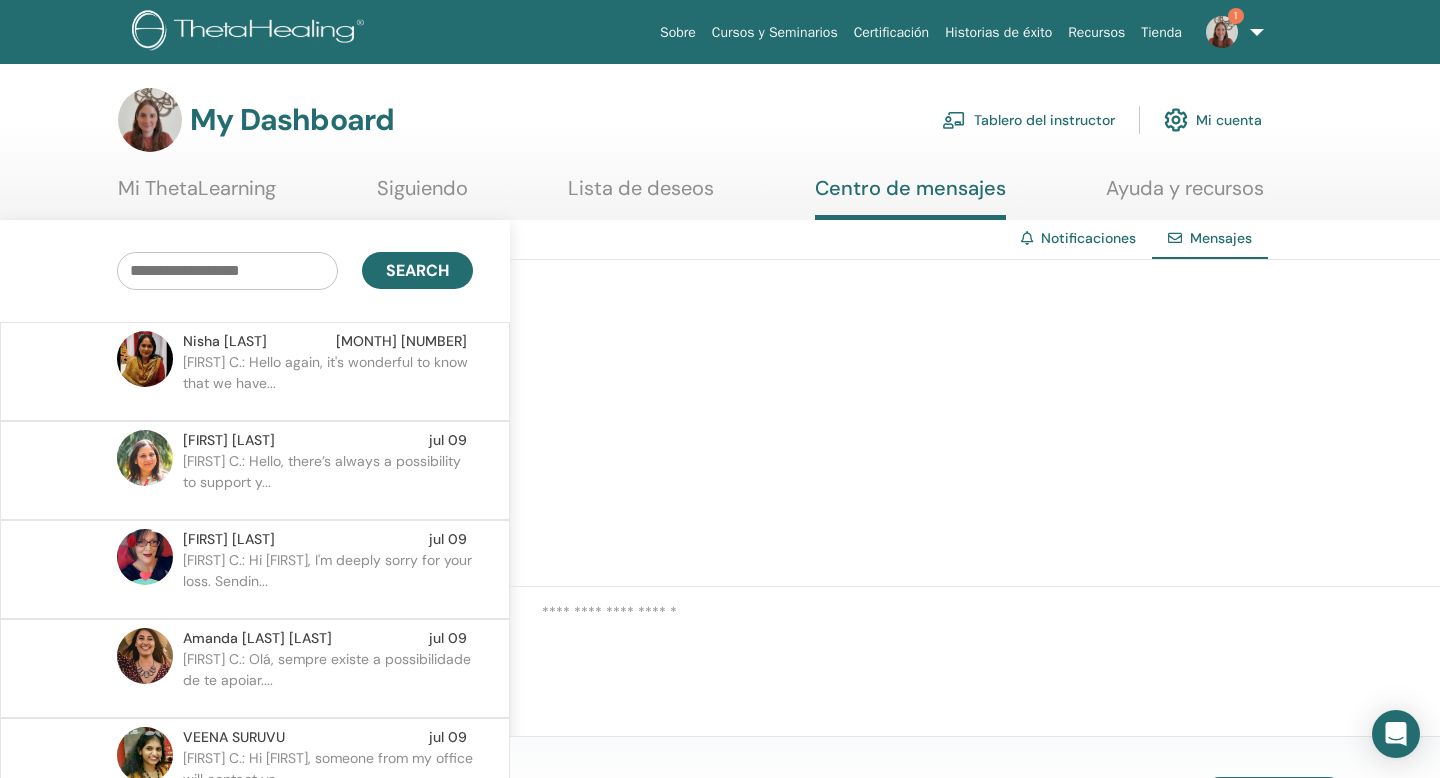 click at bounding box center (1222, 32) 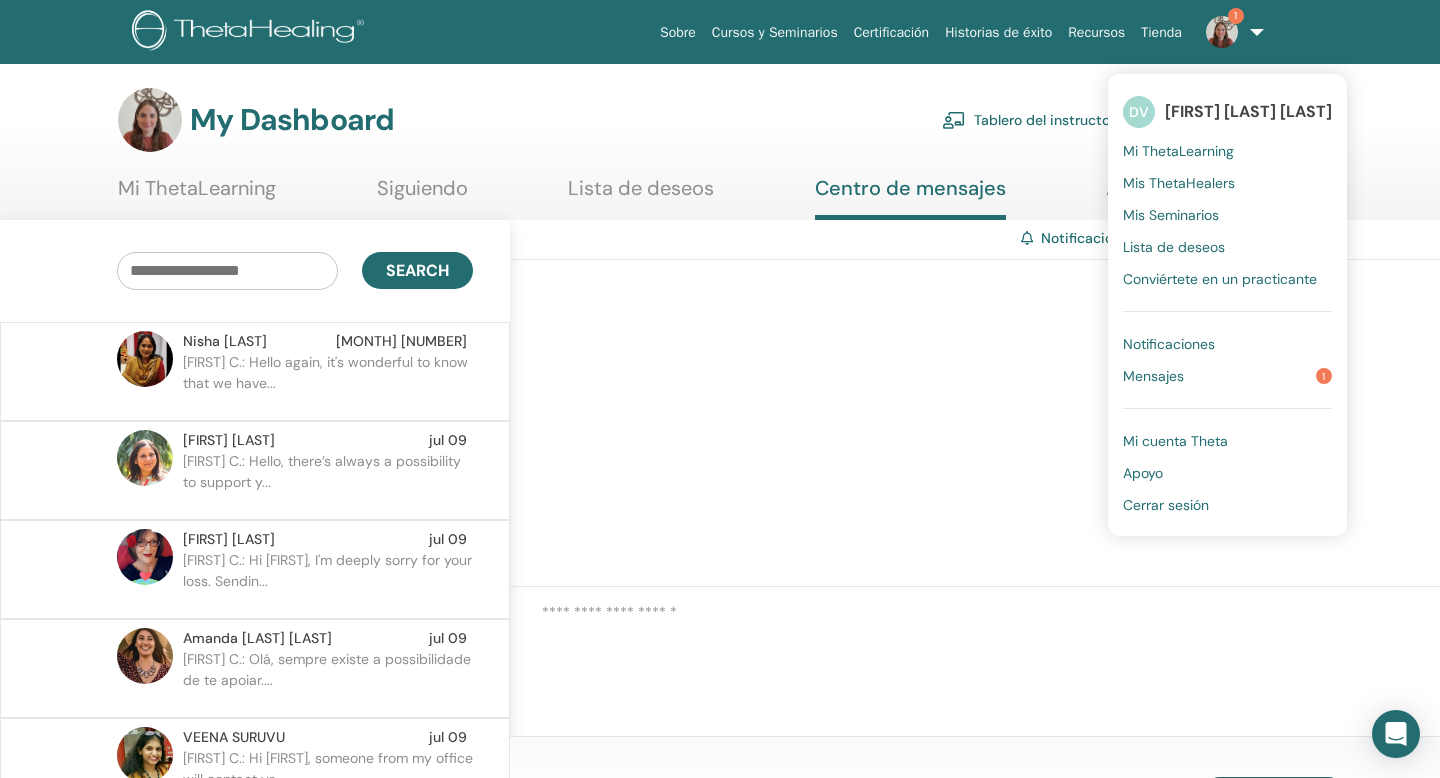 click on "Notificaciones" at bounding box center [1169, 344] 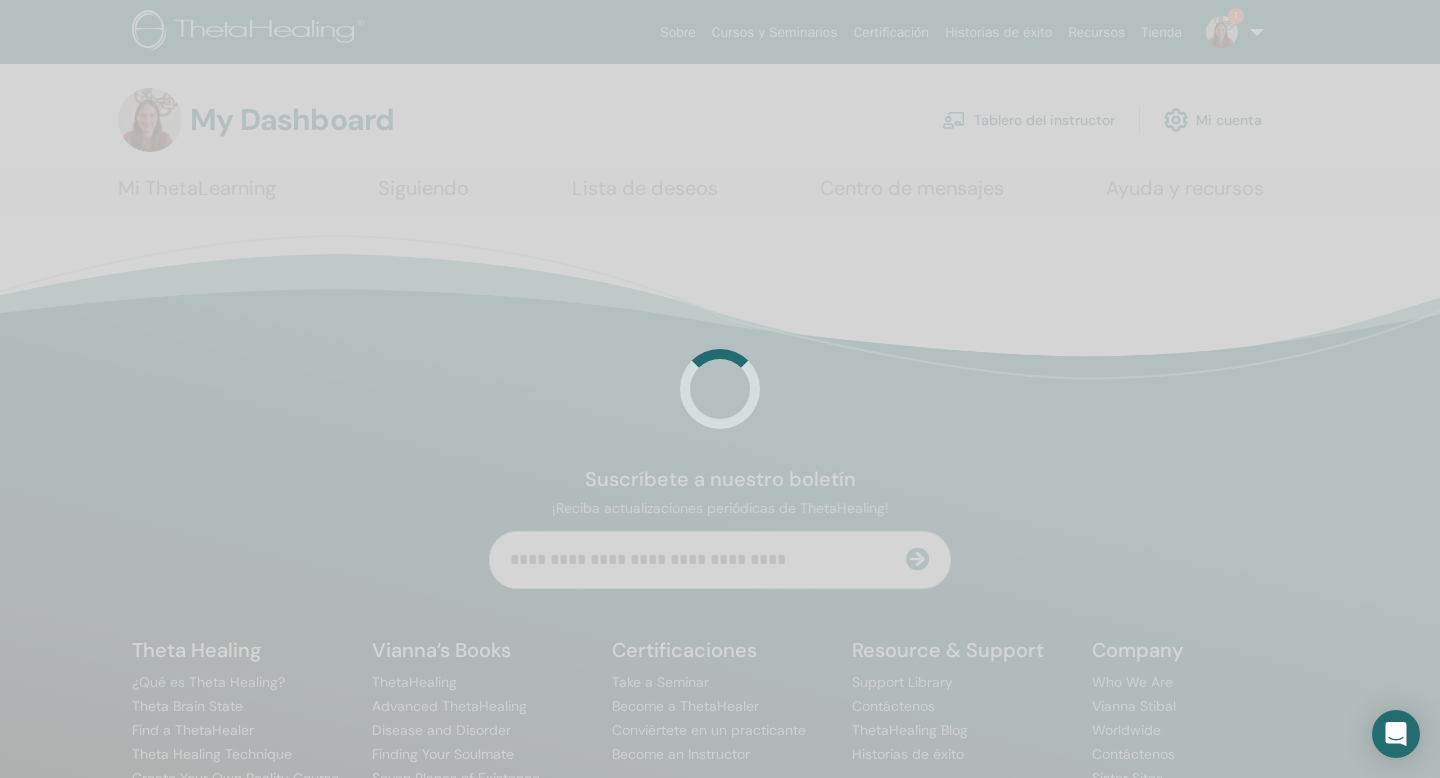 scroll, scrollTop: 0, scrollLeft: 0, axis: both 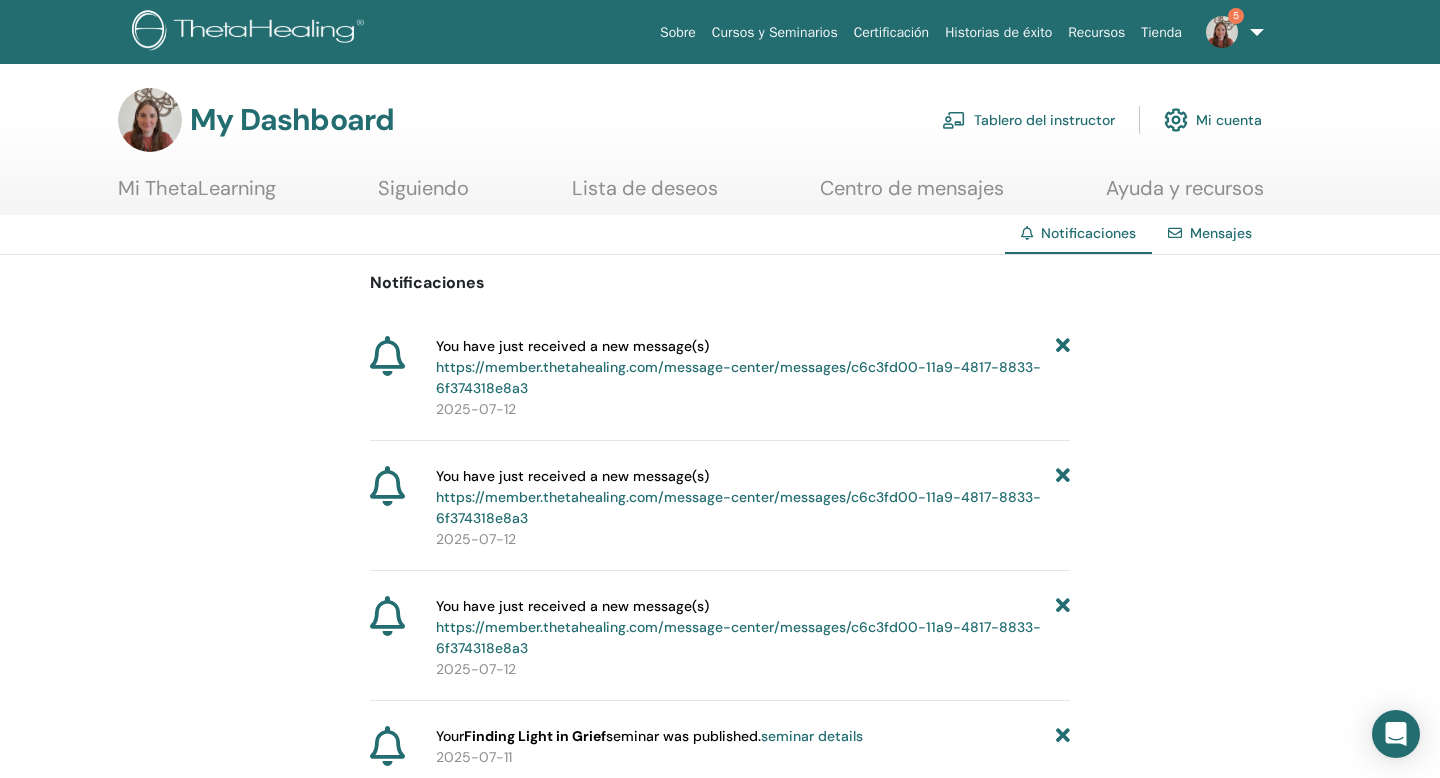 click on "Tablero del instructor" at bounding box center (1028, 120) 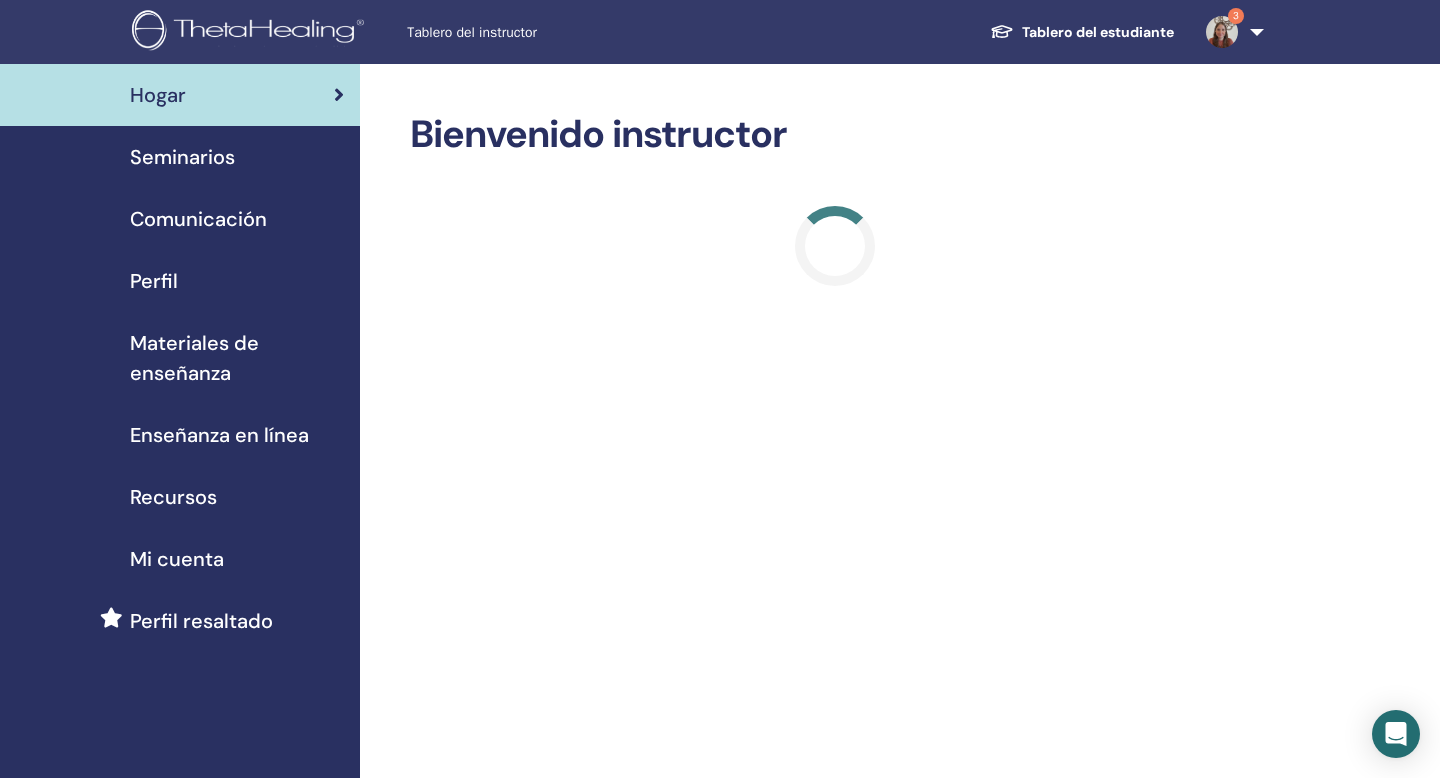scroll, scrollTop: 0, scrollLeft: 0, axis: both 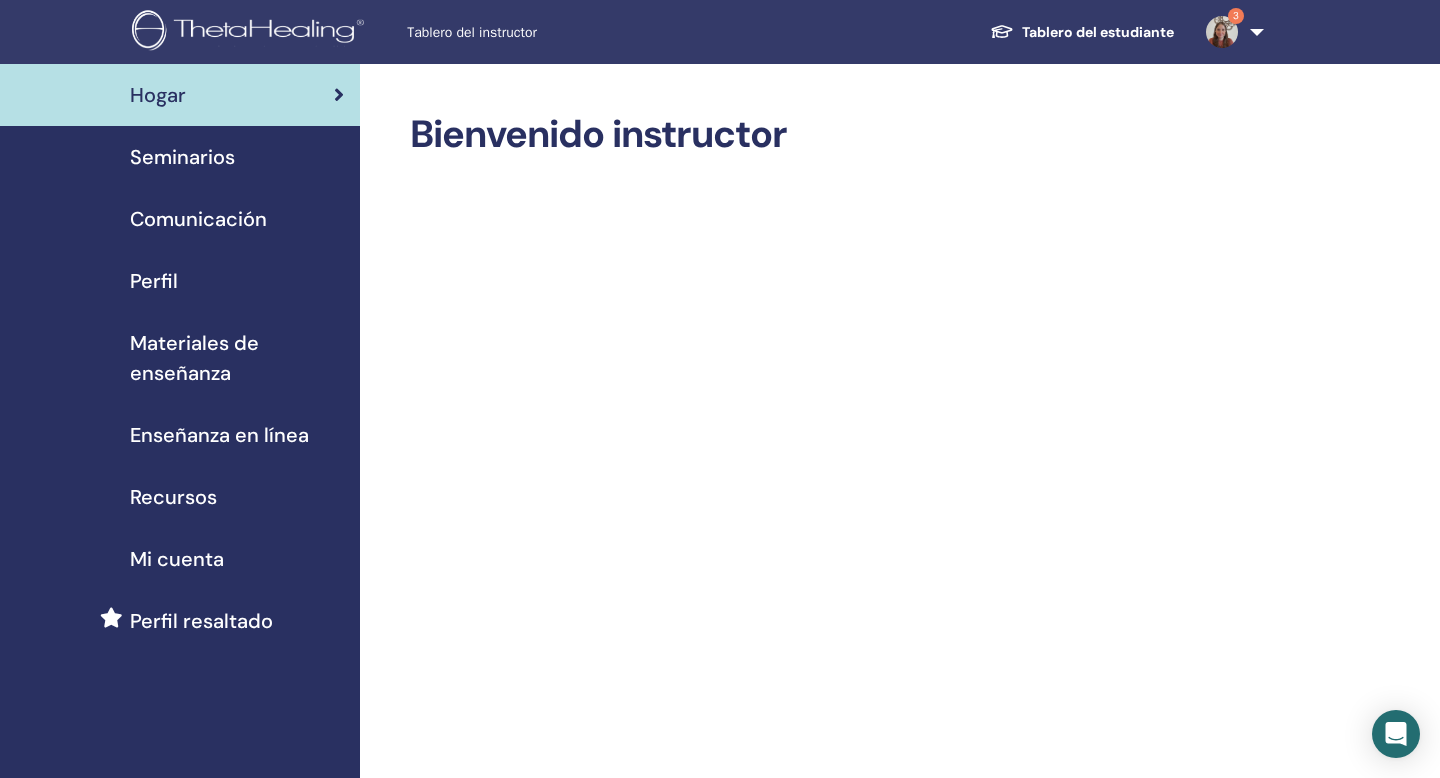 click on "Seminarios" at bounding box center [180, 157] 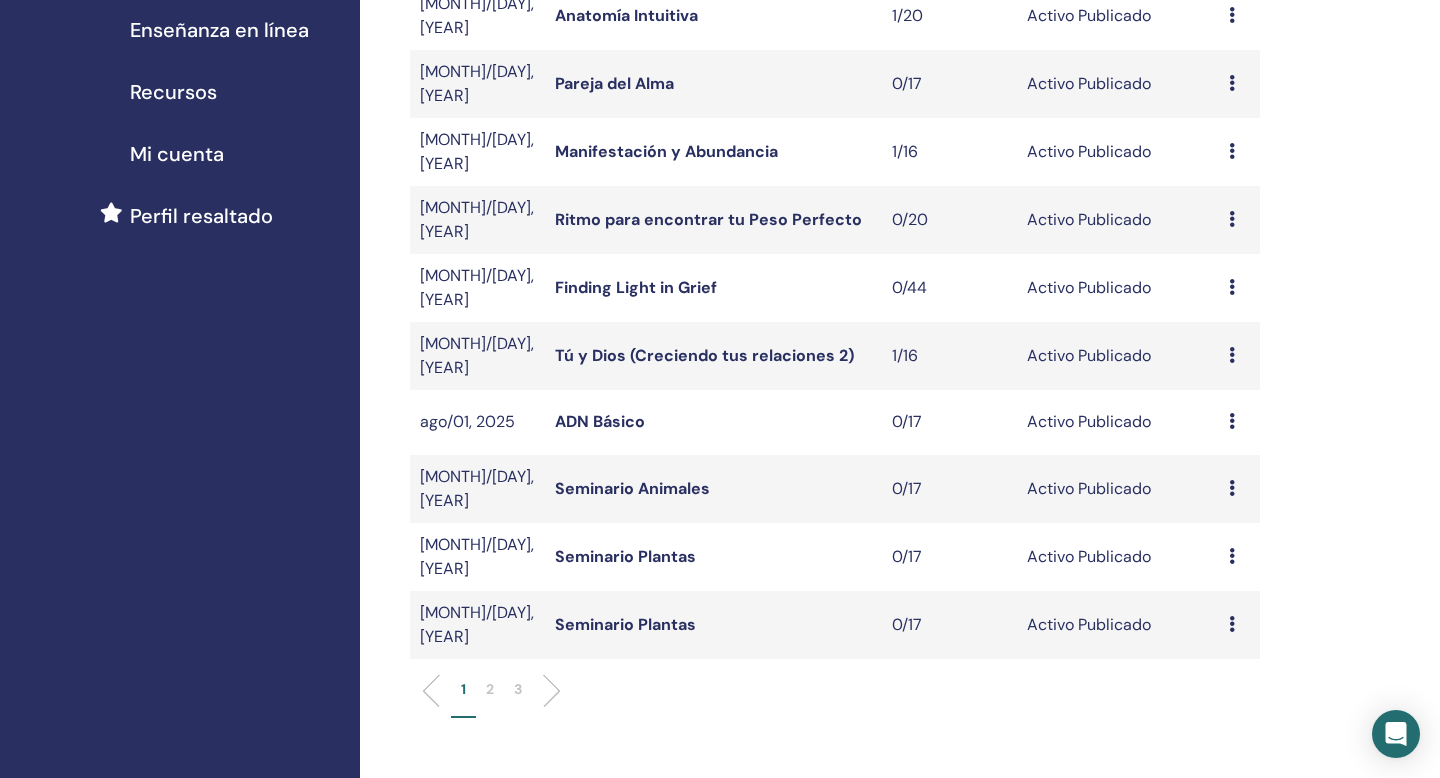 scroll, scrollTop: 407, scrollLeft: 0, axis: vertical 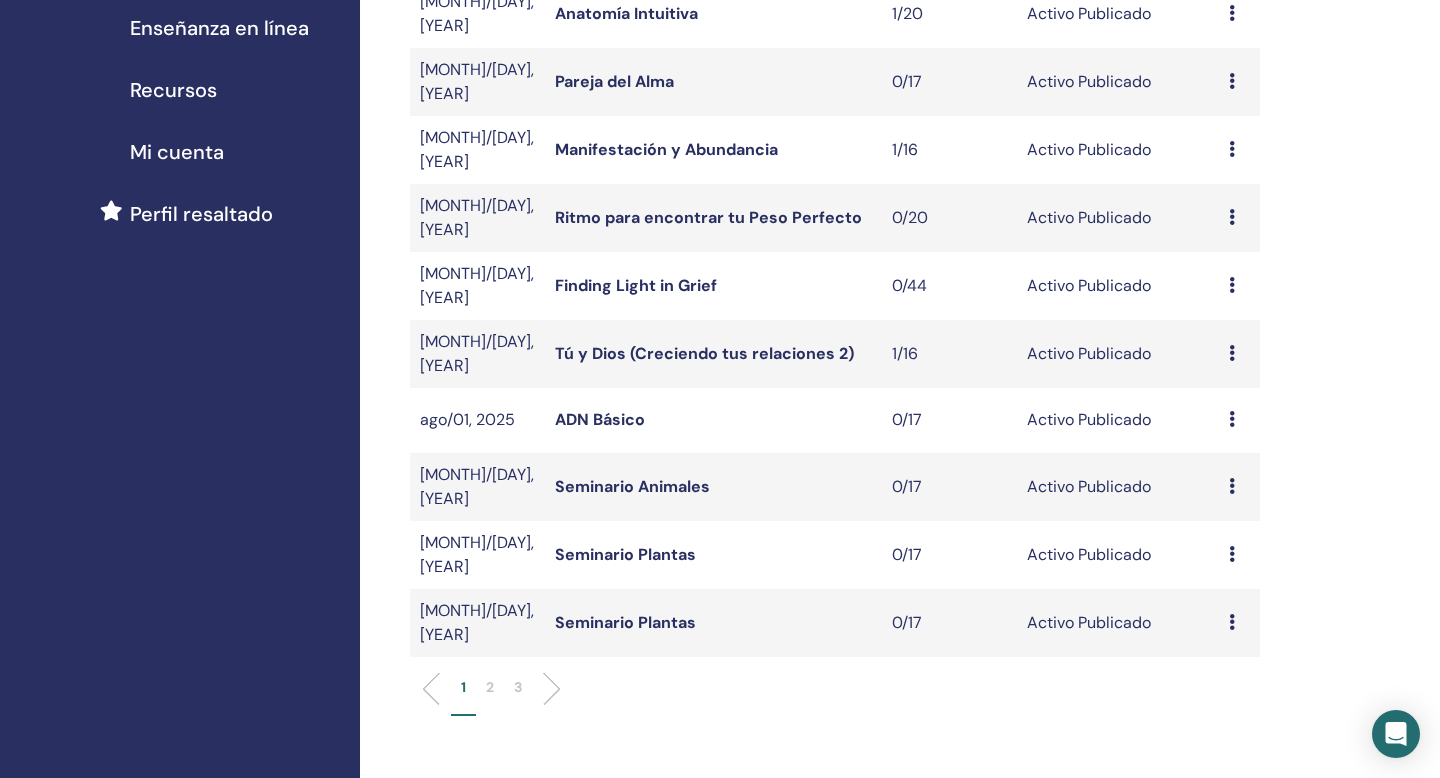 click on "3" at bounding box center [518, 687] 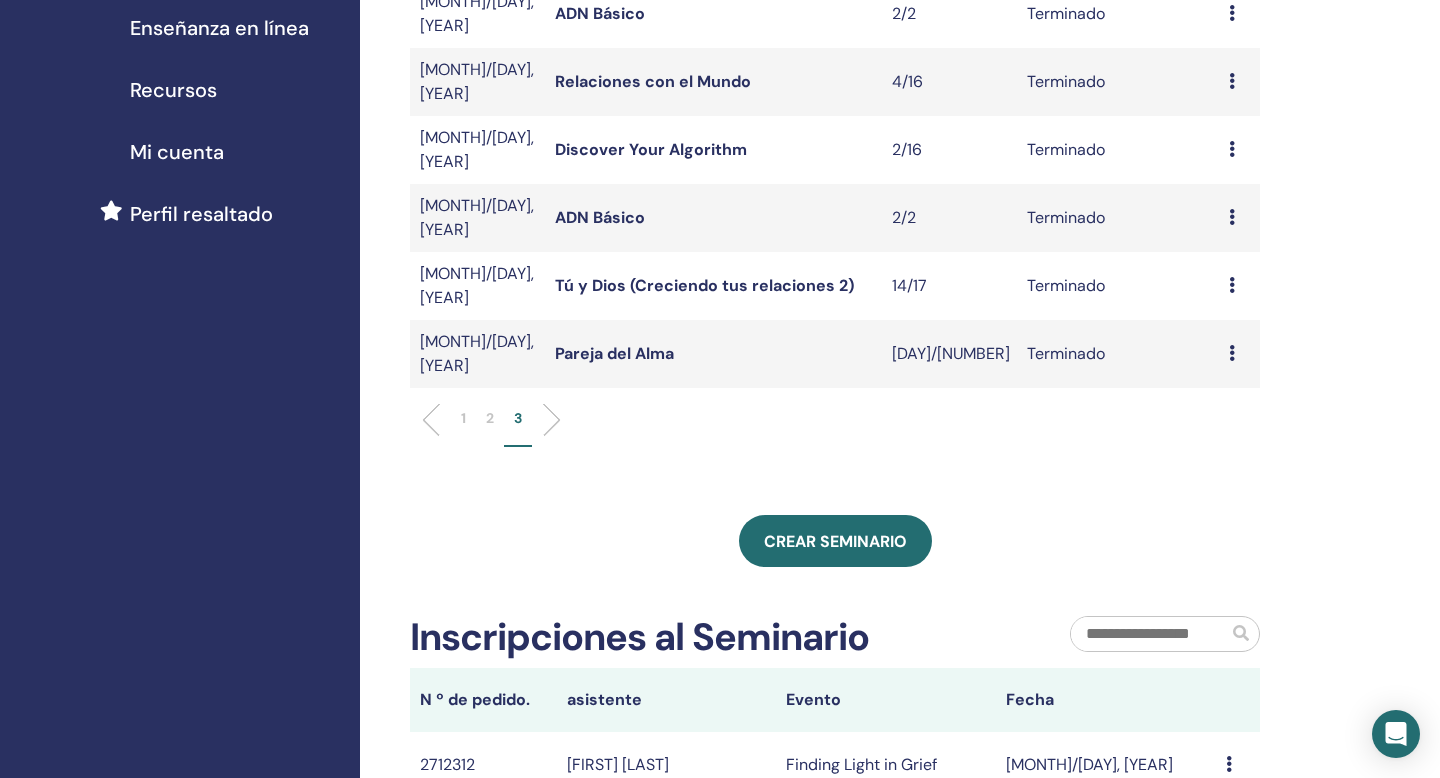 click on "2" at bounding box center [490, 418] 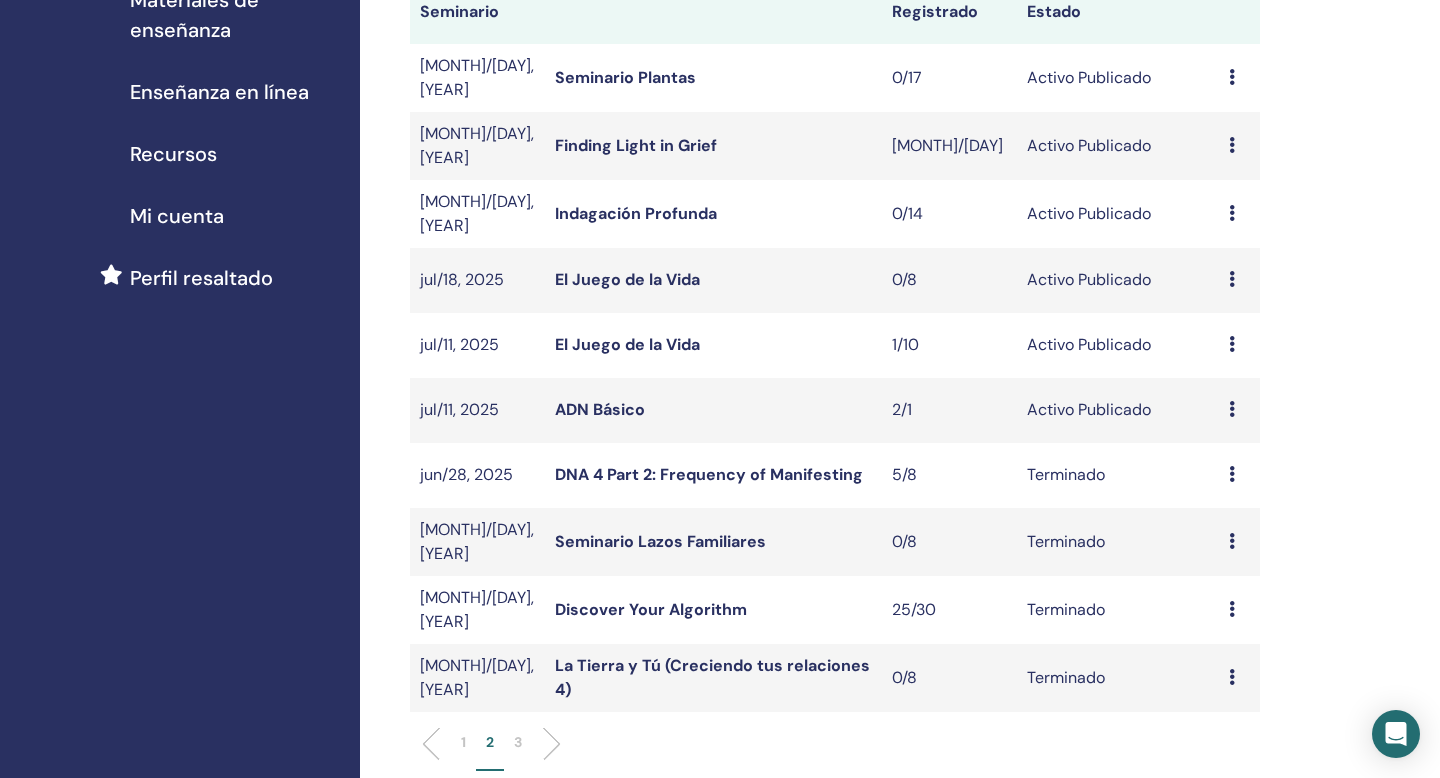 scroll, scrollTop: 335, scrollLeft: 0, axis: vertical 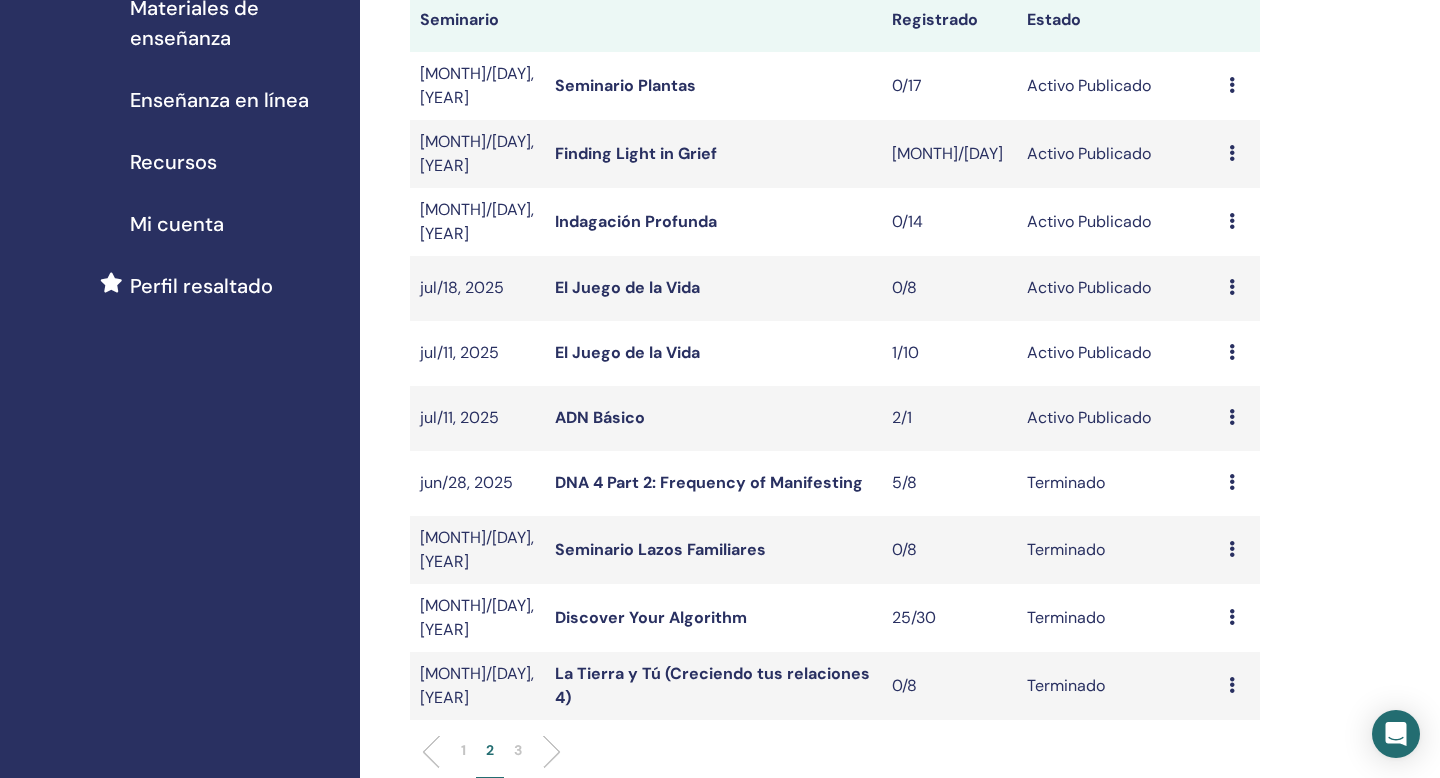 click at bounding box center (1232, 153) 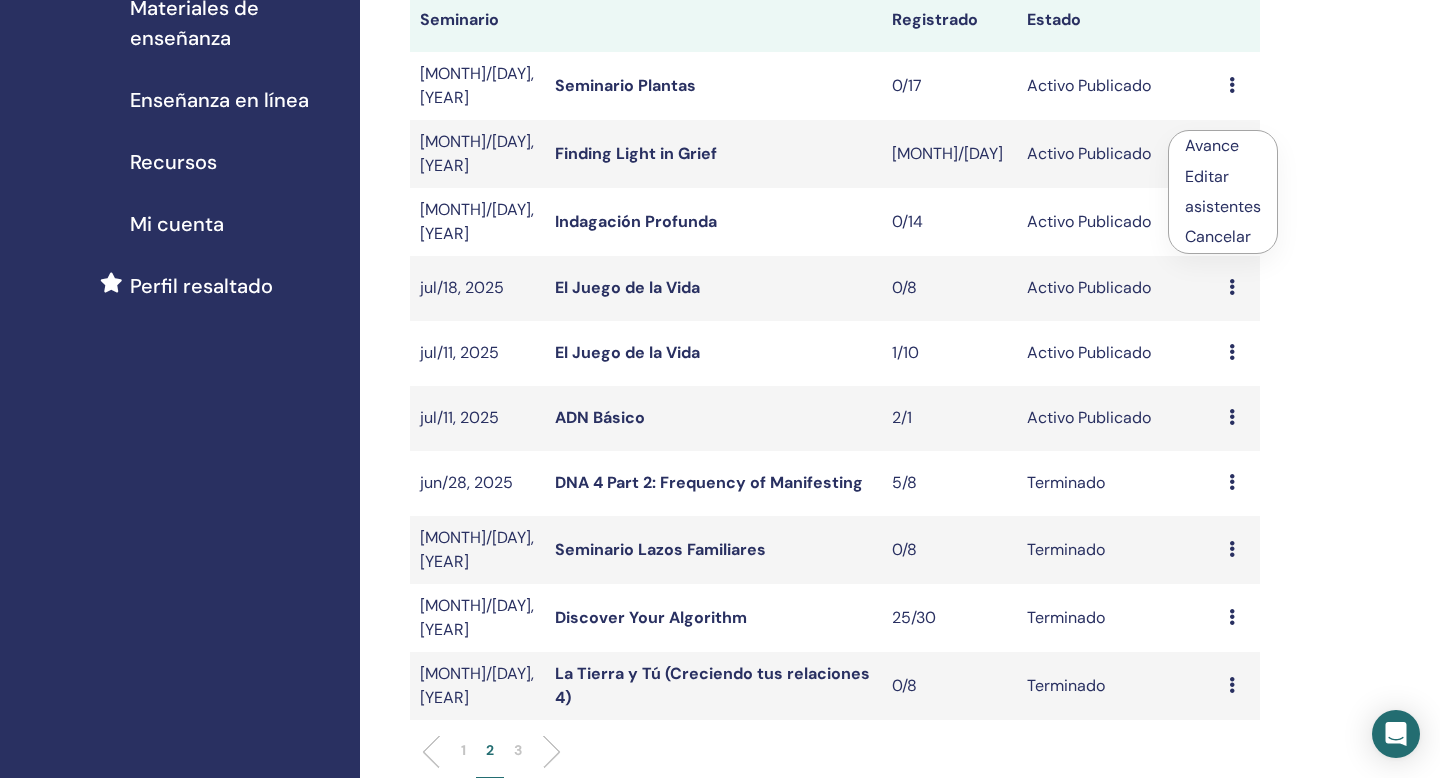 click on "Avance" at bounding box center [1212, 145] 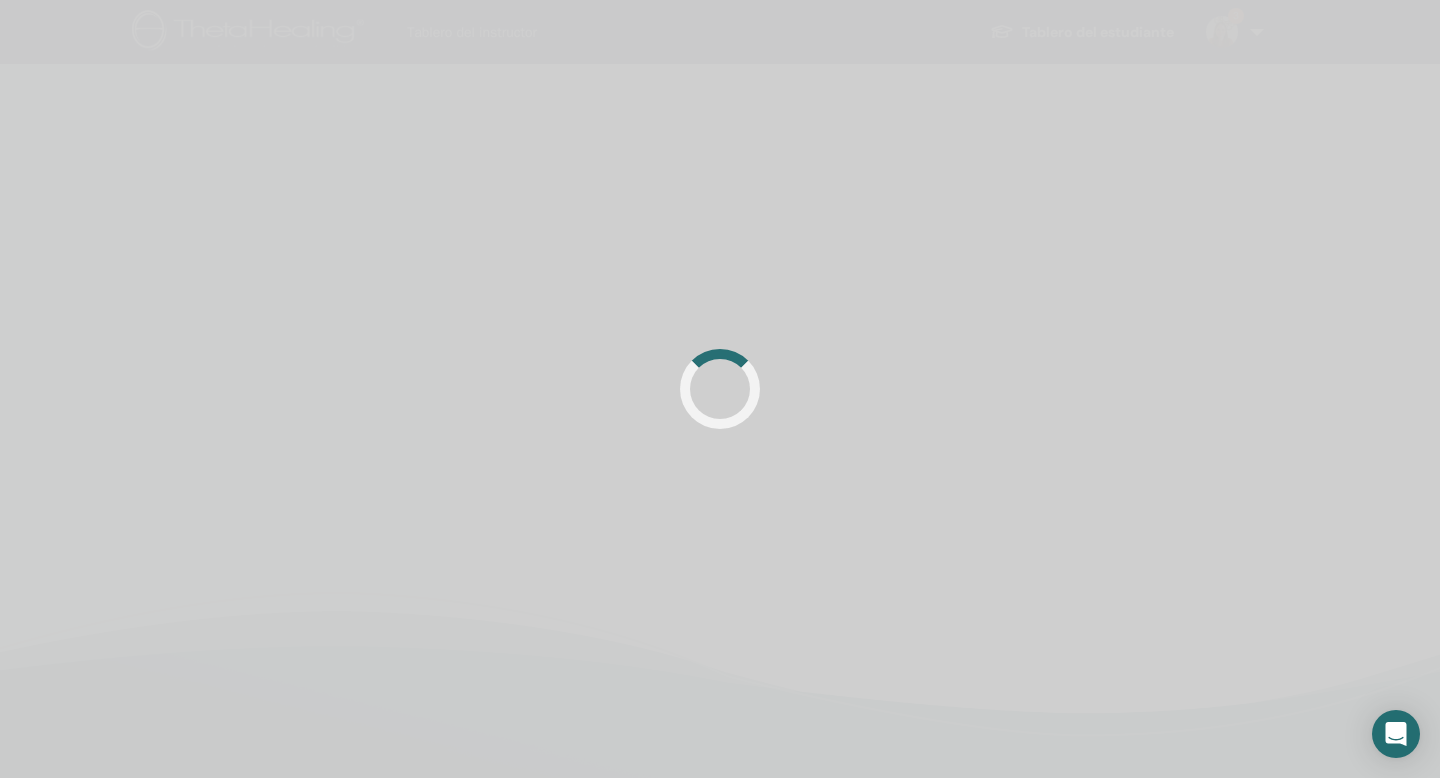 scroll, scrollTop: 0, scrollLeft: 0, axis: both 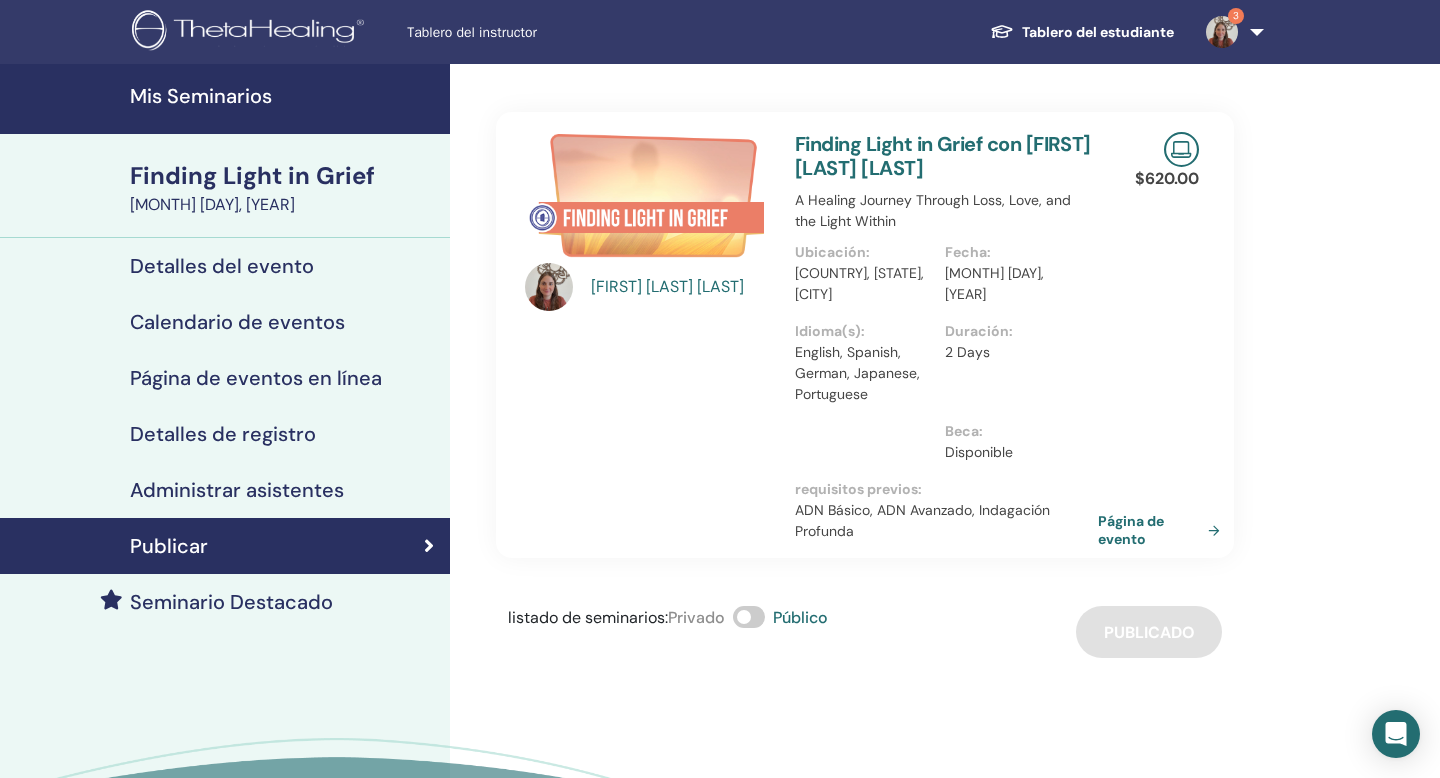 click on "Página de evento" at bounding box center (1163, 530) 